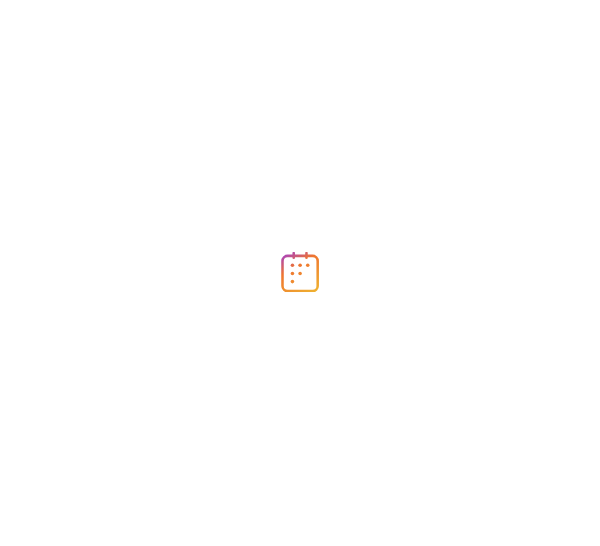 scroll, scrollTop: 0, scrollLeft: 0, axis: both 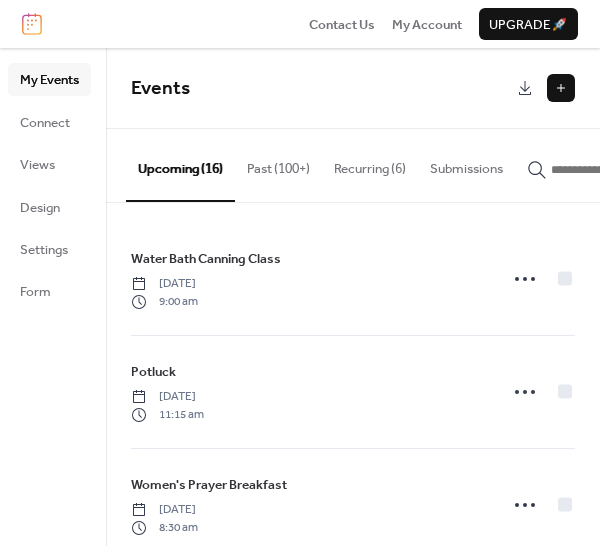 click at bounding box center (561, 88) 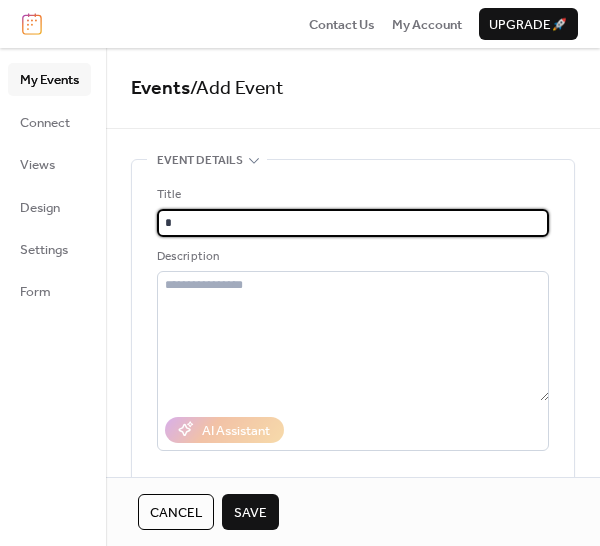 click on "*" at bounding box center [353, 223] 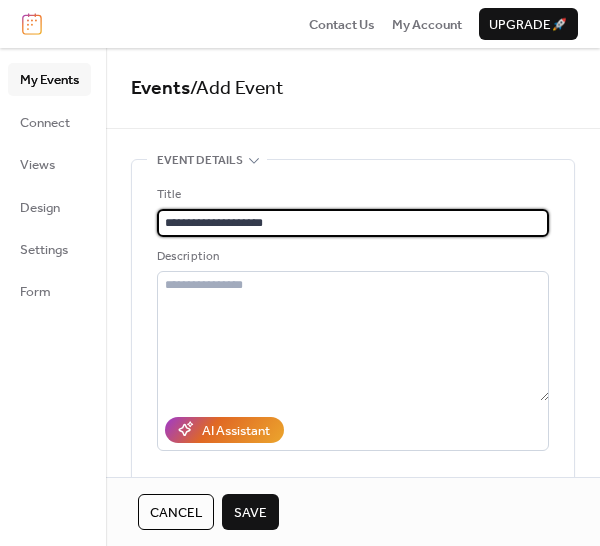 type on "**********" 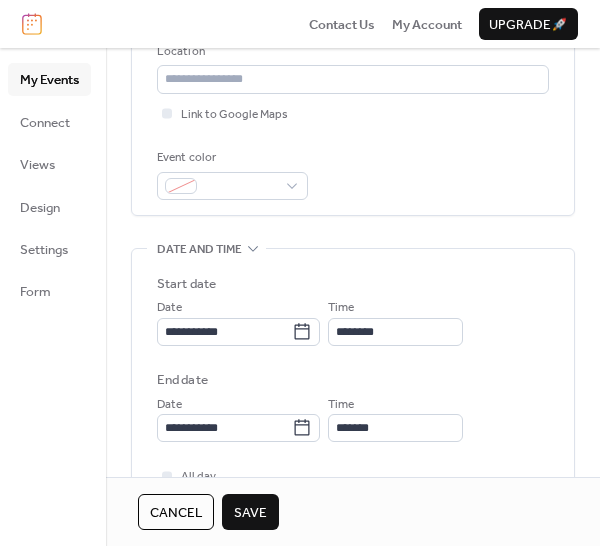 scroll, scrollTop: 400, scrollLeft: 0, axis: vertical 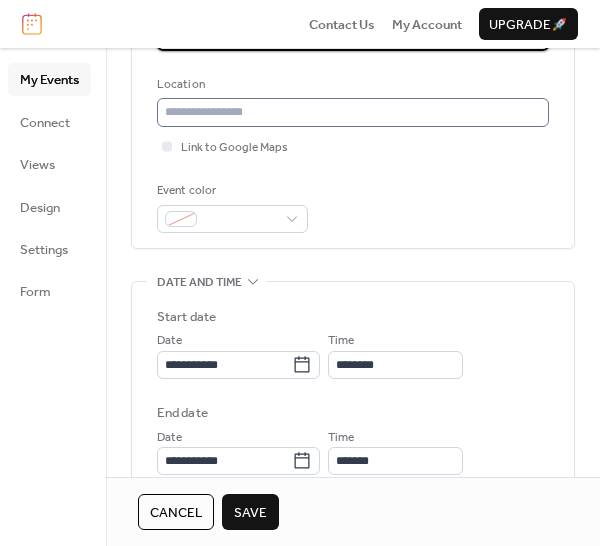 type on "**********" 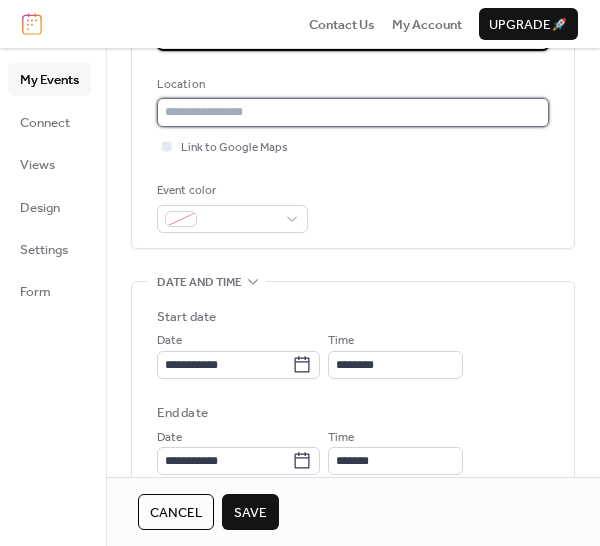 click at bounding box center (353, 112) 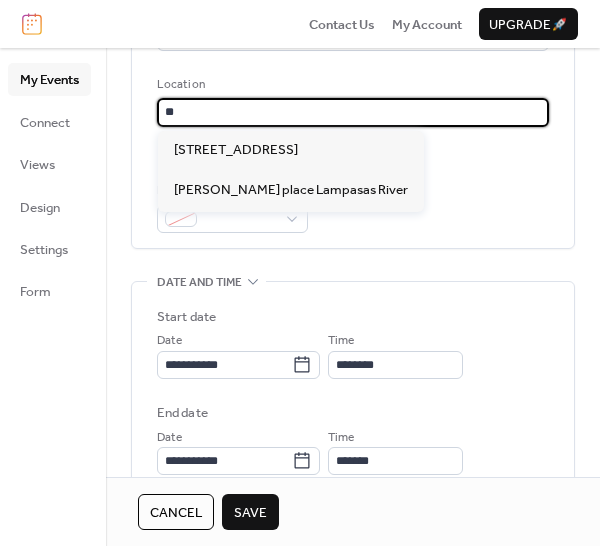 type on "*" 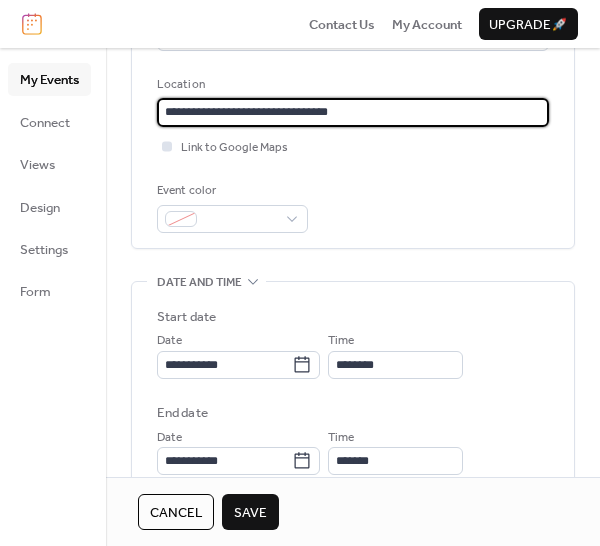 type on "**********" 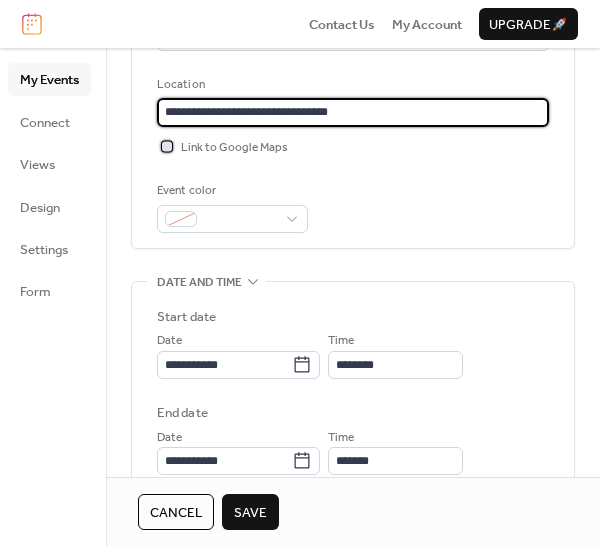 click at bounding box center (167, 146) 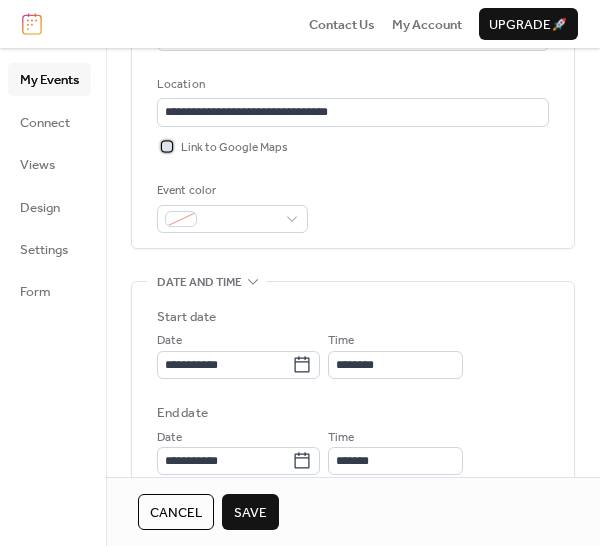 click 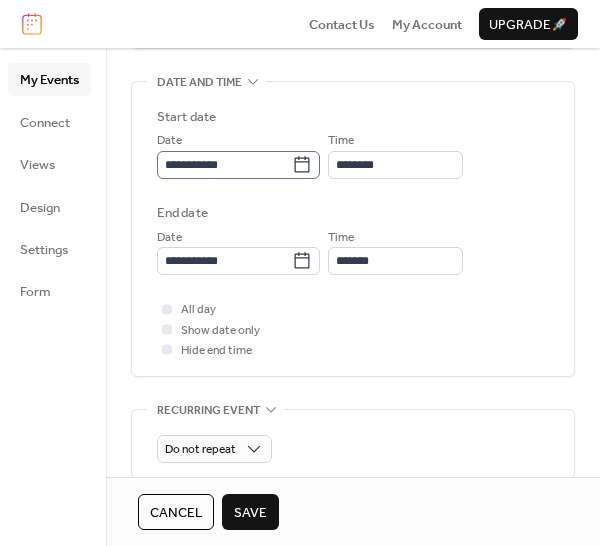 click 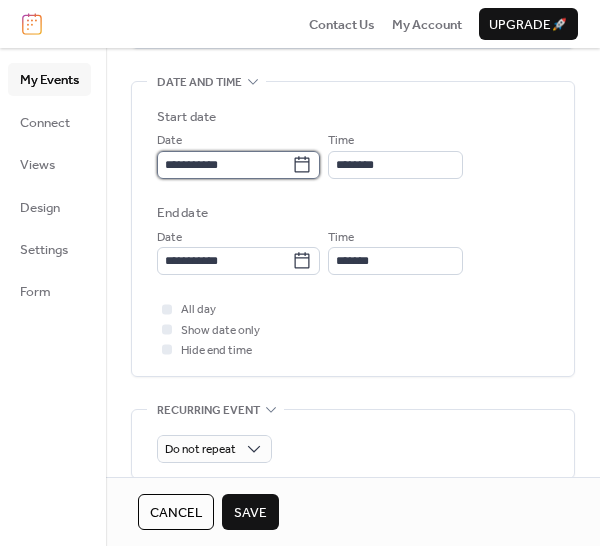 click on "**********" at bounding box center (224, 165) 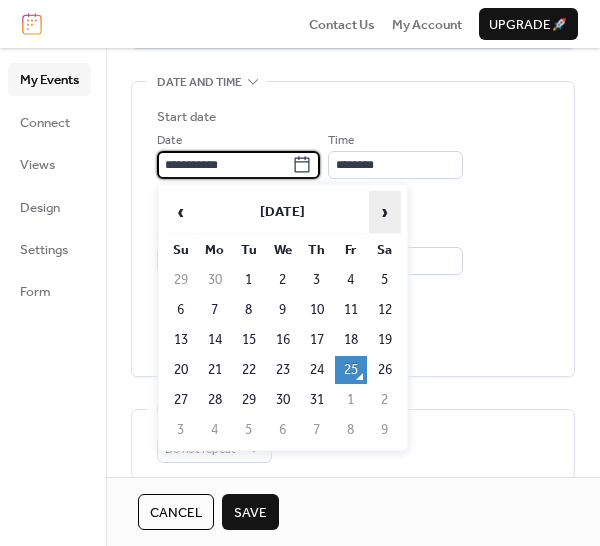 click on "›" at bounding box center [385, 212] 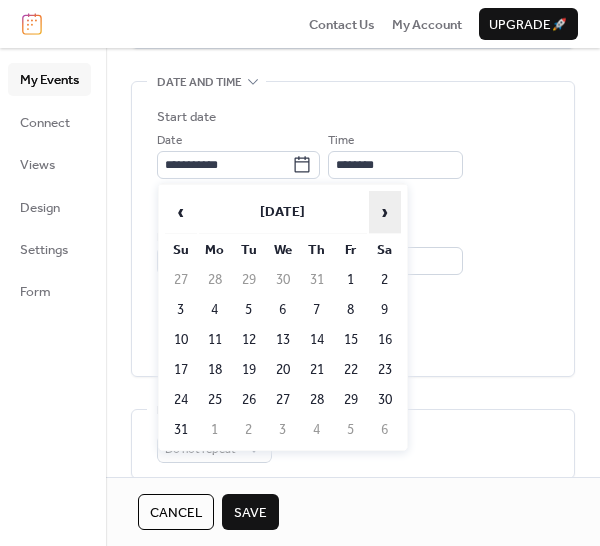 click on "›" at bounding box center [385, 212] 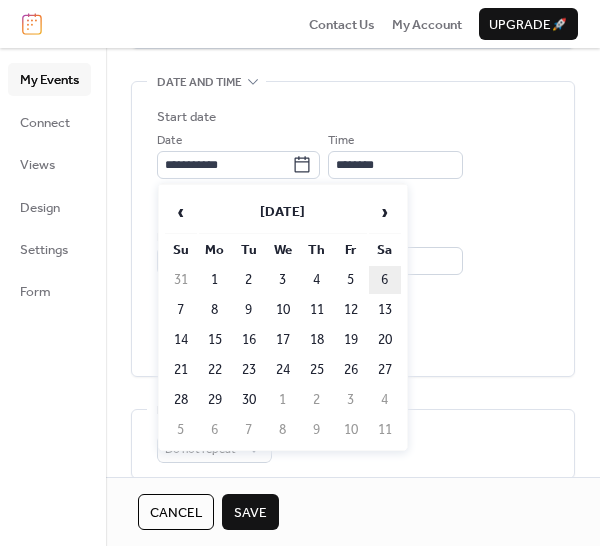 click on "6" at bounding box center [385, 280] 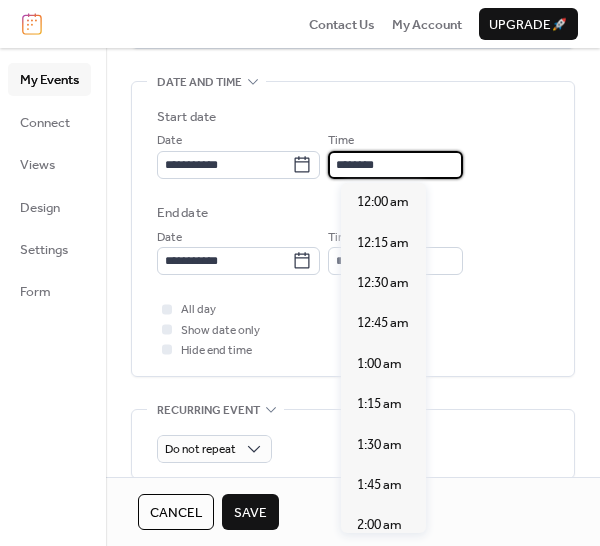 click on "********" at bounding box center (395, 165) 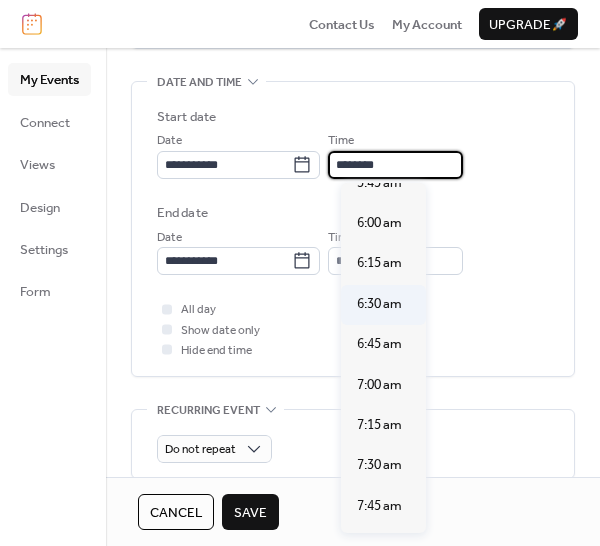 scroll, scrollTop: 940, scrollLeft: 0, axis: vertical 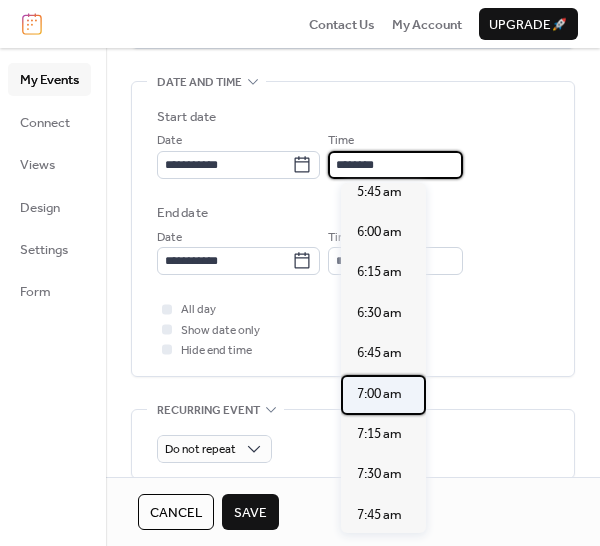 click on "7:00 am" at bounding box center [379, 394] 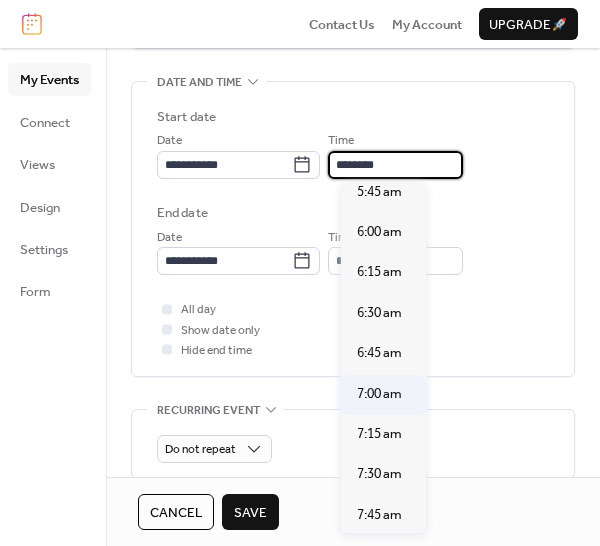 type on "*******" 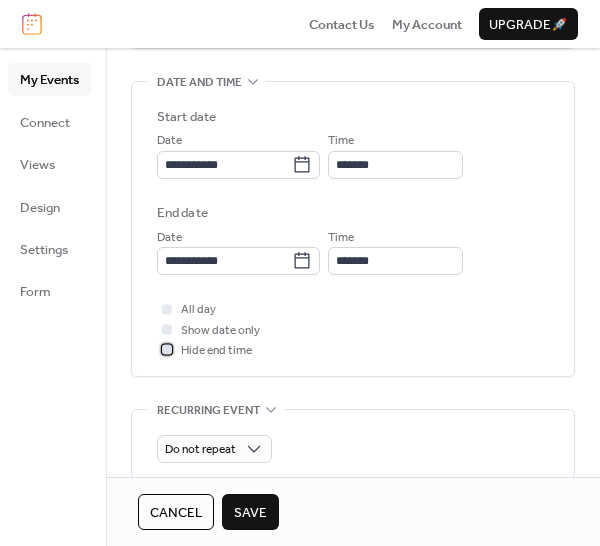 click at bounding box center [167, 350] 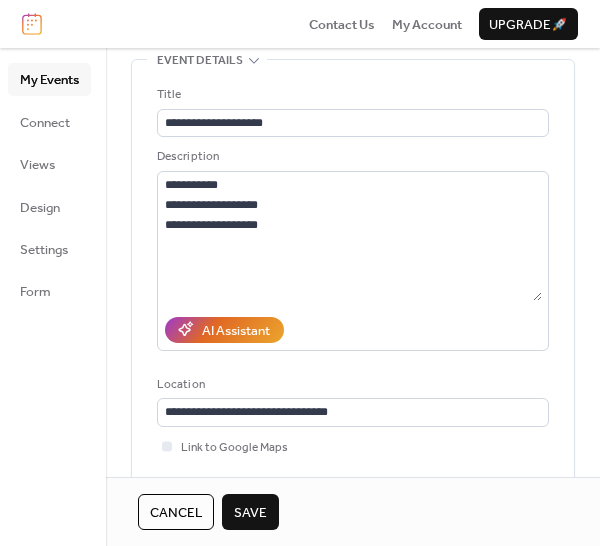 scroll, scrollTop: 0, scrollLeft: 0, axis: both 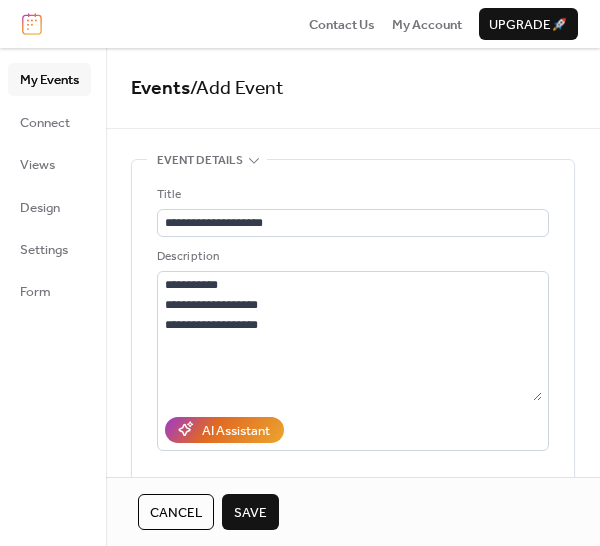 click on "Save" at bounding box center [250, 512] 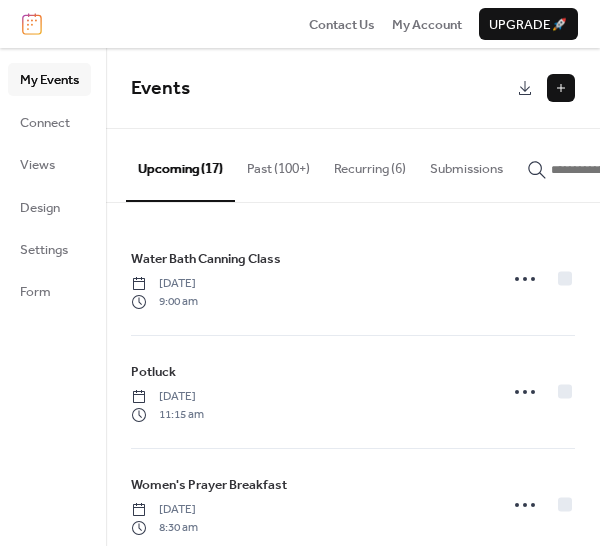 click at bounding box center (561, 88) 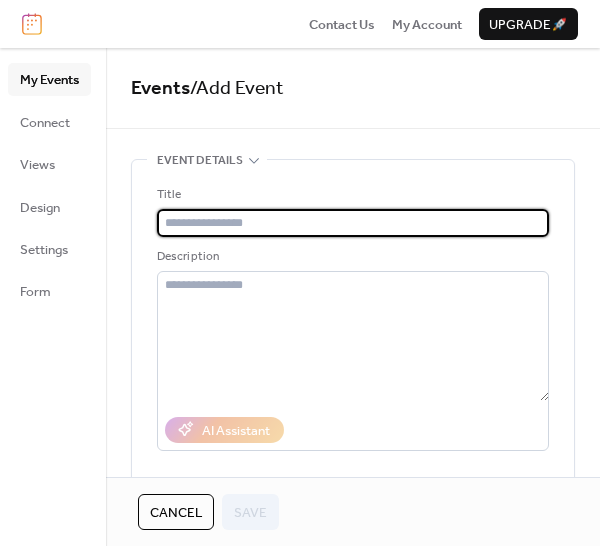 click at bounding box center (353, 223) 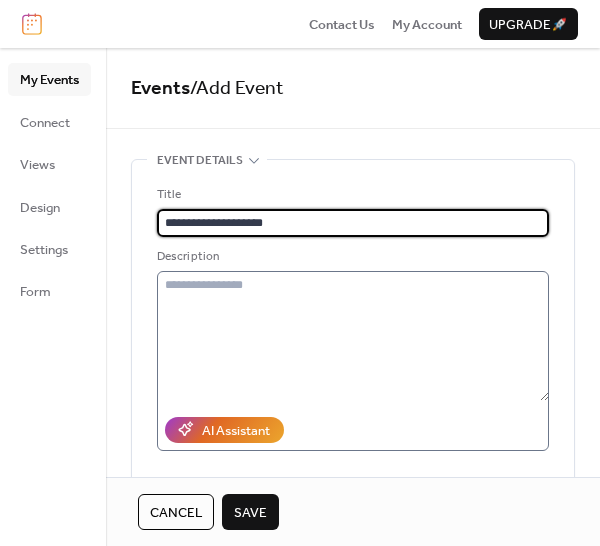 type on "**********" 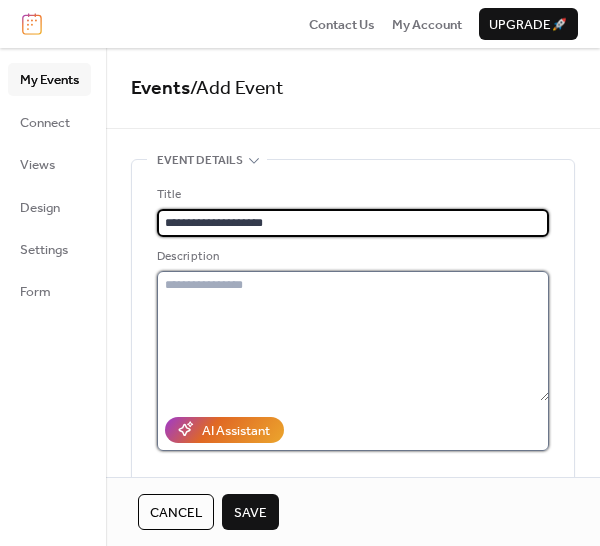 click at bounding box center (353, 336) 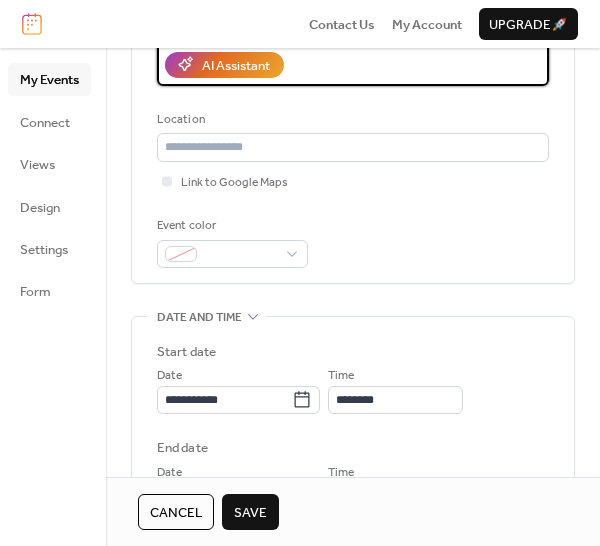 scroll, scrollTop: 400, scrollLeft: 0, axis: vertical 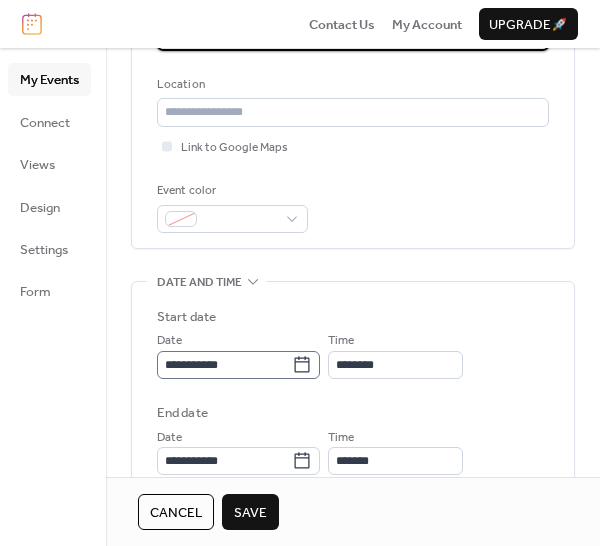 type on "**********" 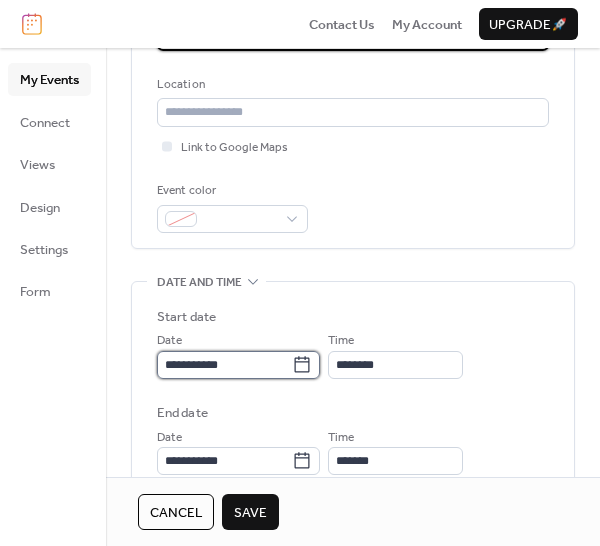 click on "**********" at bounding box center [224, 365] 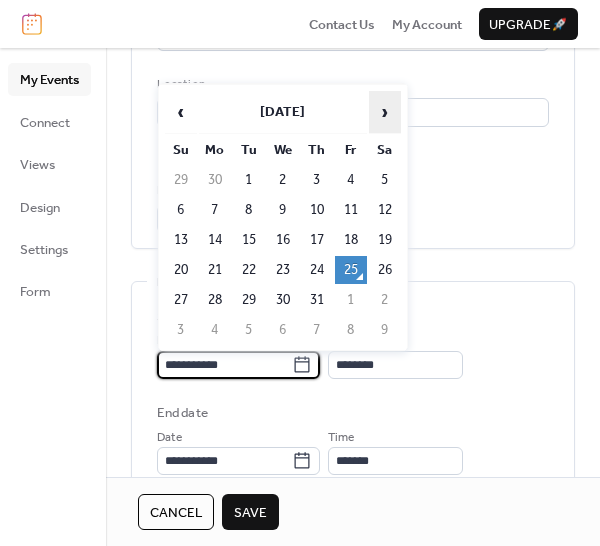 click on "›" at bounding box center [385, 112] 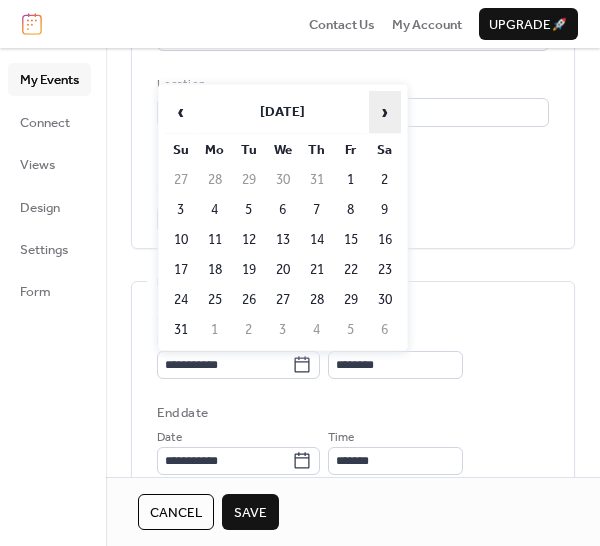 click on "›" at bounding box center [385, 112] 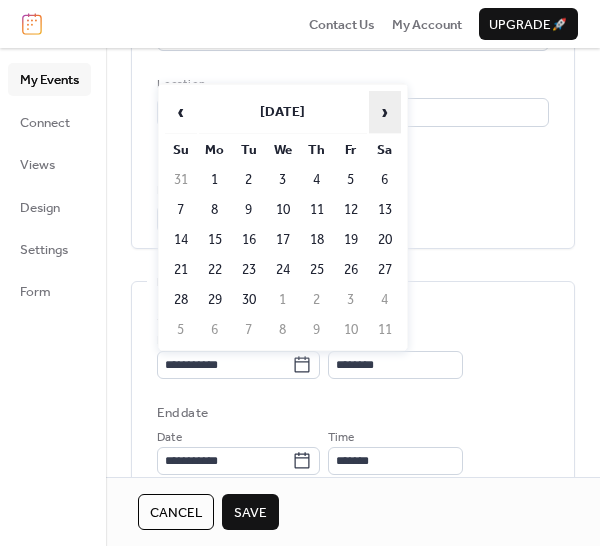 click on "›" at bounding box center [385, 112] 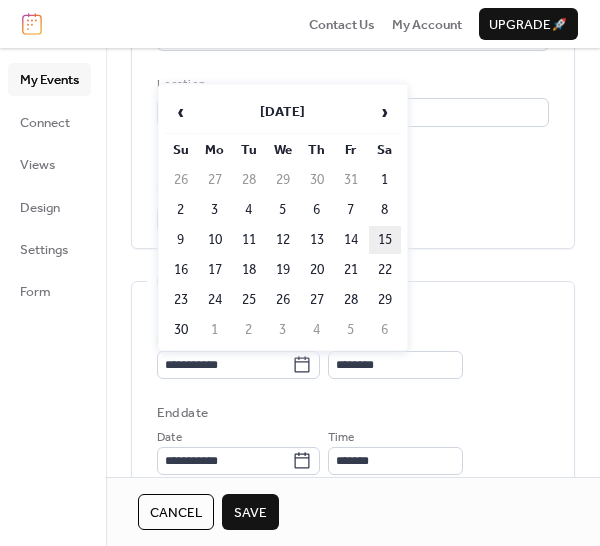 click on "15" at bounding box center [385, 240] 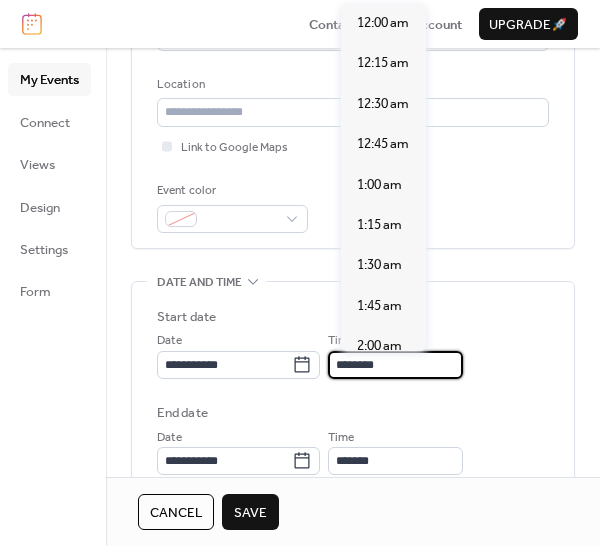 click on "********" at bounding box center (395, 365) 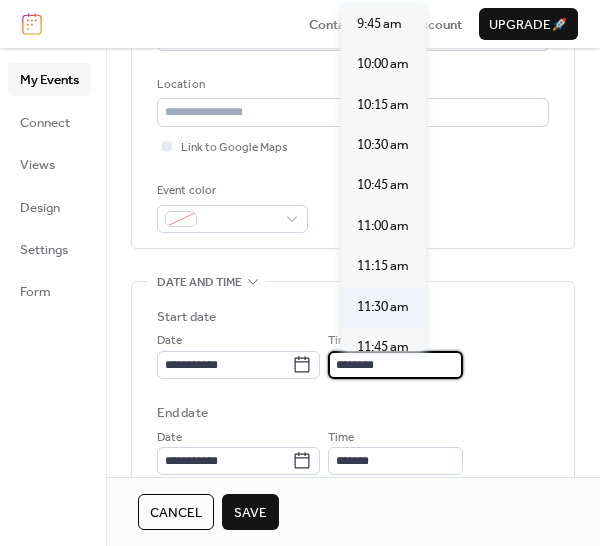 scroll, scrollTop: 1540, scrollLeft: 0, axis: vertical 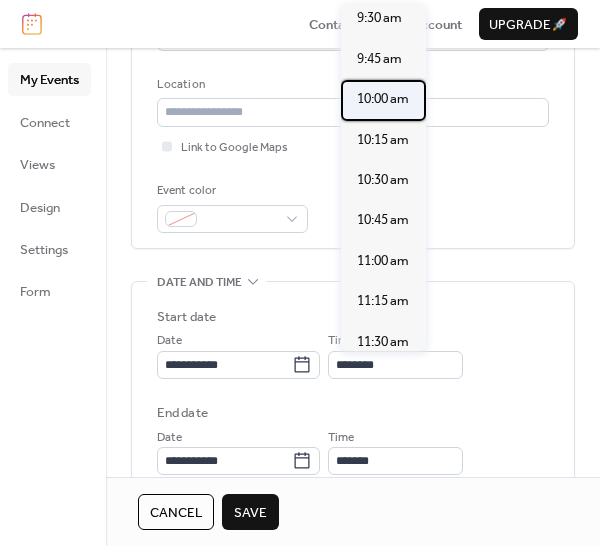 click on "10:00 am" at bounding box center [383, 99] 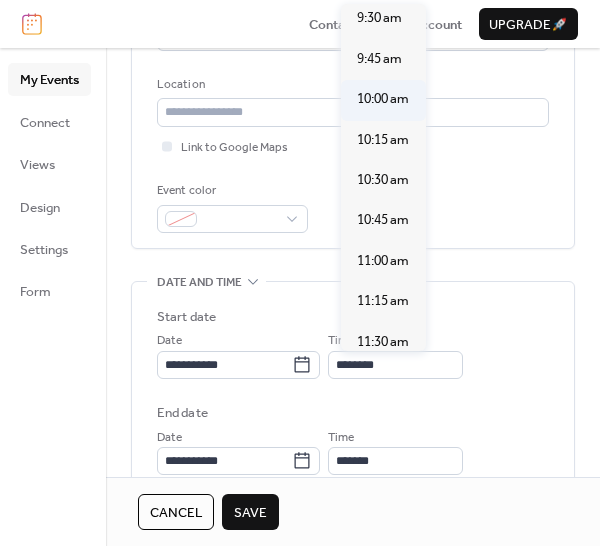 type on "********" 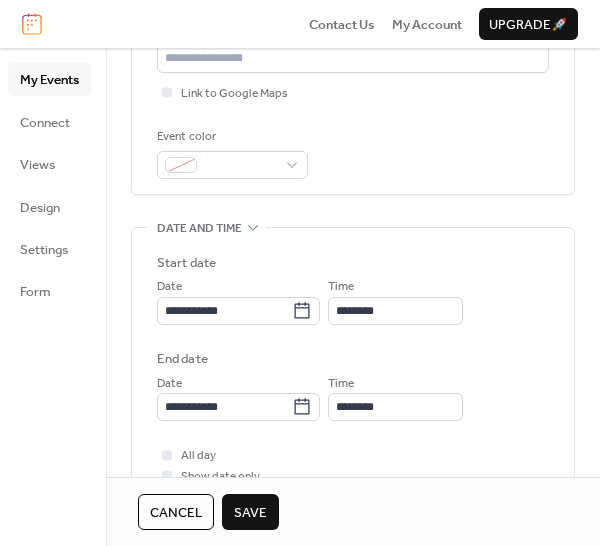 scroll, scrollTop: 500, scrollLeft: 0, axis: vertical 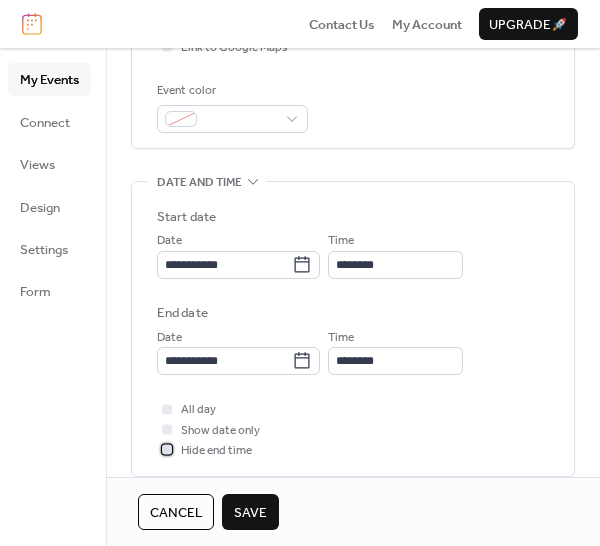click at bounding box center (167, 450) 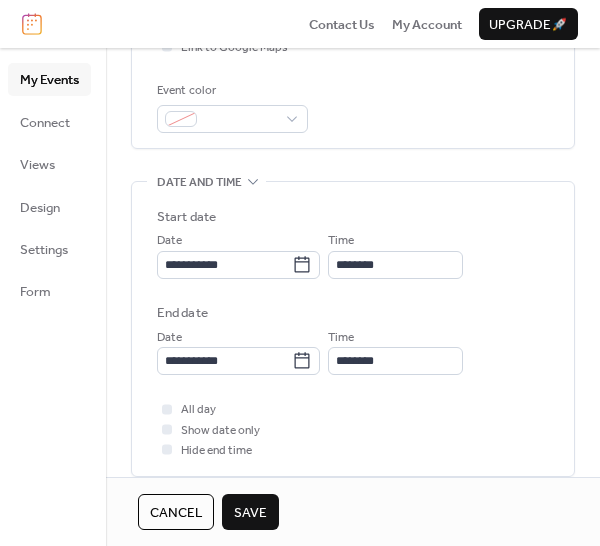 click on "Save" at bounding box center (250, 512) 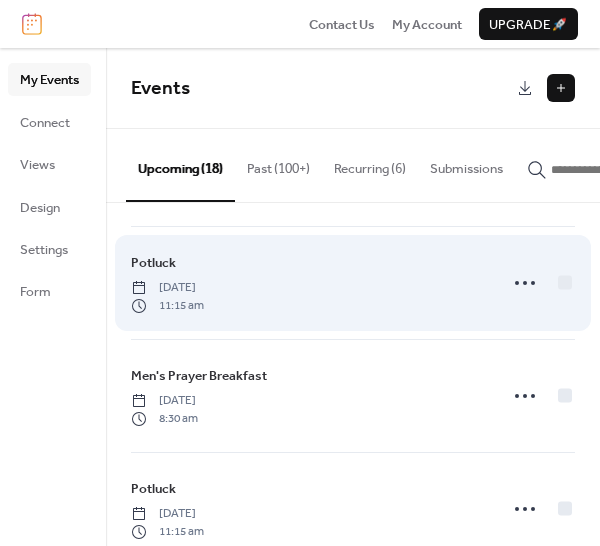 scroll, scrollTop: 1720, scrollLeft: 0, axis: vertical 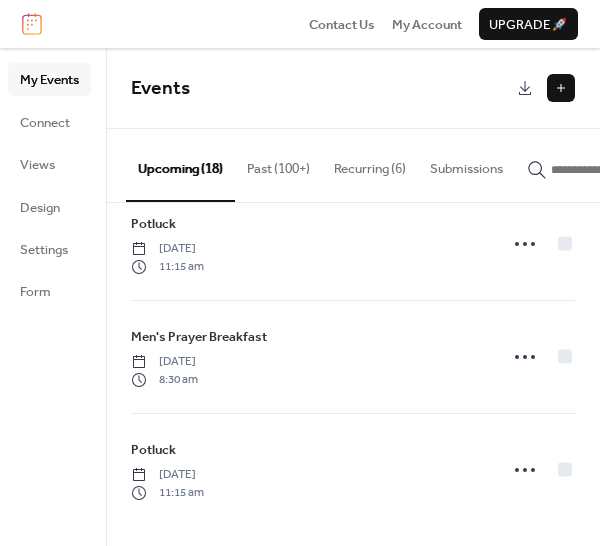 click on "Recurring (6)" at bounding box center [370, 164] 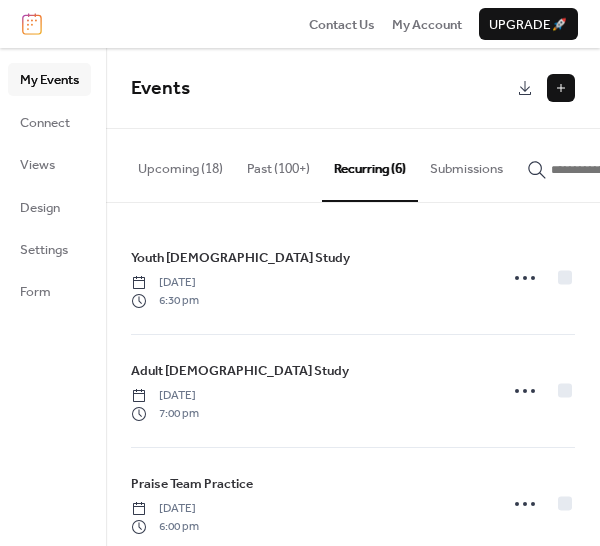 scroll, scrollTop: 0, scrollLeft: 0, axis: both 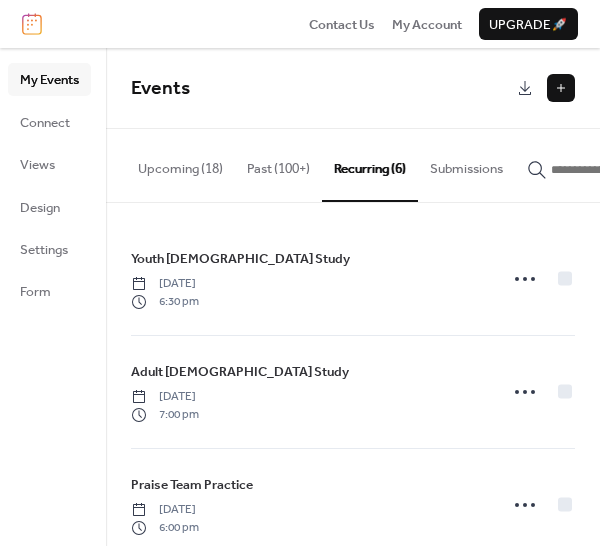 click at bounding box center [561, 88] 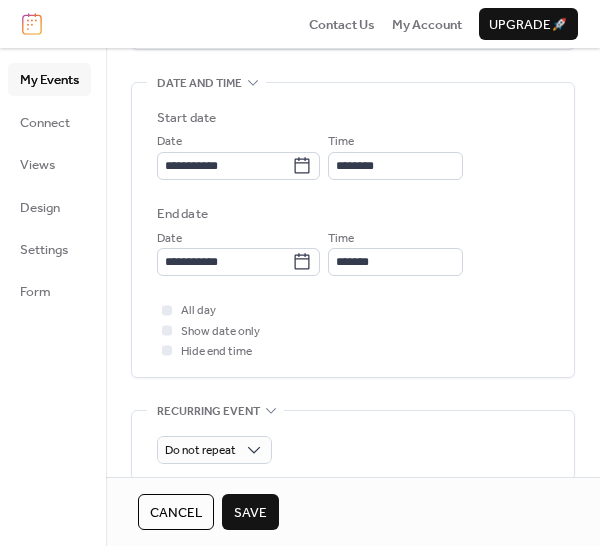 scroll, scrollTop: 600, scrollLeft: 0, axis: vertical 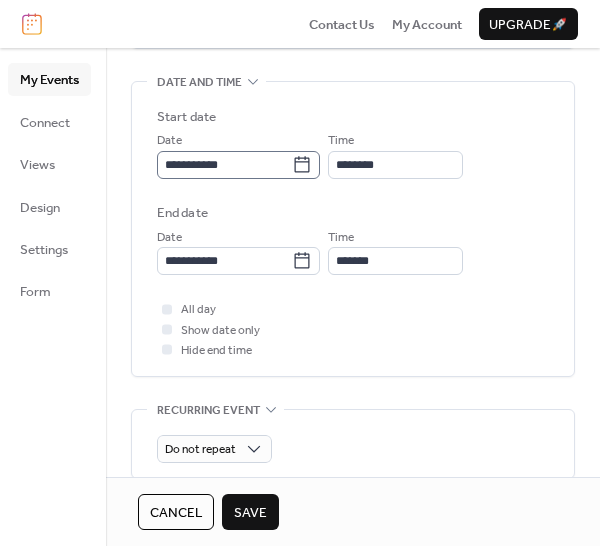 type on "**********" 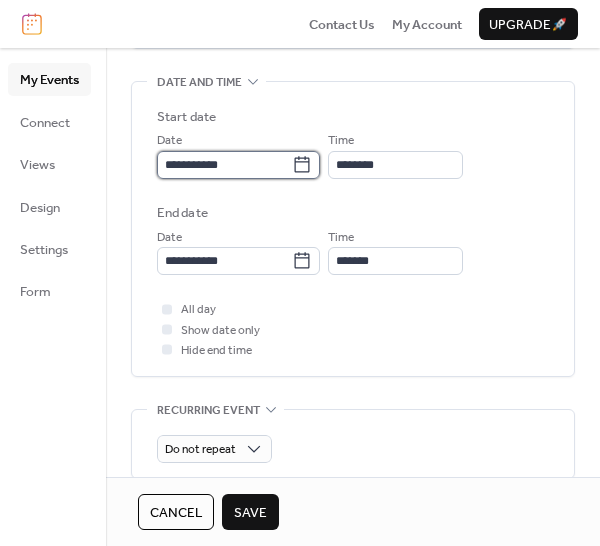 click on "**********" at bounding box center (224, 165) 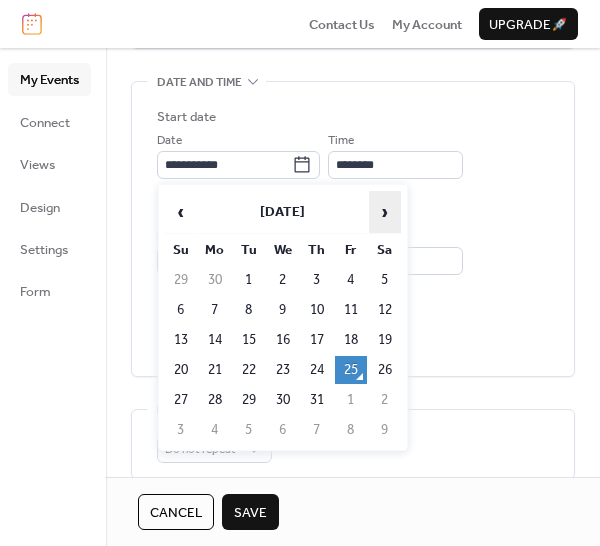 click on "›" at bounding box center (385, 212) 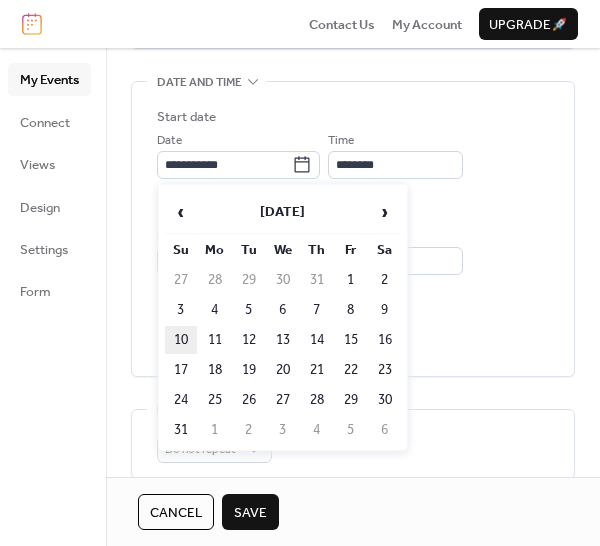 click on "10" at bounding box center [181, 340] 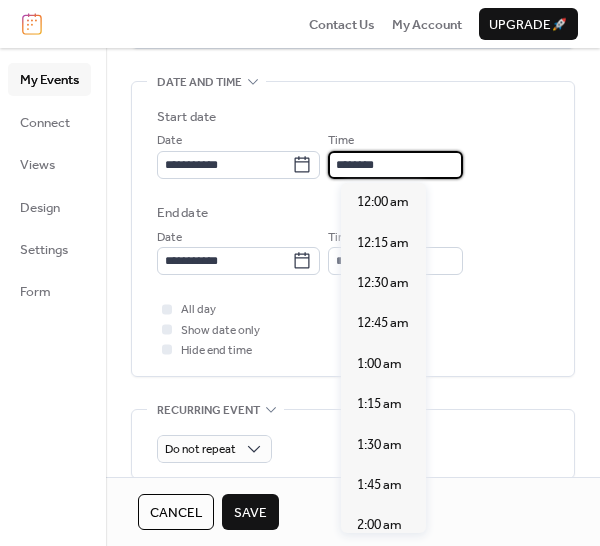 scroll, scrollTop: 1940, scrollLeft: 0, axis: vertical 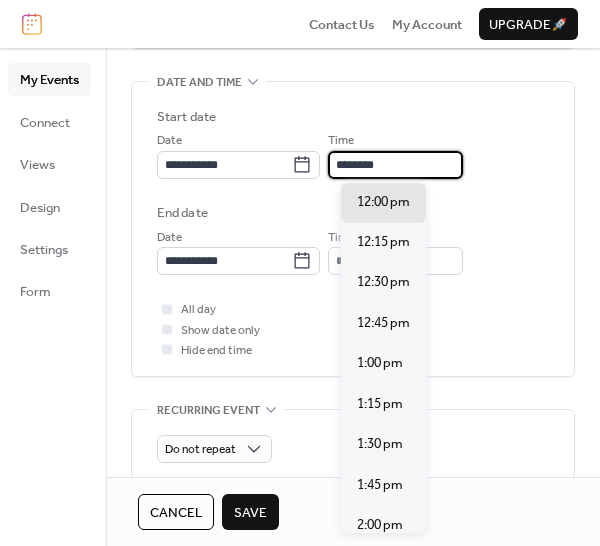 click on "********" at bounding box center [395, 165] 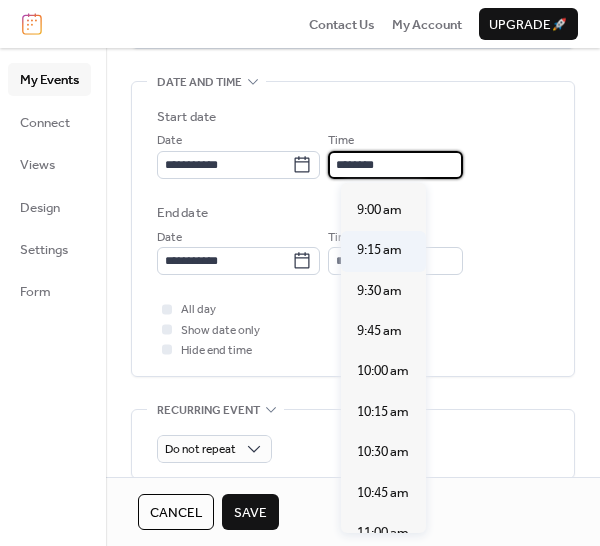 scroll, scrollTop: 1440, scrollLeft: 0, axis: vertical 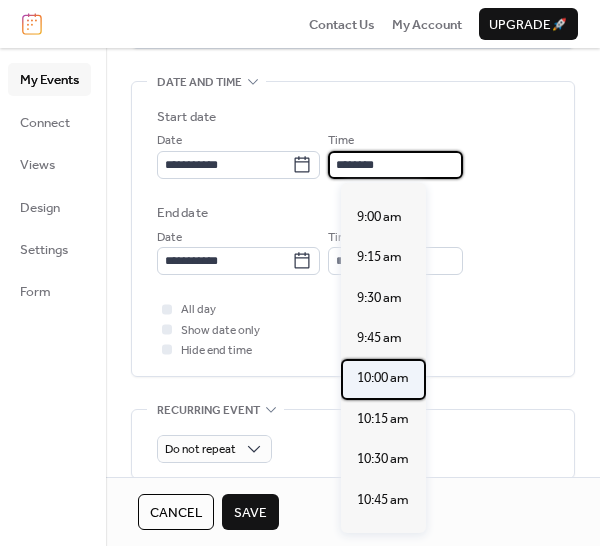 click on "10:00 am" at bounding box center [383, 378] 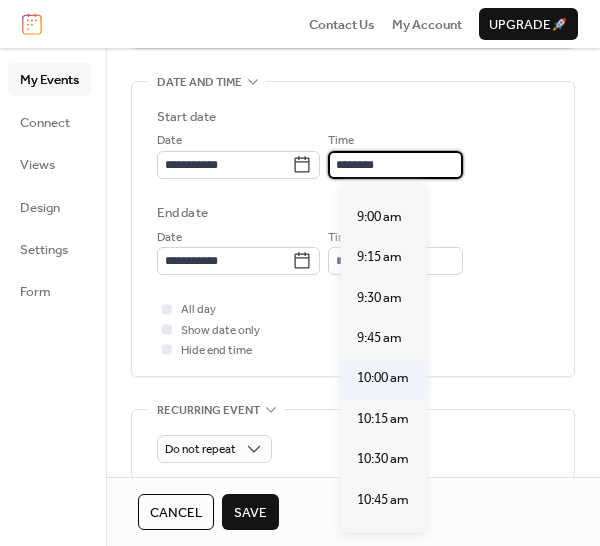 type on "********" 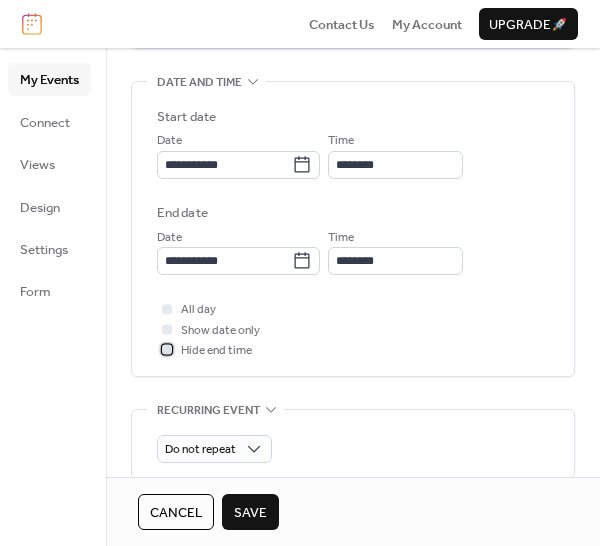 click at bounding box center (167, 350) 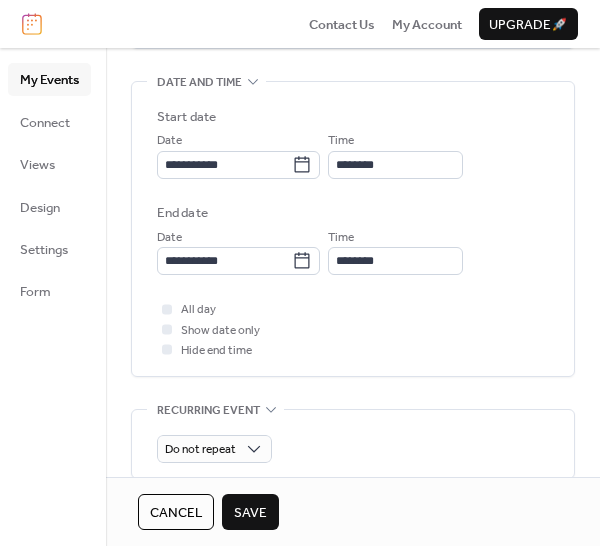 click on "Save" at bounding box center [250, 513] 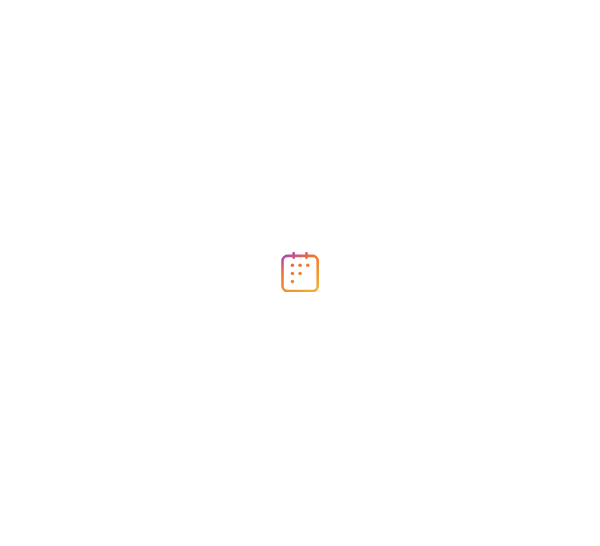 scroll, scrollTop: 0, scrollLeft: 0, axis: both 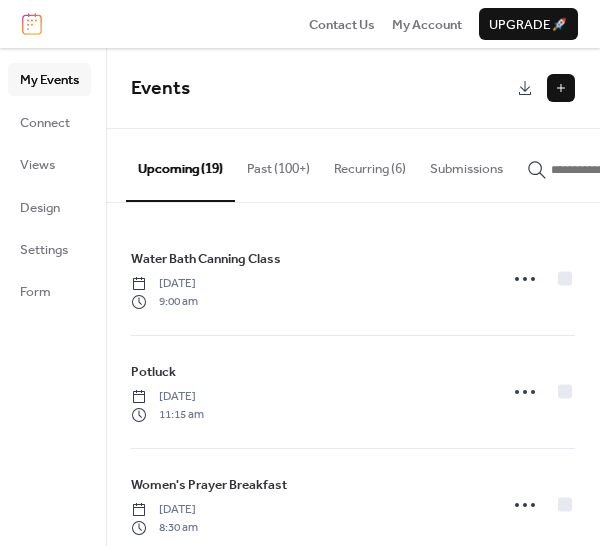 click at bounding box center [561, 88] 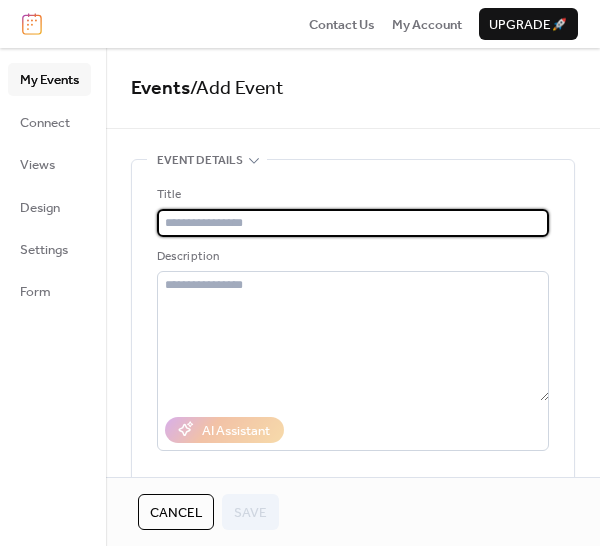 click at bounding box center [353, 223] 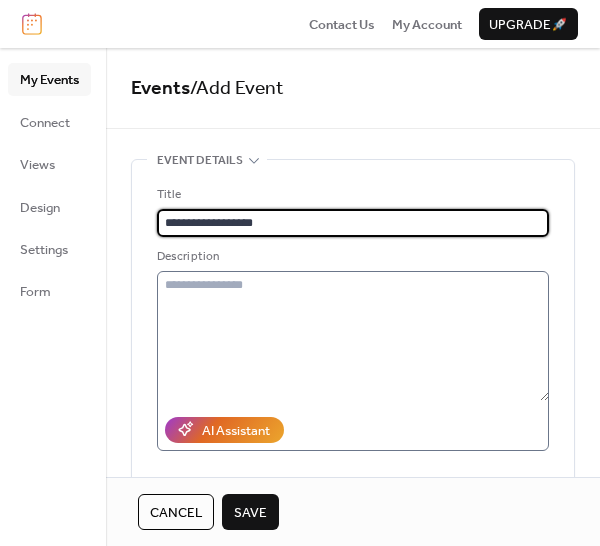 type on "**********" 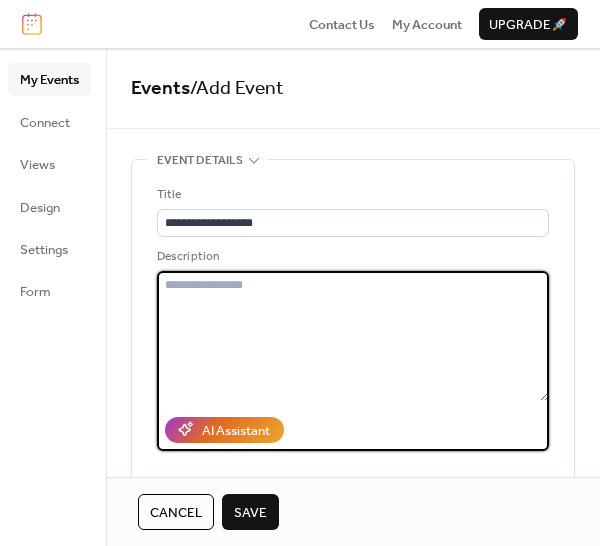 click at bounding box center (353, 336) 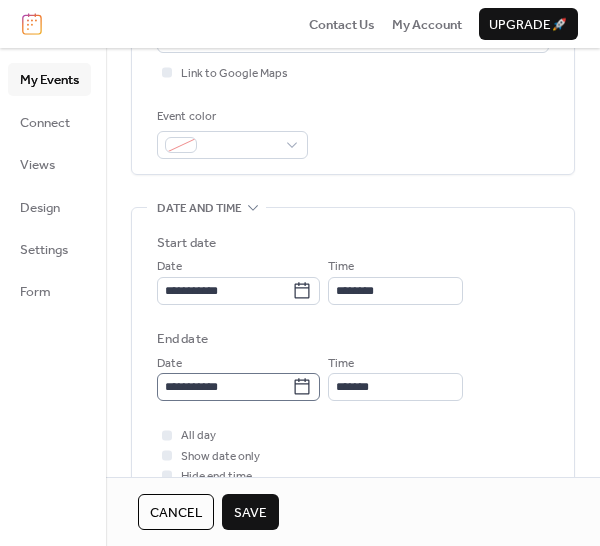 scroll, scrollTop: 500, scrollLeft: 0, axis: vertical 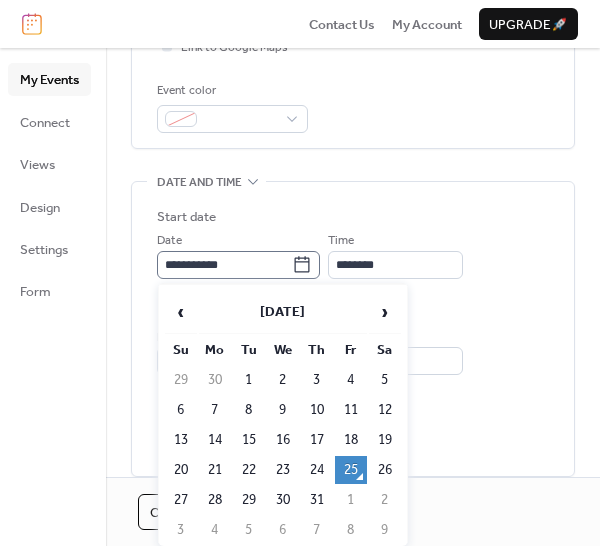 click 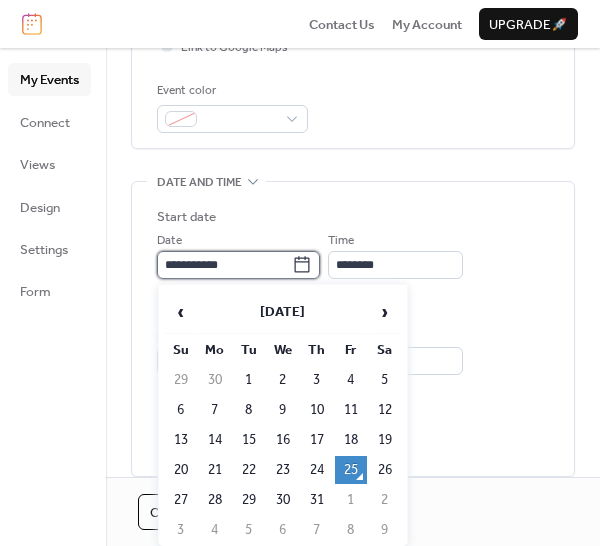 click on "**********" at bounding box center [224, 265] 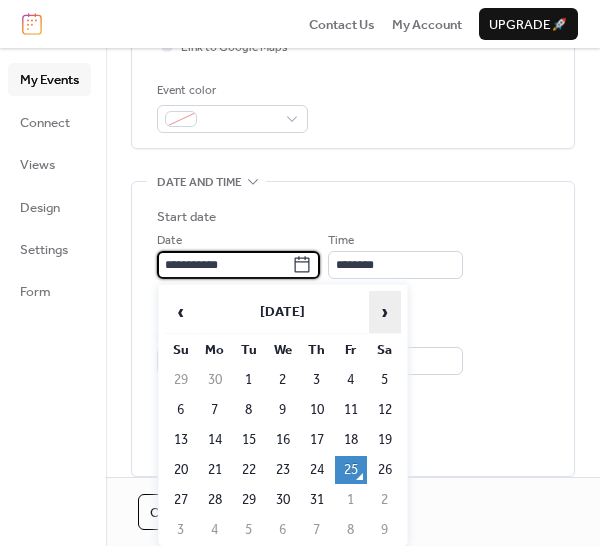click on "›" at bounding box center [385, 312] 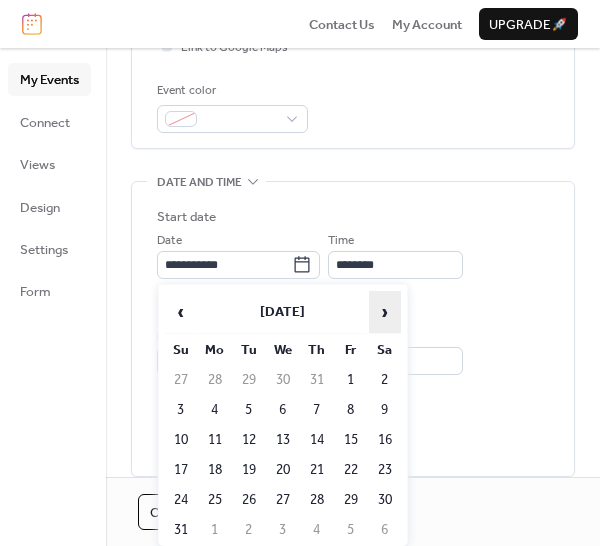click on "›" at bounding box center [385, 312] 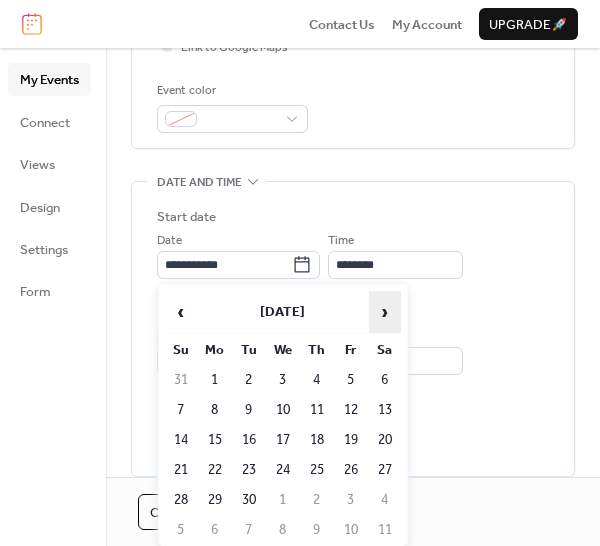 click on "›" at bounding box center [385, 312] 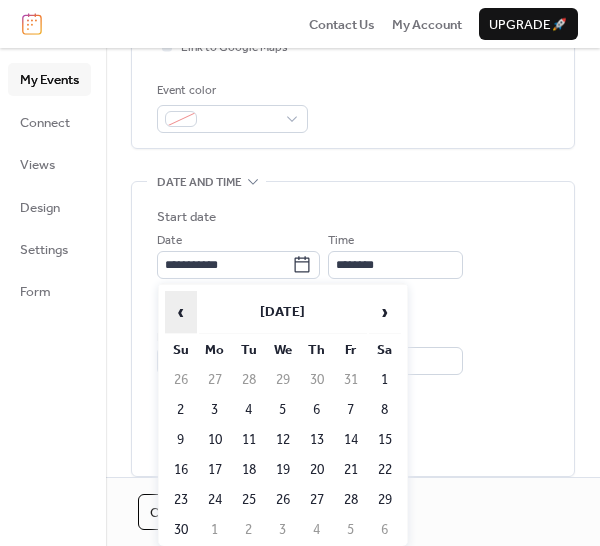 click on "‹" at bounding box center (181, 312) 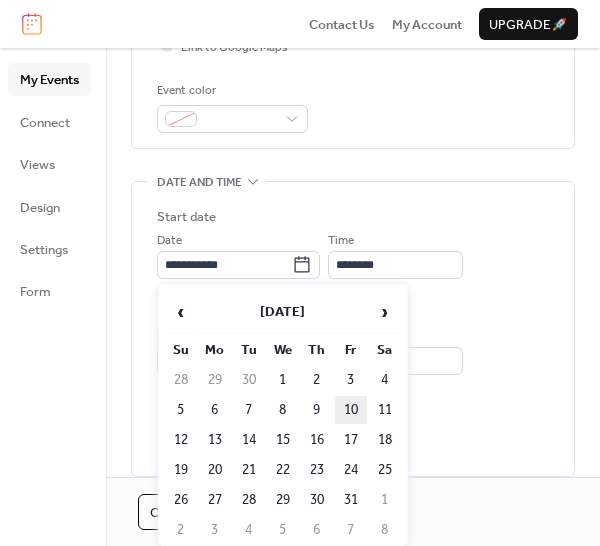 click on "10" at bounding box center (351, 410) 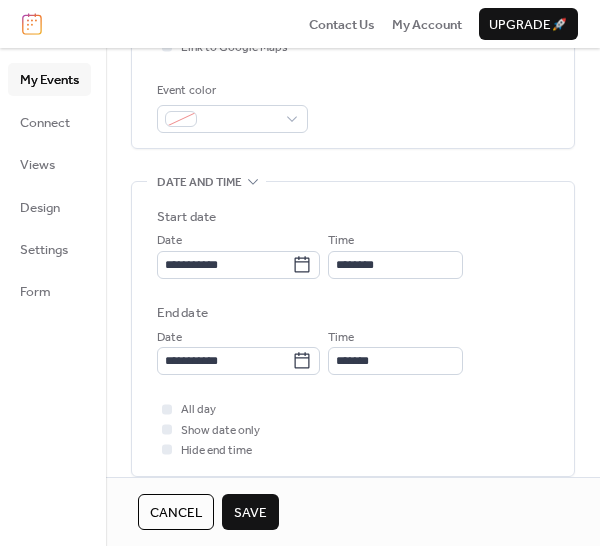 click on "All day Show date only Hide end time" at bounding box center [353, 429] 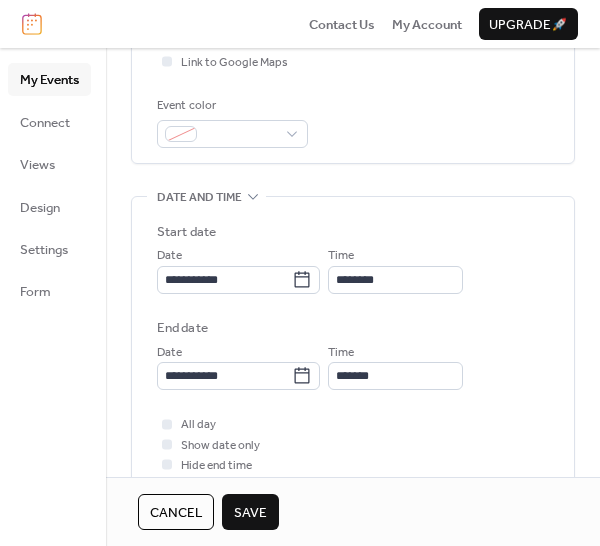 scroll, scrollTop: 474, scrollLeft: 0, axis: vertical 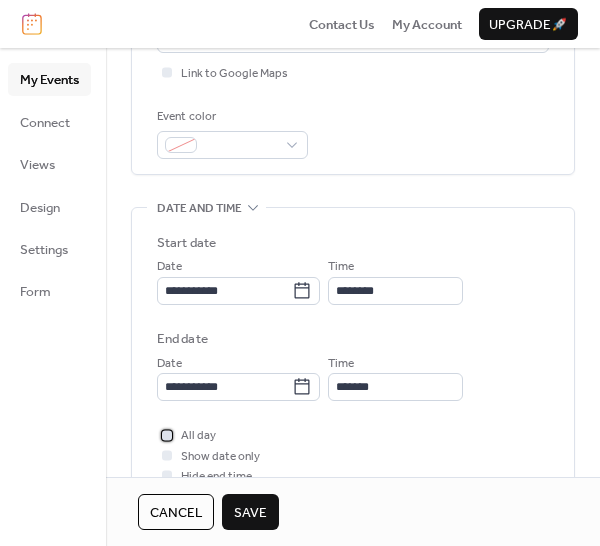 click at bounding box center (167, 435) 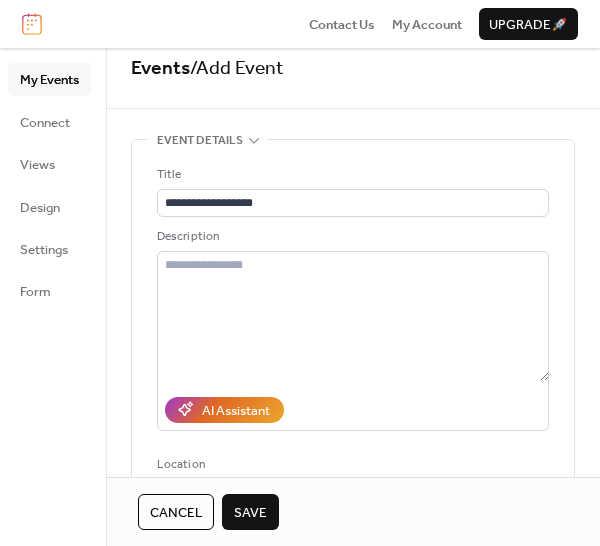 scroll, scrollTop: 0, scrollLeft: 0, axis: both 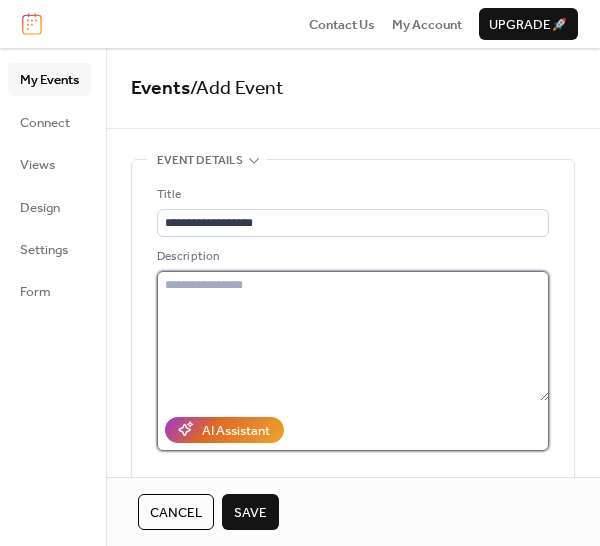 click at bounding box center (353, 336) 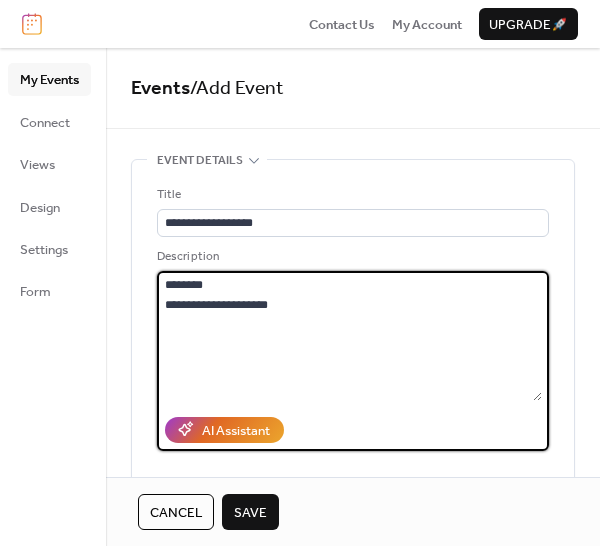 type on "**********" 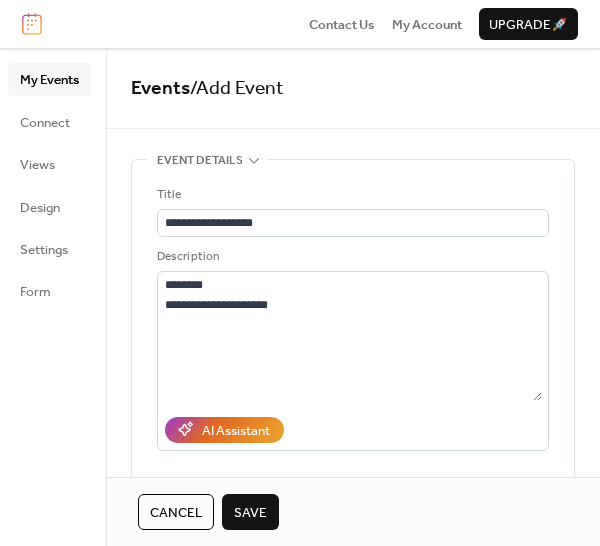 click on "Save" at bounding box center [250, 513] 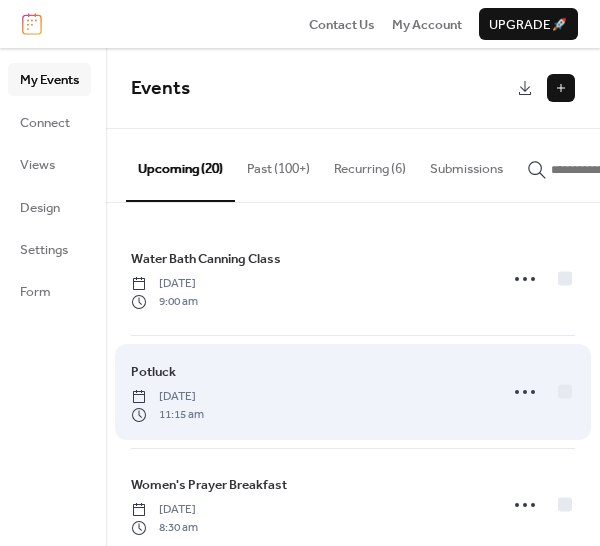 scroll, scrollTop: 100, scrollLeft: 0, axis: vertical 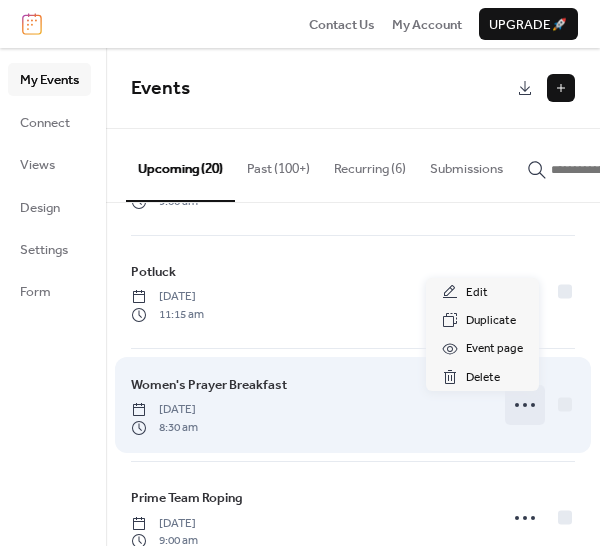 click 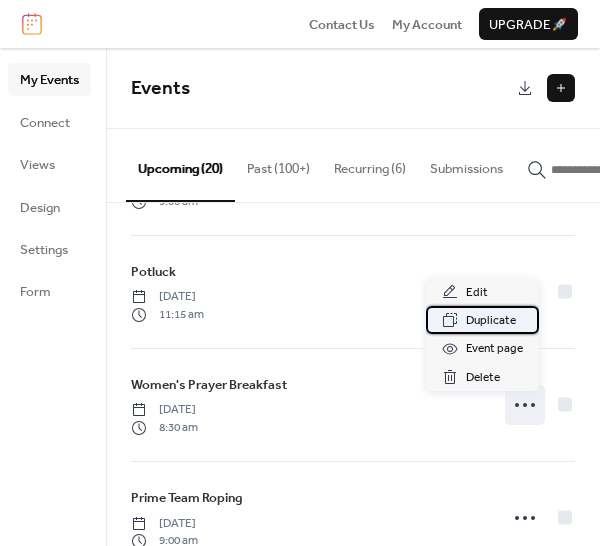 click on "Duplicate" at bounding box center [491, 321] 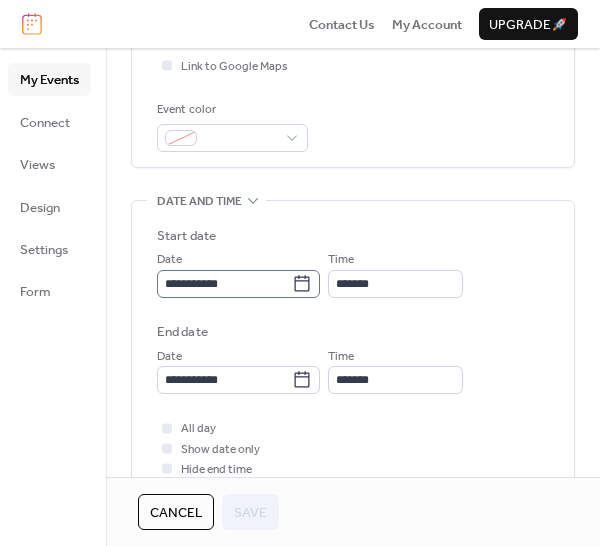 scroll, scrollTop: 600, scrollLeft: 0, axis: vertical 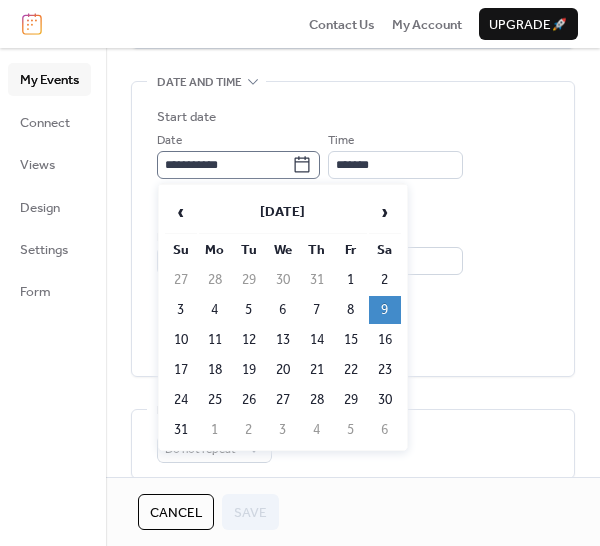 click 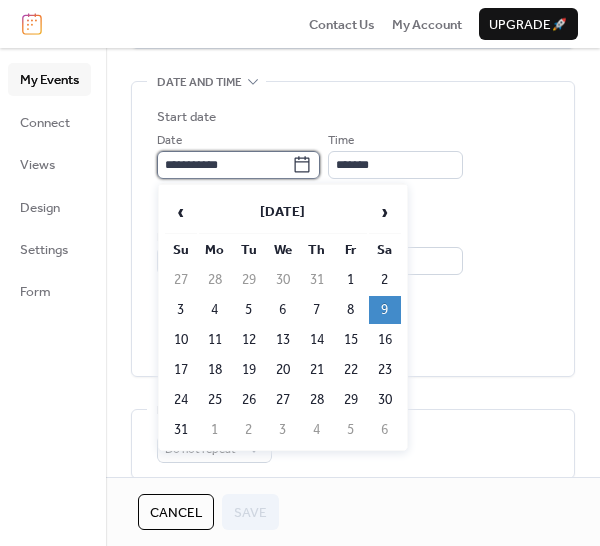 click on "**********" at bounding box center (224, 165) 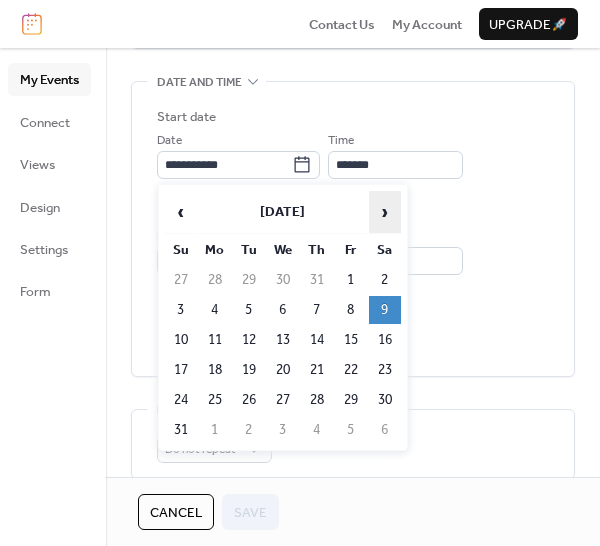 click on "›" at bounding box center (385, 212) 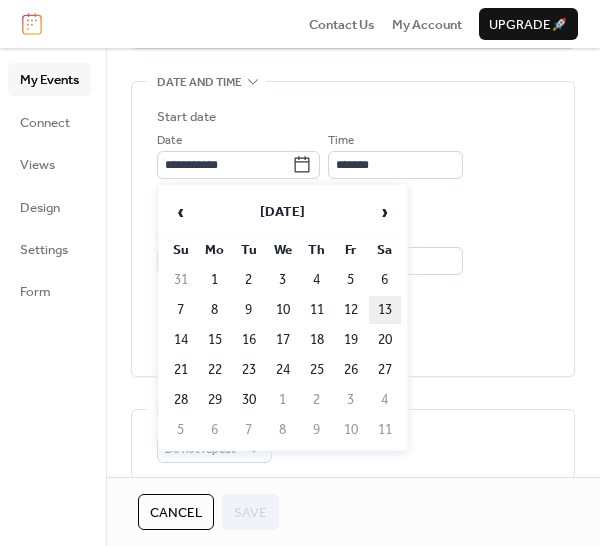 click on "13" at bounding box center [385, 310] 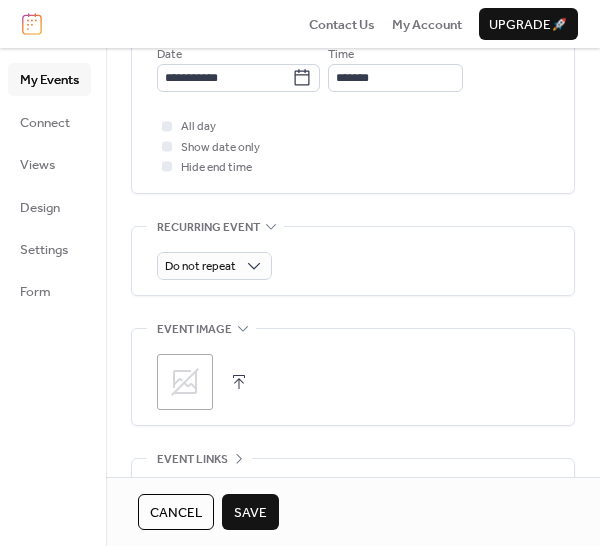 scroll, scrollTop: 800, scrollLeft: 0, axis: vertical 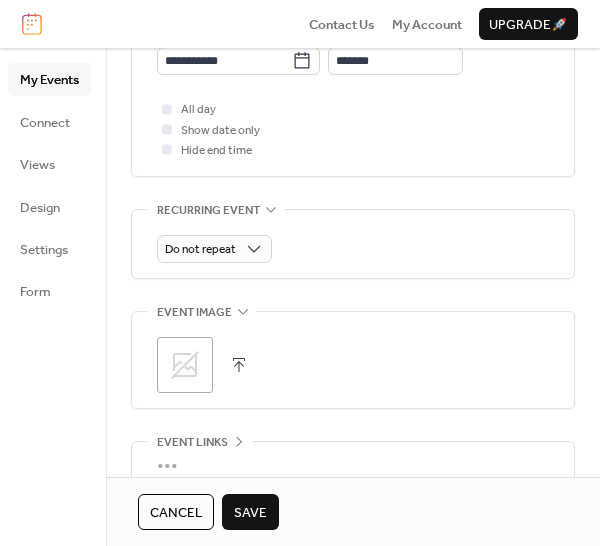 click on "Save" at bounding box center (250, 513) 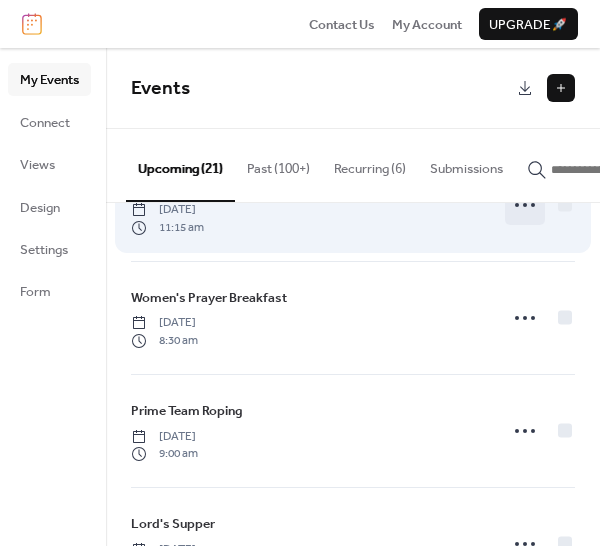 scroll, scrollTop: 200, scrollLeft: 0, axis: vertical 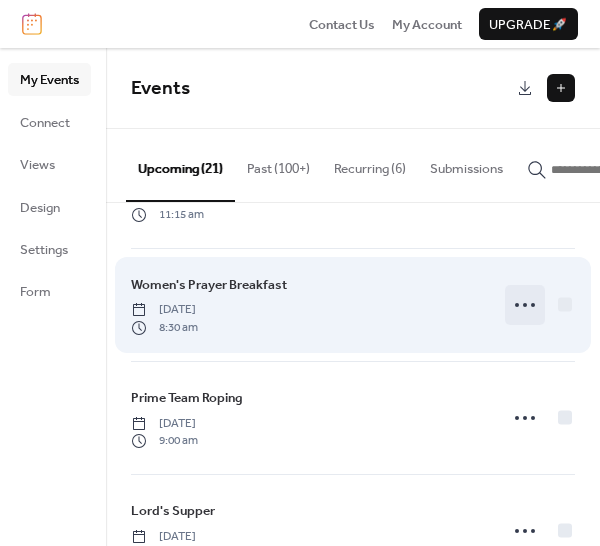 click 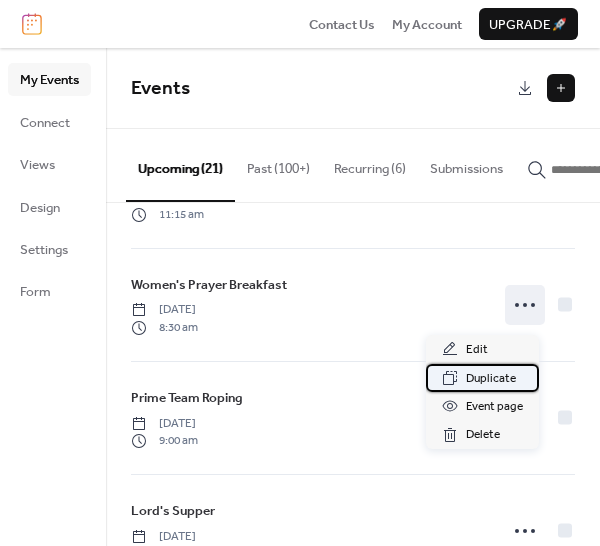 click on "Duplicate" at bounding box center (491, 379) 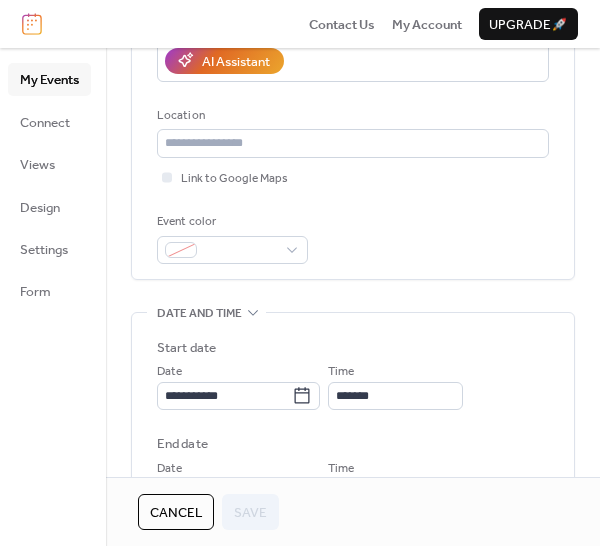 scroll, scrollTop: 400, scrollLeft: 0, axis: vertical 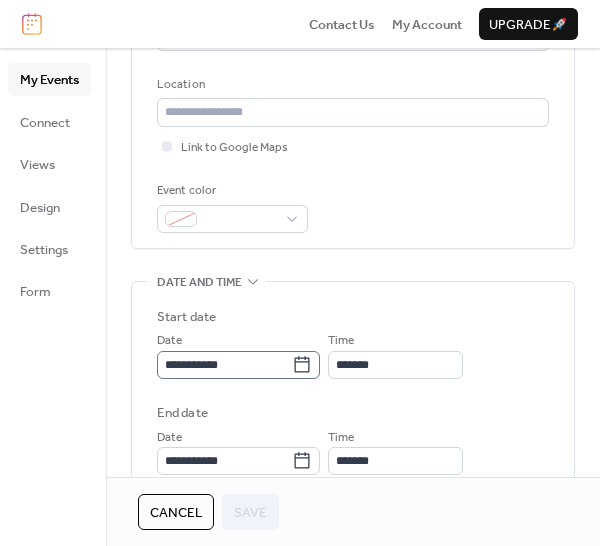 click 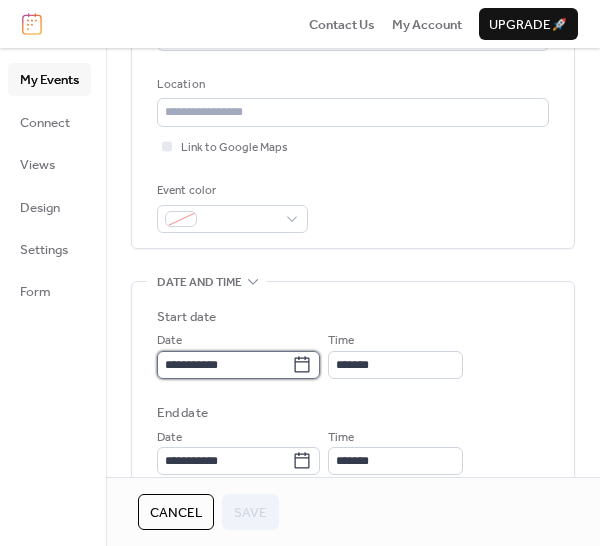 click on "**********" at bounding box center (224, 365) 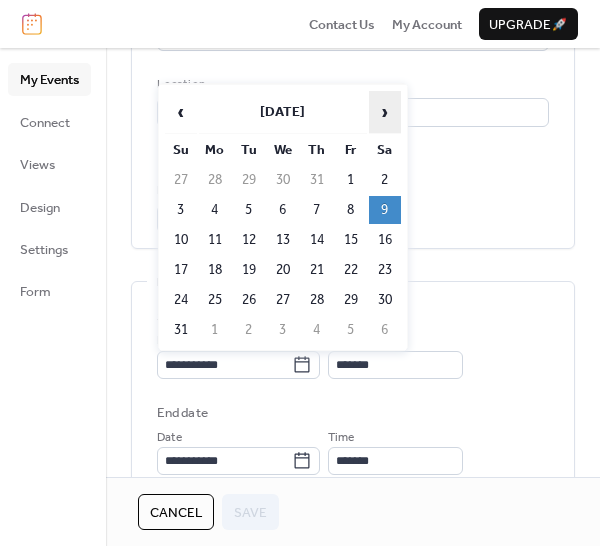 click on "›" at bounding box center [385, 112] 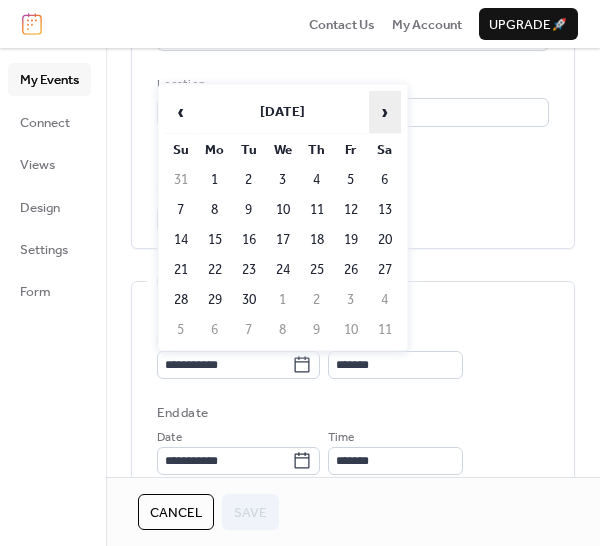 click on "›" at bounding box center [385, 112] 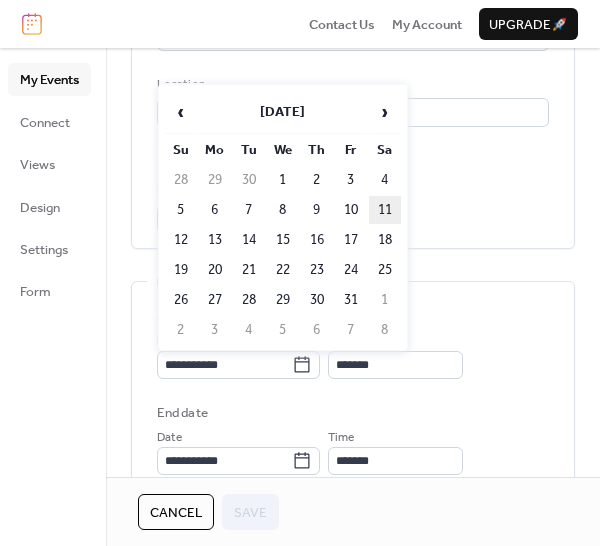 click on "11" at bounding box center [385, 210] 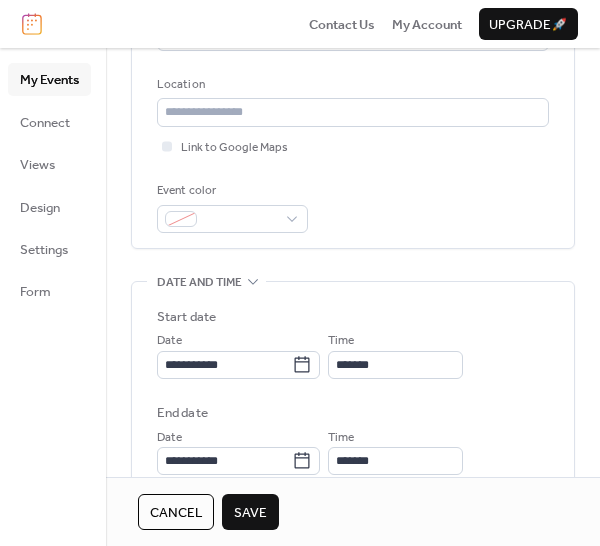 click on "Save" at bounding box center [250, 513] 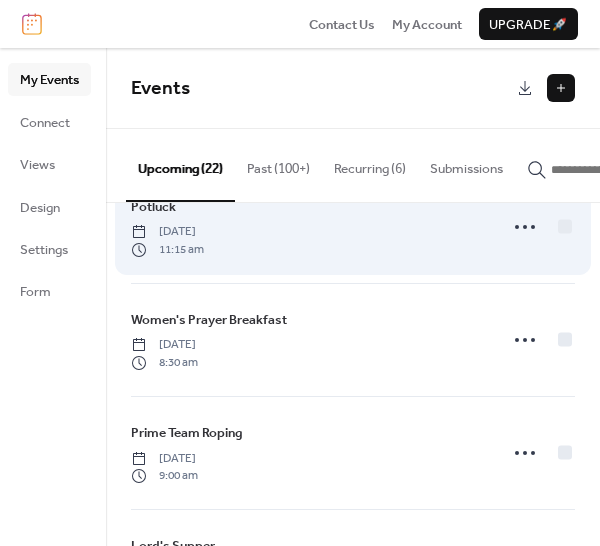 scroll, scrollTop: 200, scrollLeft: 0, axis: vertical 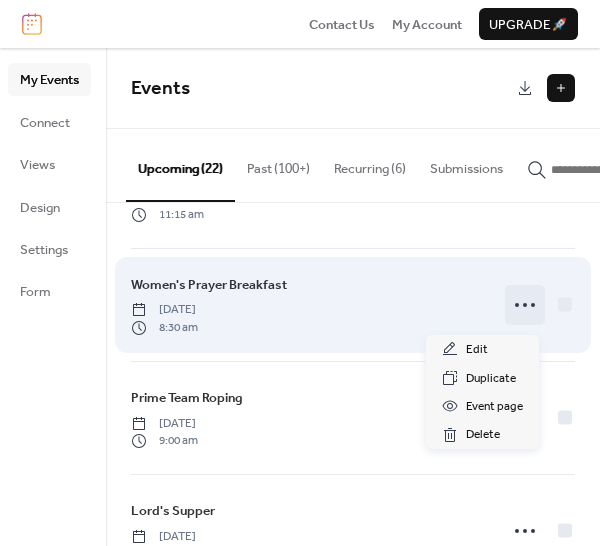 click 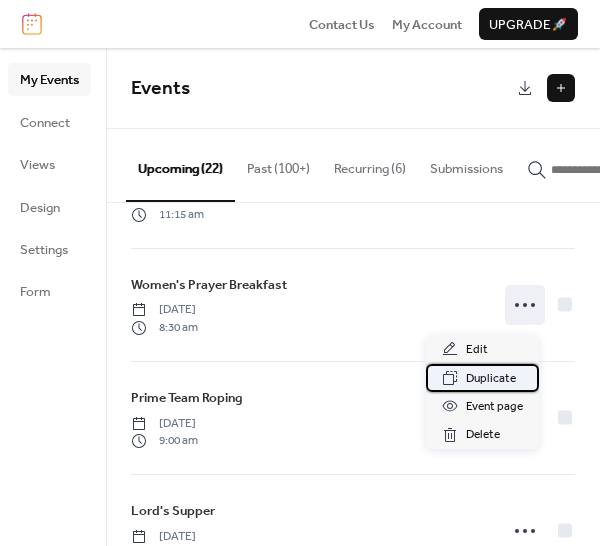 click on "Duplicate" at bounding box center (491, 379) 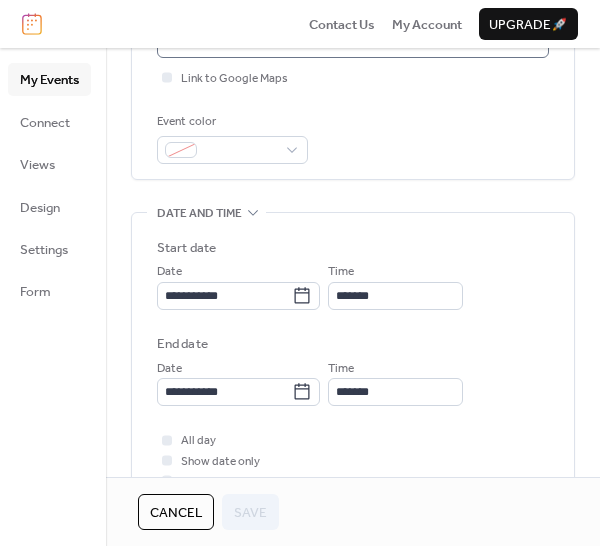 scroll, scrollTop: 500, scrollLeft: 0, axis: vertical 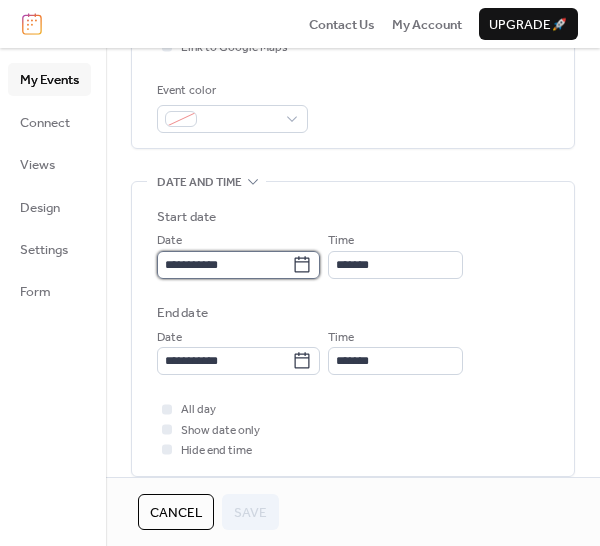 click on "**********" at bounding box center (224, 265) 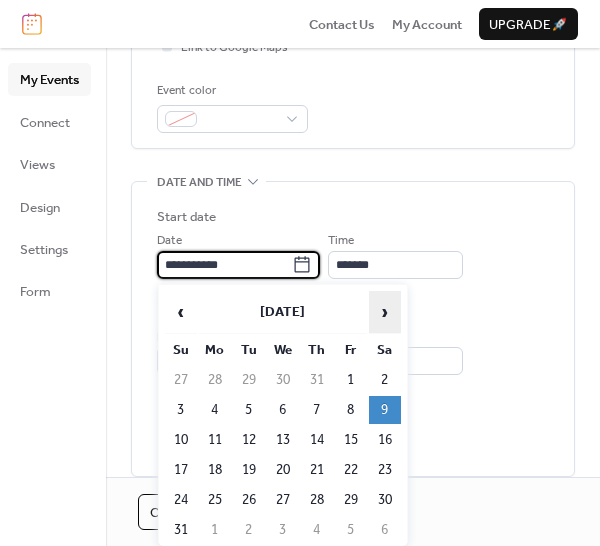 click on "›" at bounding box center (385, 312) 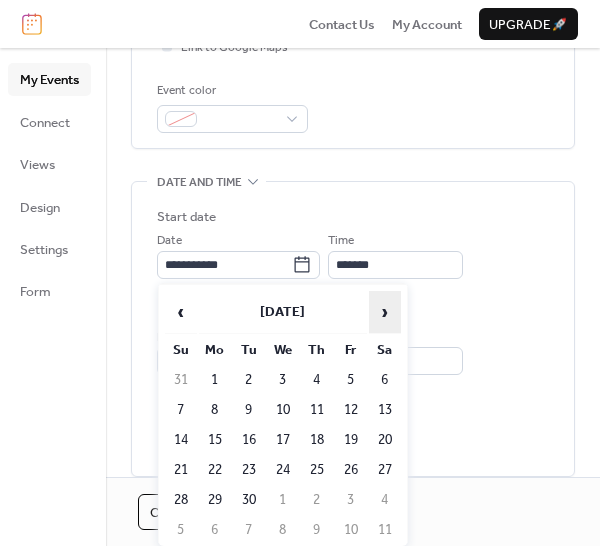 click on "›" at bounding box center [385, 312] 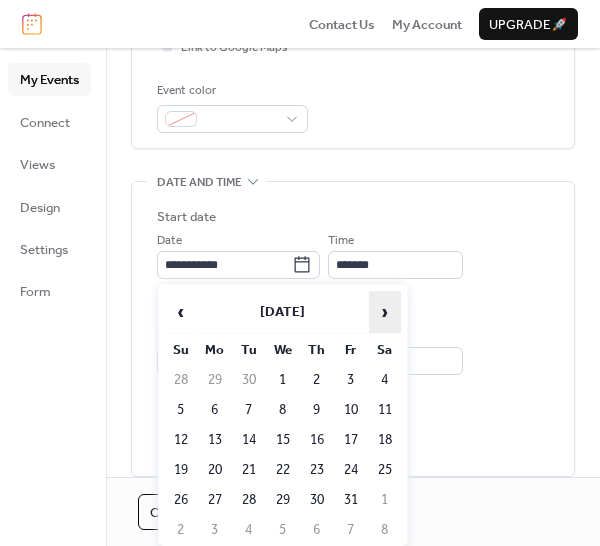 click on "›" at bounding box center (385, 312) 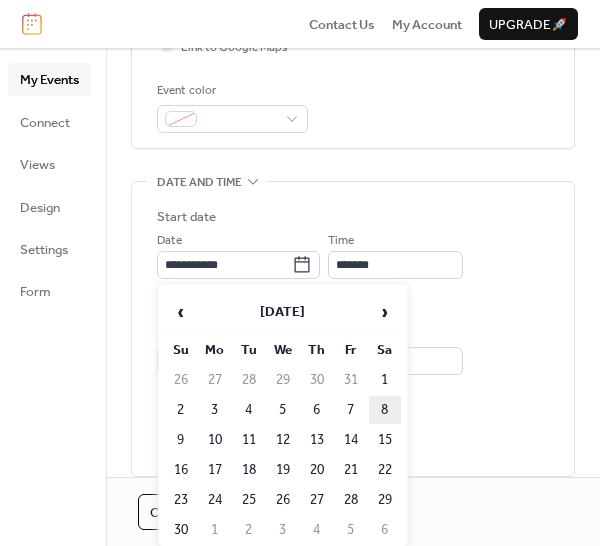click on "8" at bounding box center (385, 410) 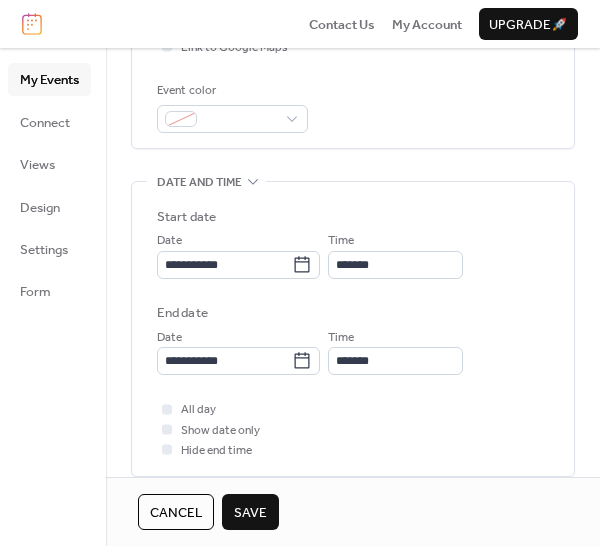 click on "Save" at bounding box center [250, 513] 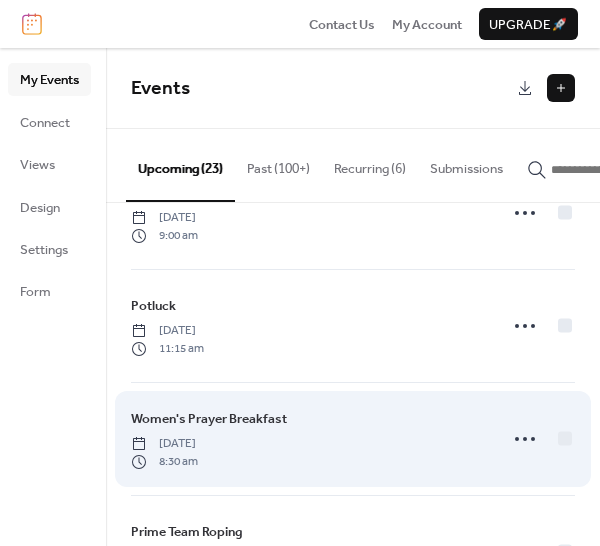 scroll, scrollTop: 100, scrollLeft: 0, axis: vertical 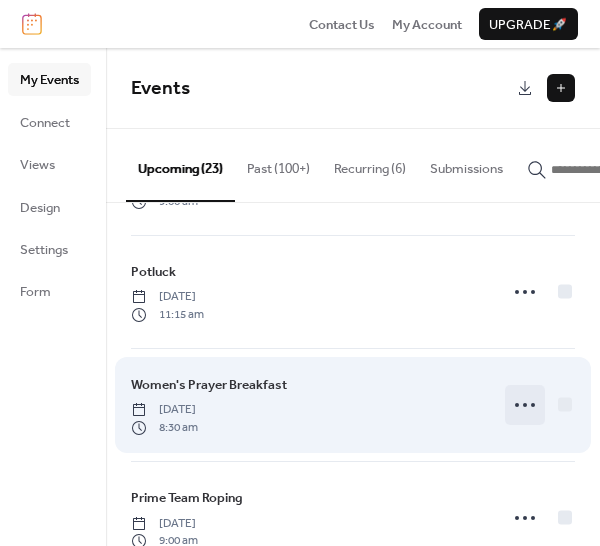 click 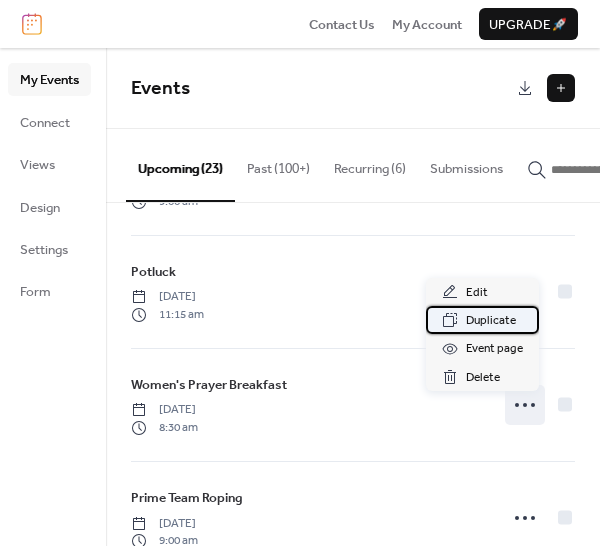 click on "Duplicate" at bounding box center (491, 321) 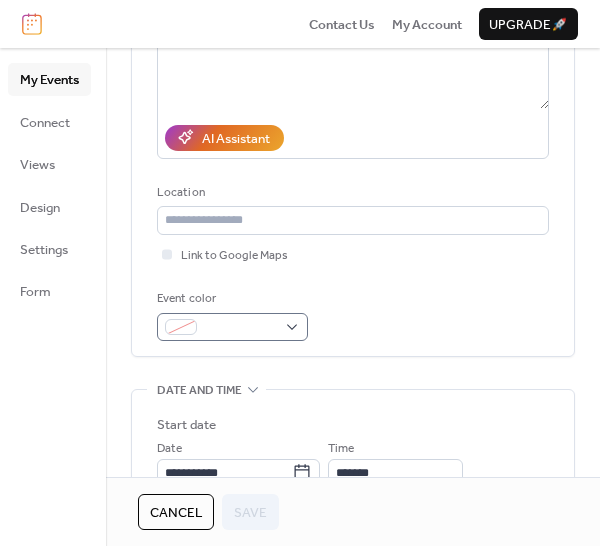 scroll, scrollTop: 400, scrollLeft: 0, axis: vertical 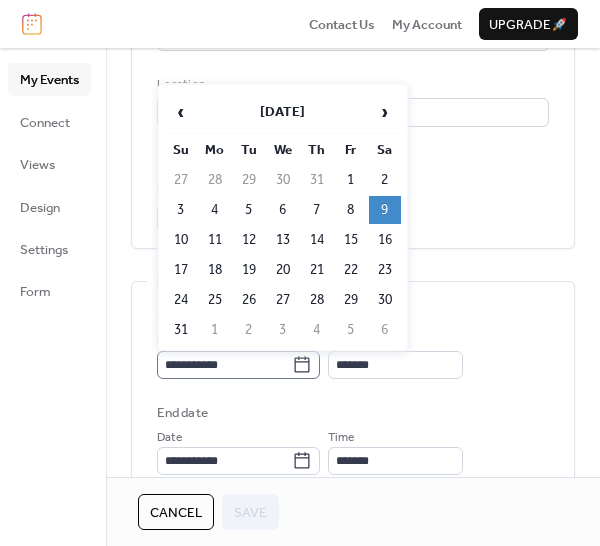 click 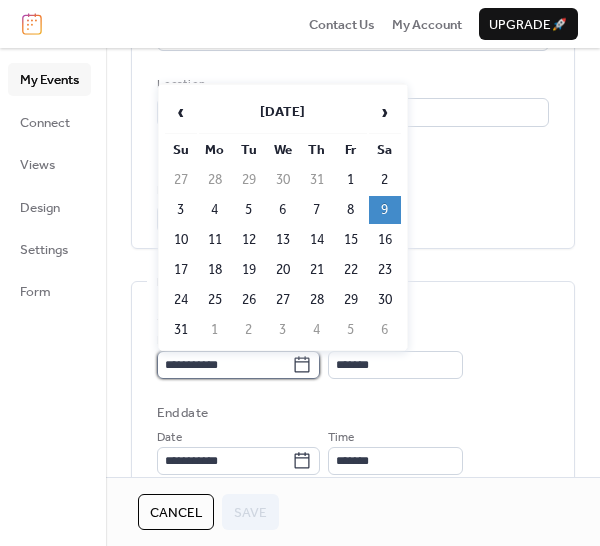click on "**********" at bounding box center [224, 365] 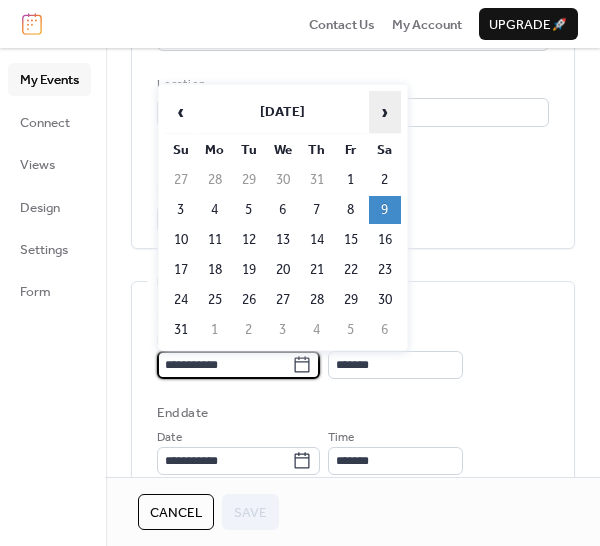 click on "›" at bounding box center (385, 112) 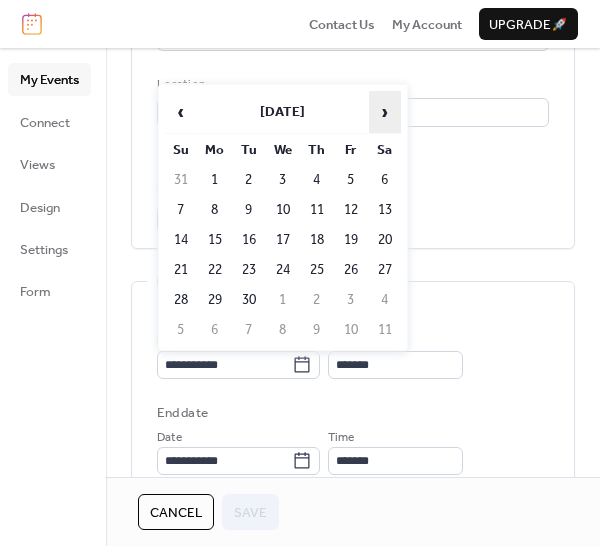 click on "›" at bounding box center [385, 112] 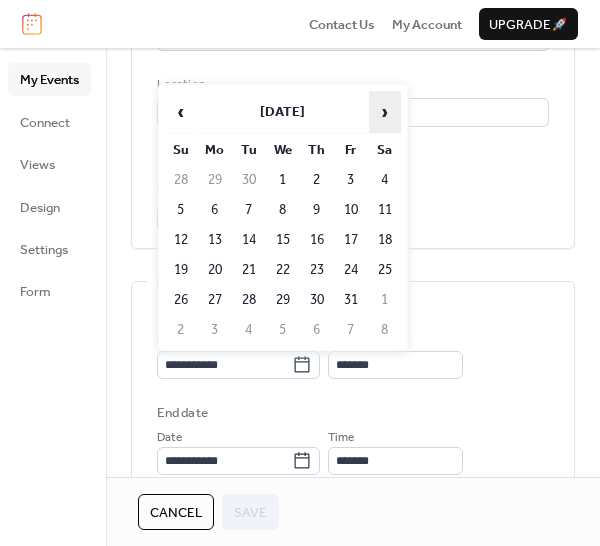 click on "›" at bounding box center (385, 112) 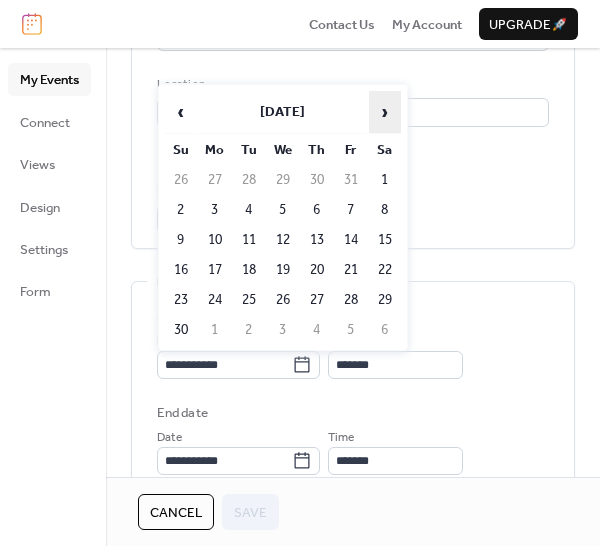 click on "›" at bounding box center [385, 112] 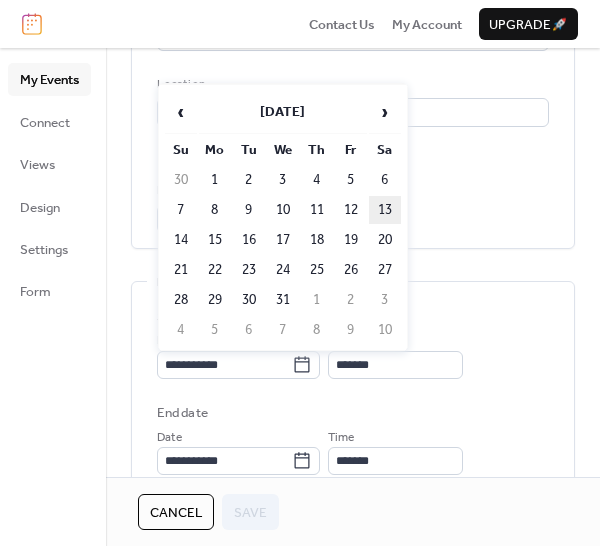 click on "13" at bounding box center (385, 210) 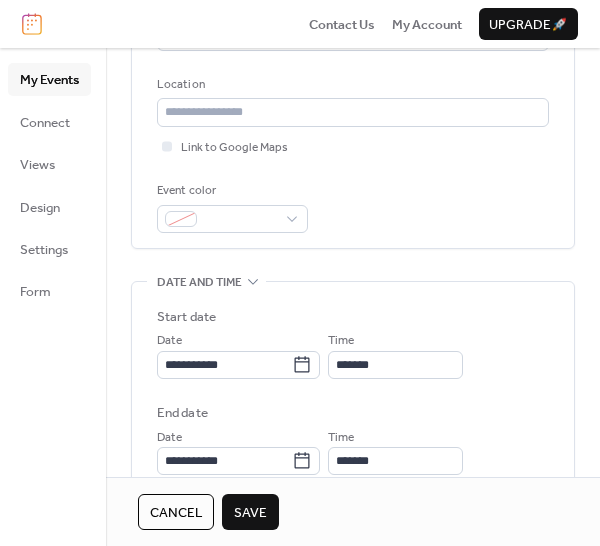 click on "Save" at bounding box center [250, 513] 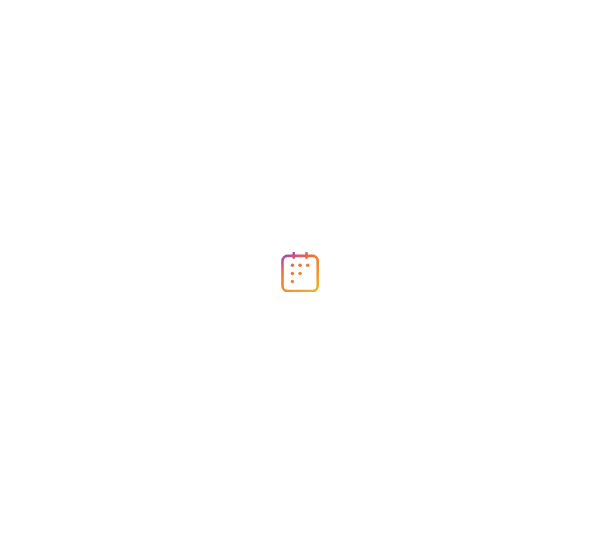 scroll, scrollTop: 0, scrollLeft: 0, axis: both 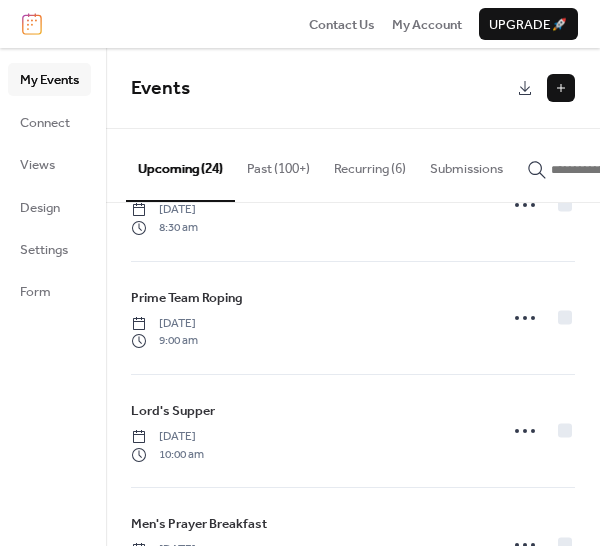 click on "Recurring (6)" at bounding box center (370, 164) 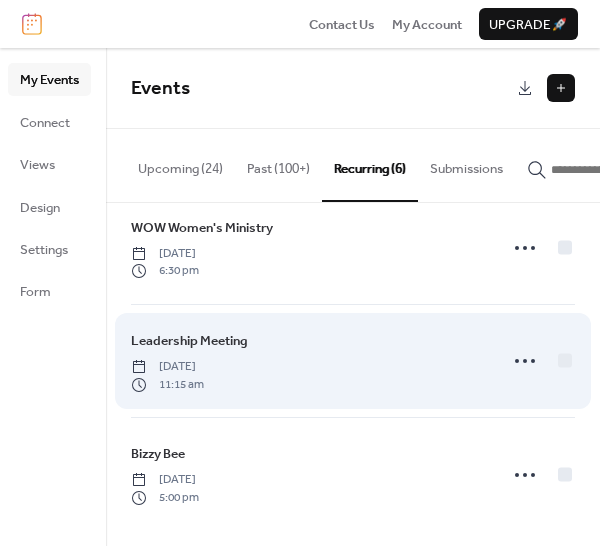 scroll, scrollTop: 381, scrollLeft: 0, axis: vertical 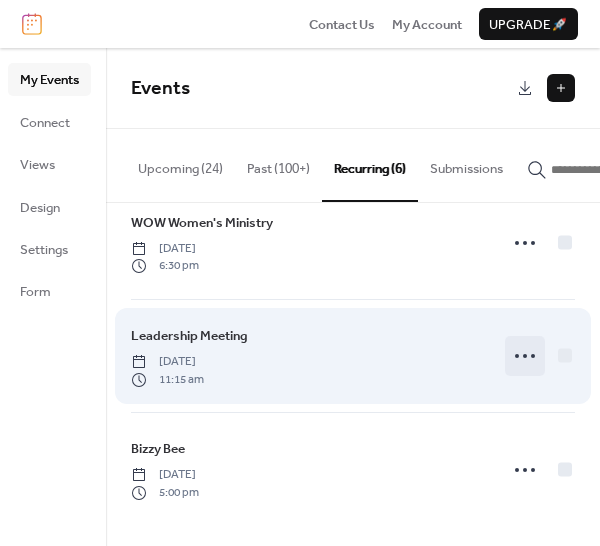 click 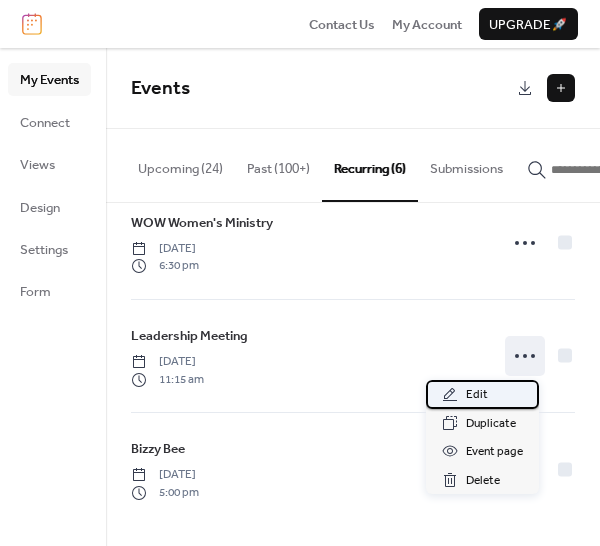 click on "Edit" at bounding box center [482, 394] 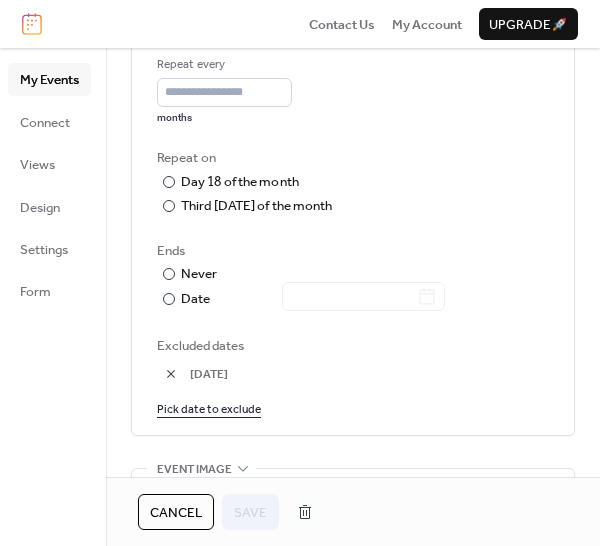 scroll, scrollTop: 1163, scrollLeft: 0, axis: vertical 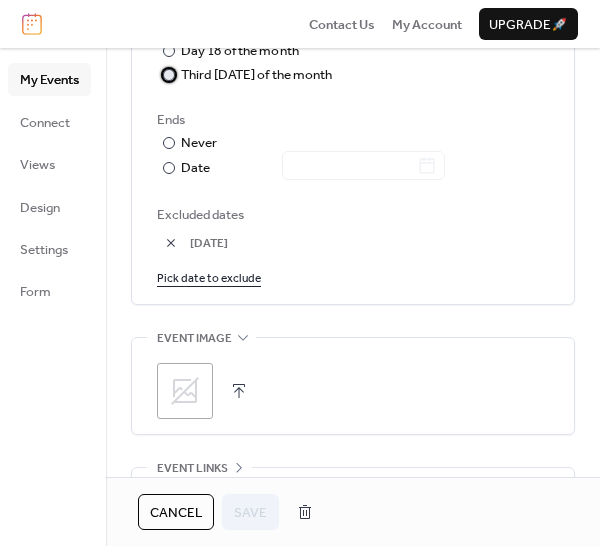 click at bounding box center (0, 0) 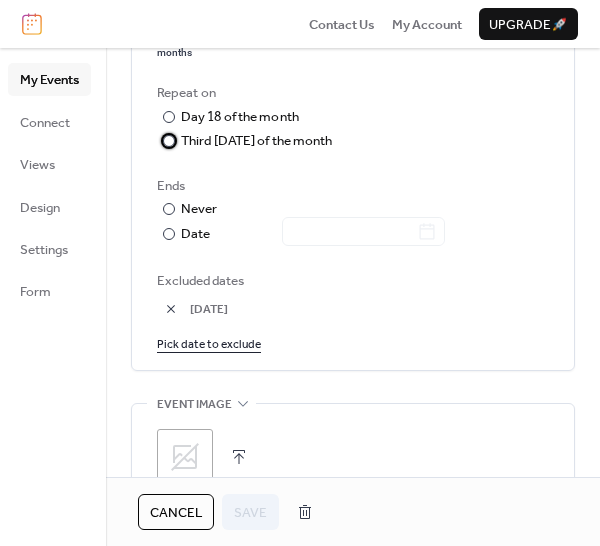 scroll, scrollTop: 1063, scrollLeft: 0, axis: vertical 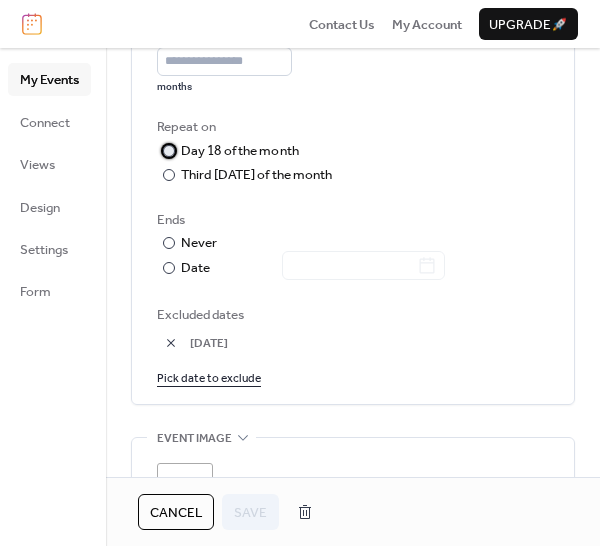 click at bounding box center [169, 151] 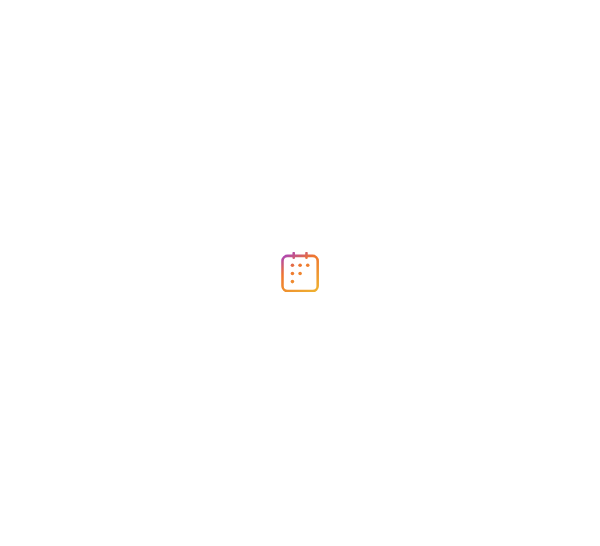 scroll, scrollTop: 0, scrollLeft: 0, axis: both 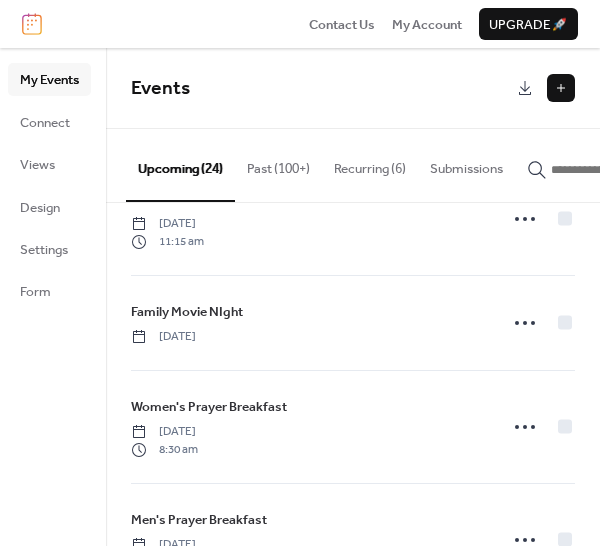 click on "Recurring (6)" at bounding box center [370, 164] 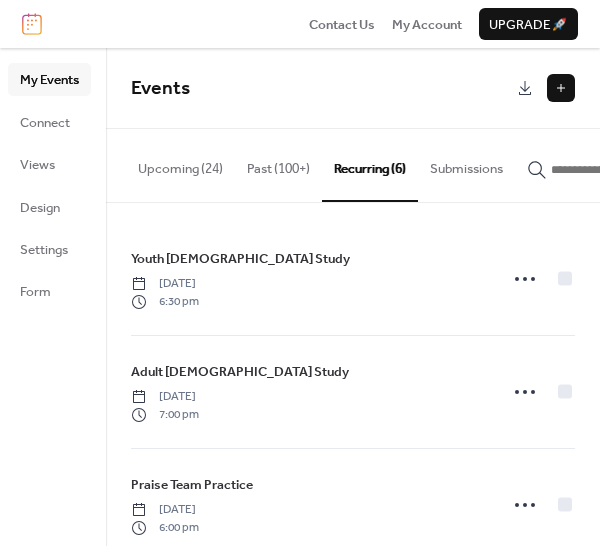 click at bounding box center (611, 170) 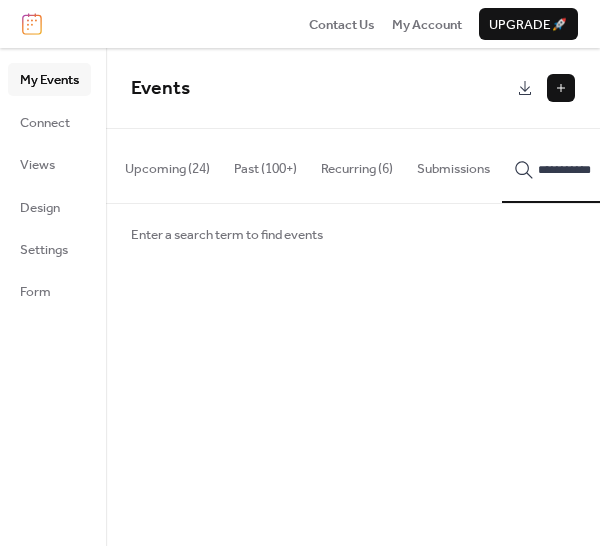 type on "**********" 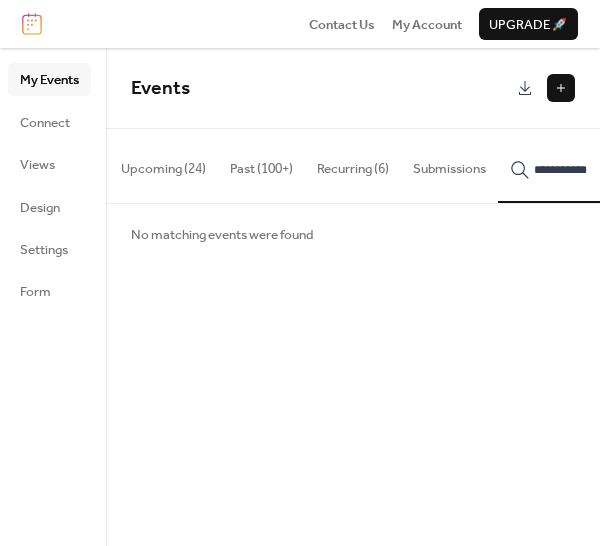 click on "Recurring (6)" at bounding box center [353, 164] 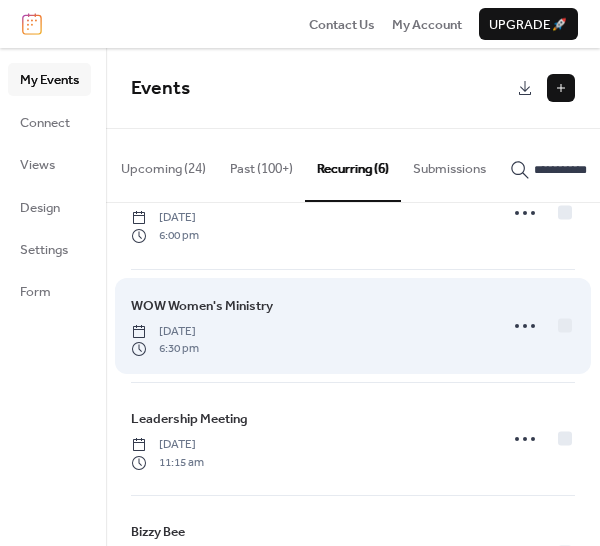 scroll, scrollTop: 381, scrollLeft: 0, axis: vertical 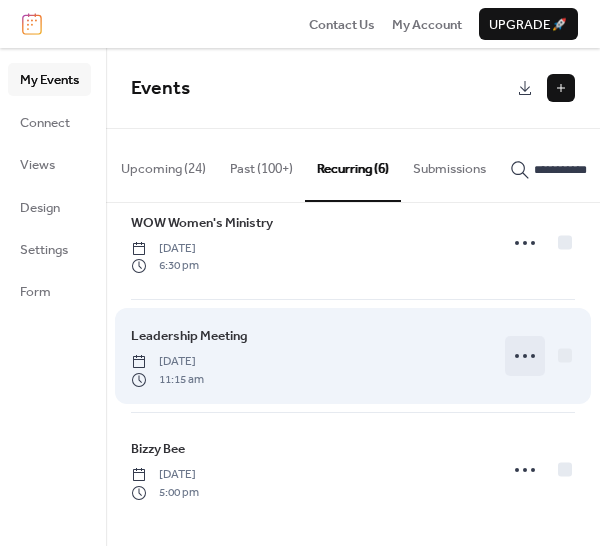 click 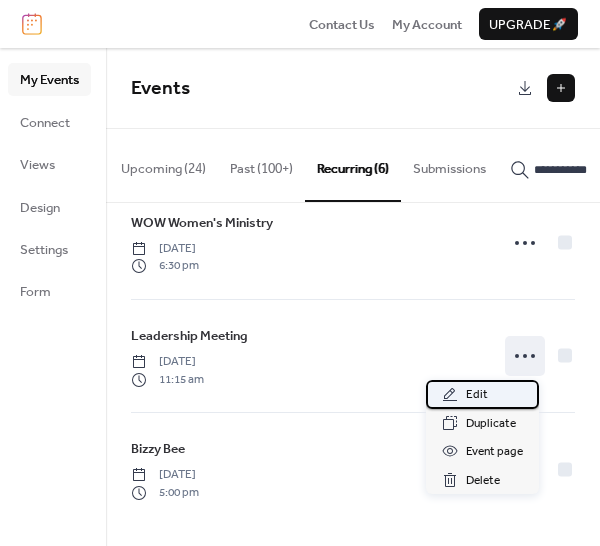 click on "Edit" at bounding box center [477, 395] 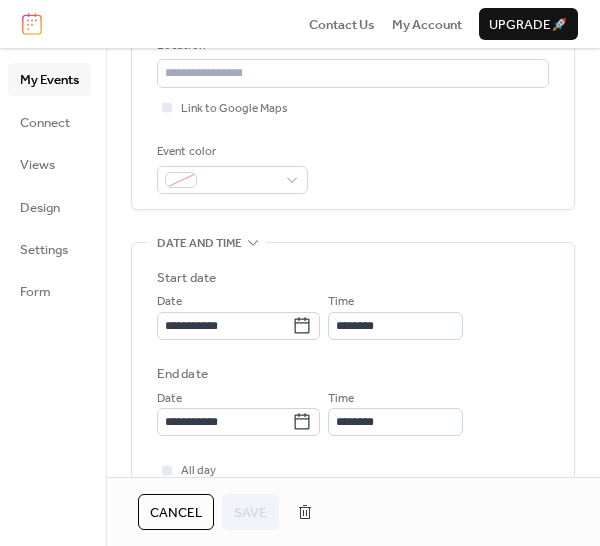 scroll, scrollTop: 500, scrollLeft: 0, axis: vertical 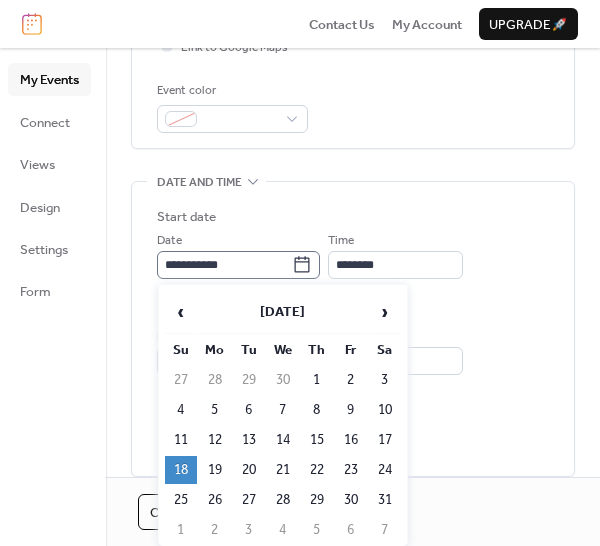 click 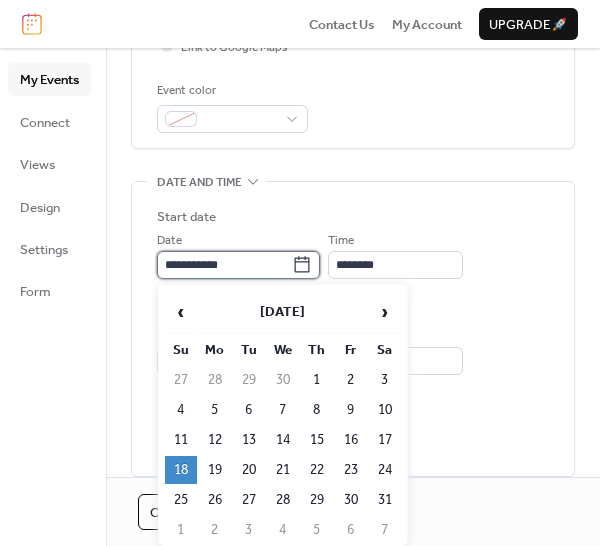 click on "**********" at bounding box center [224, 265] 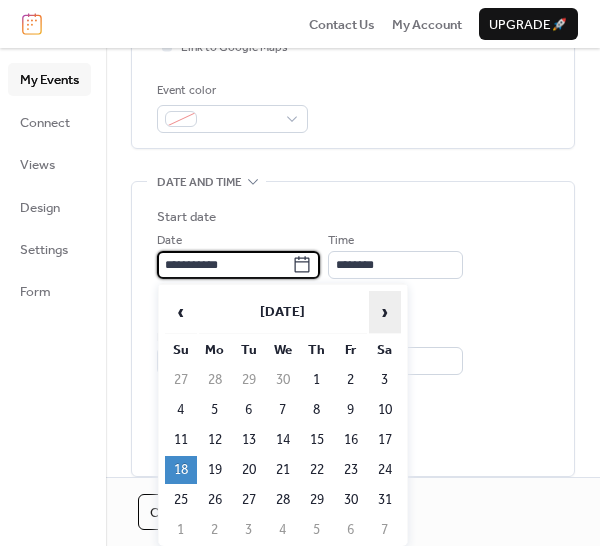 click on "›" at bounding box center [385, 312] 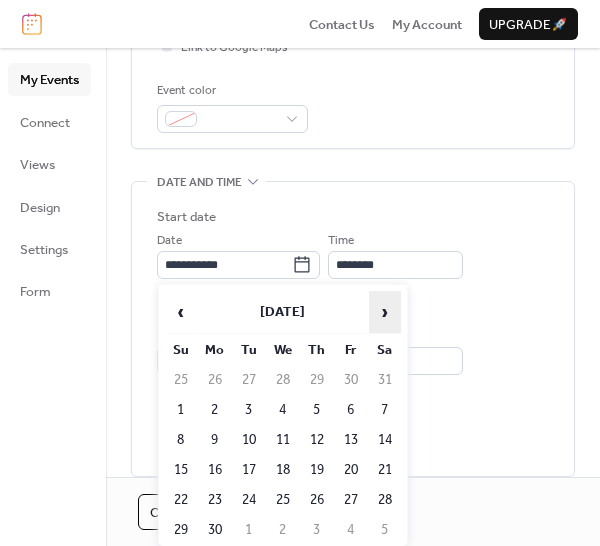 click on "›" at bounding box center [385, 312] 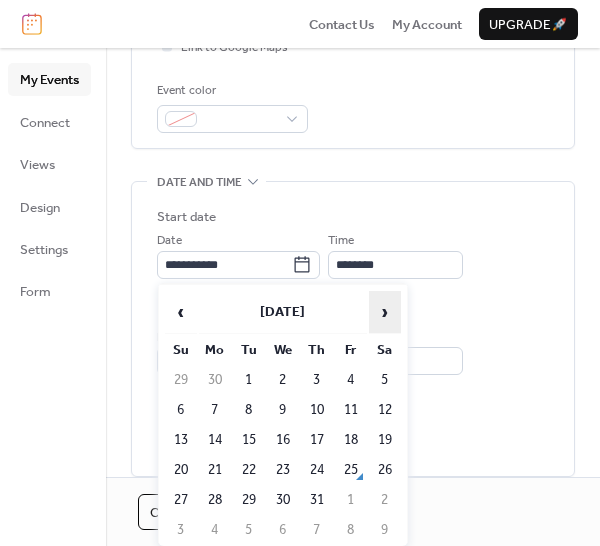 click on "›" at bounding box center (385, 312) 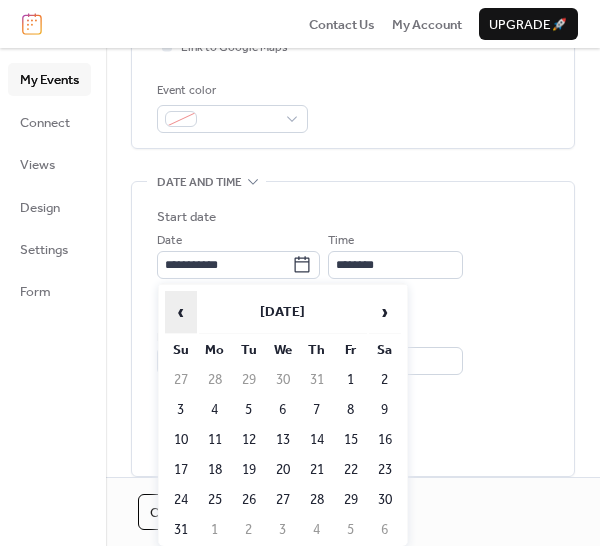 click on "‹" at bounding box center (181, 312) 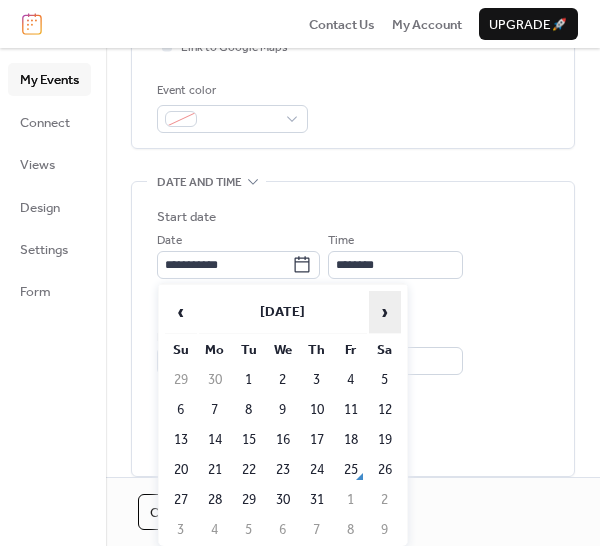 click on "›" at bounding box center (385, 312) 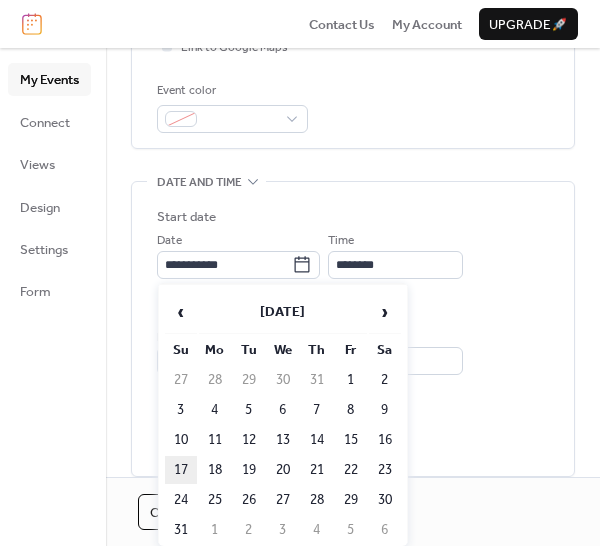 click on "17" at bounding box center [181, 470] 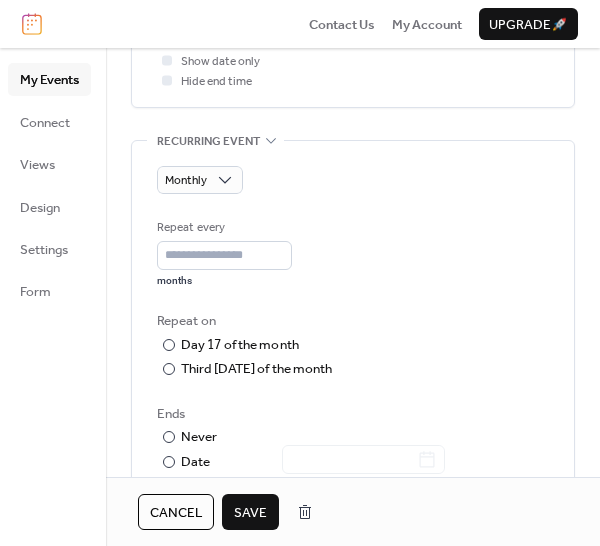 scroll, scrollTop: 900, scrollLeft: 0, axis: vertical 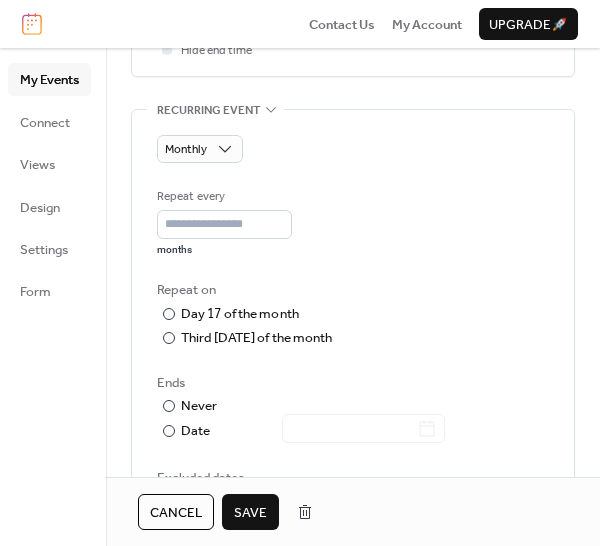 click on "Cancel Save" at bounding box center (353, 511) 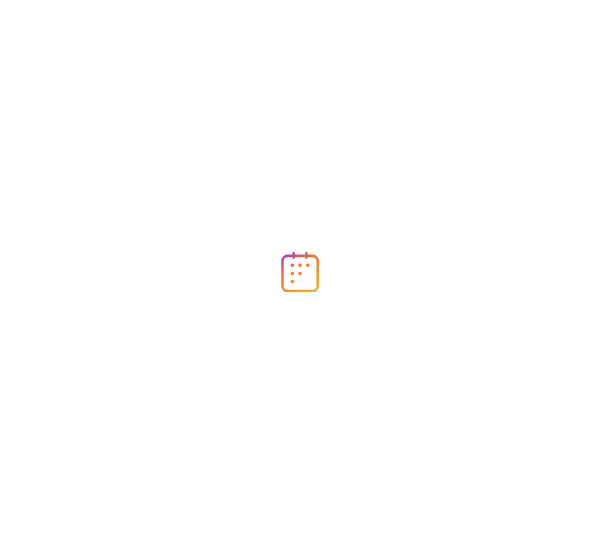 scroll, scrollTop: 0, scrollLeft: 0, axis: both 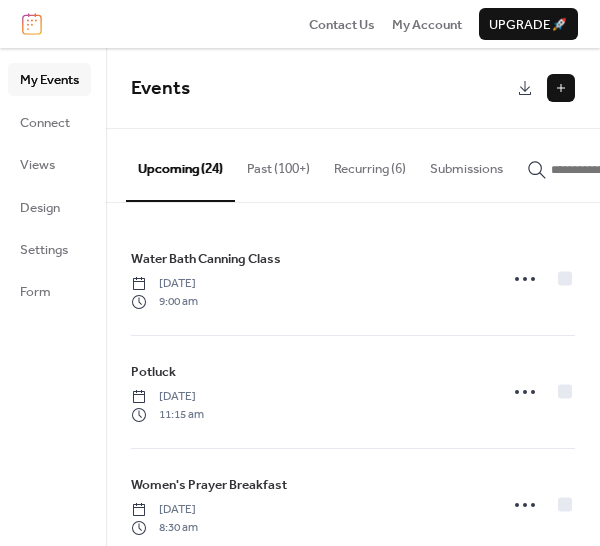 click on "Recurring (6)" at bounding box center (370, 164) 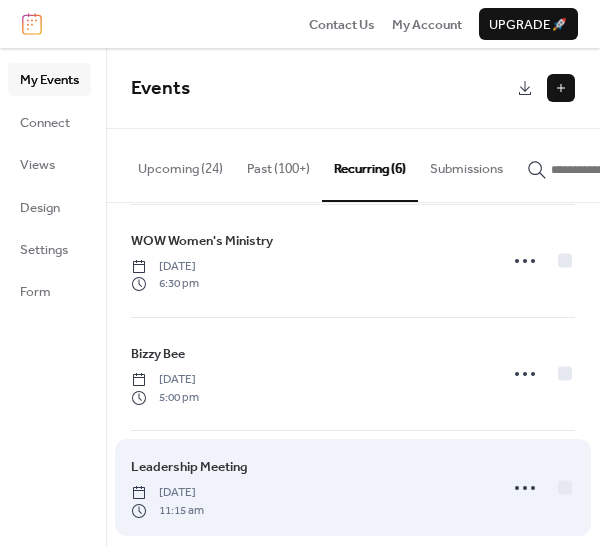 scroll, scrollTop: 381, scrollLeft: 0, axis: vertical 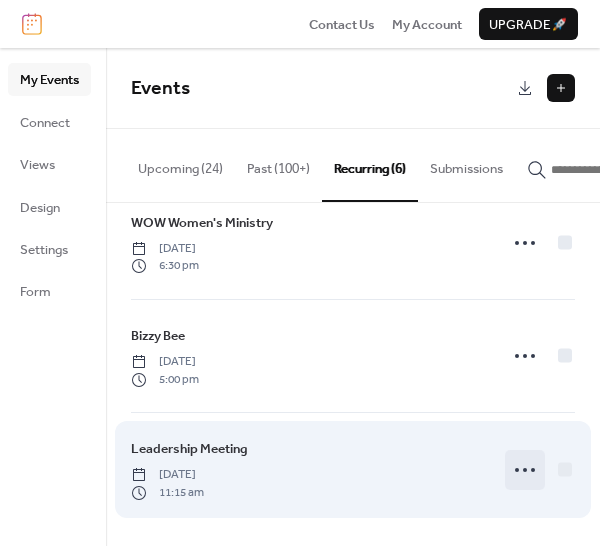 click 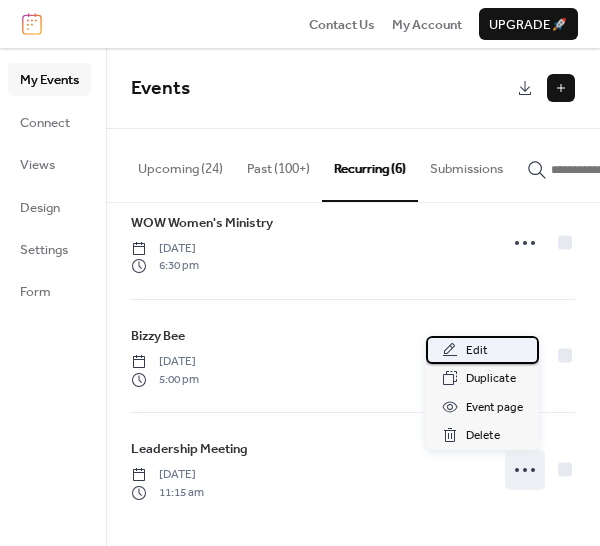 click on "Edit" at bounding box center [477, 351] 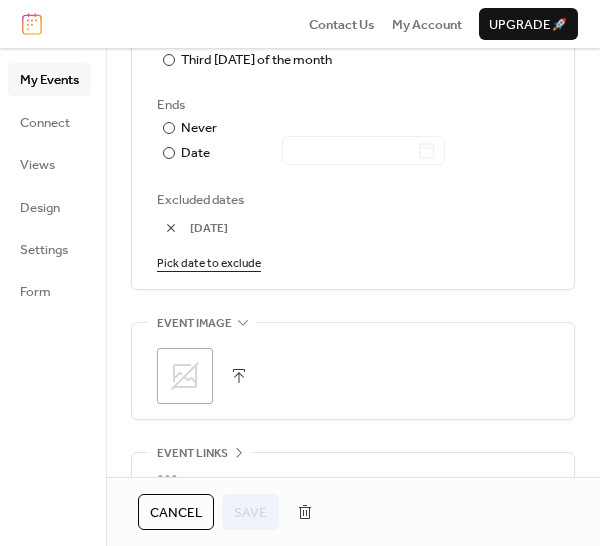 scroll, scrollTop: 1300, scrollLeft: 0, axis: vertical 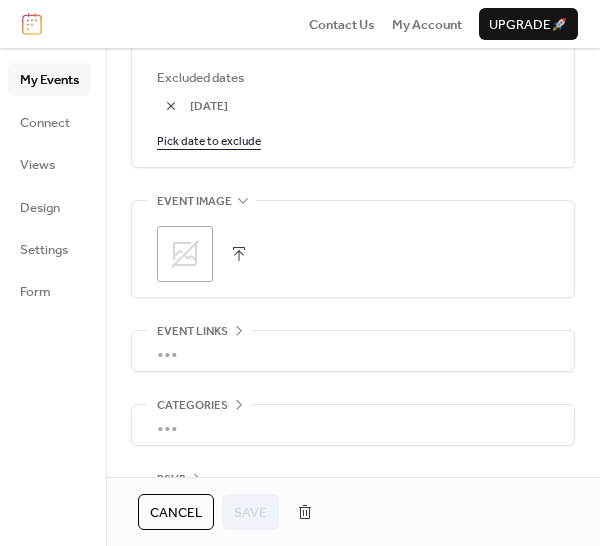 click on "Pick date to exclude" at bounding box center (209, 140) 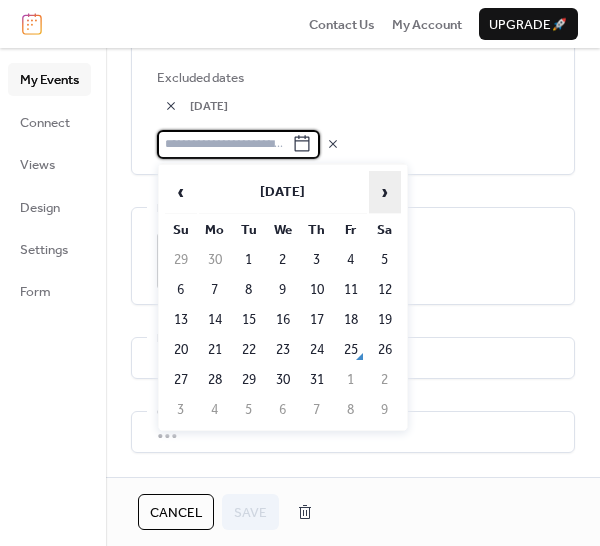 click on "›" at bounding box center [385, 192] 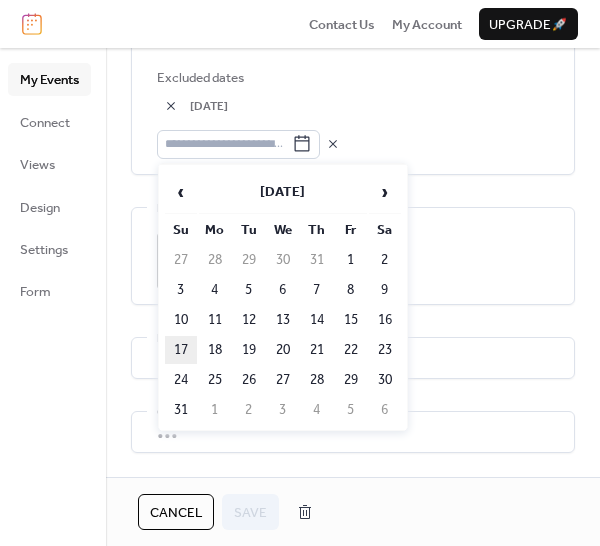 click on "17" at bounding box center [181, 350] 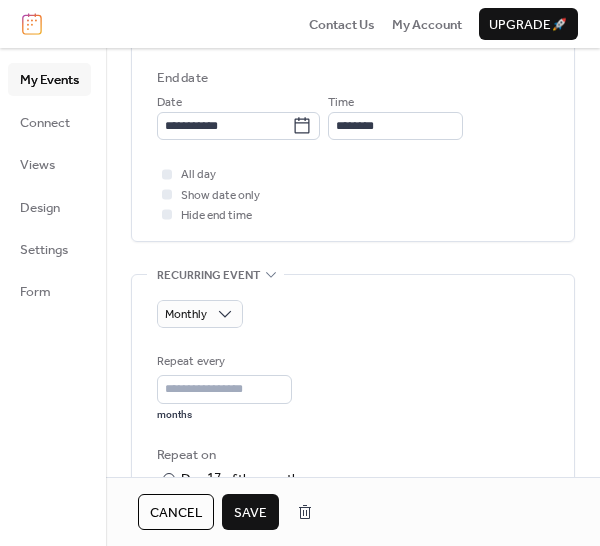scroll, scrollTop: 700, scrollLeft: 0, axis: vertical 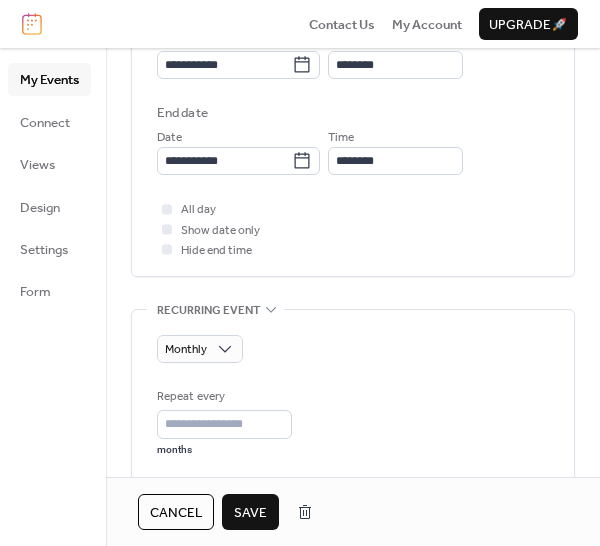click on "Save" at bounding box center (250, 513) 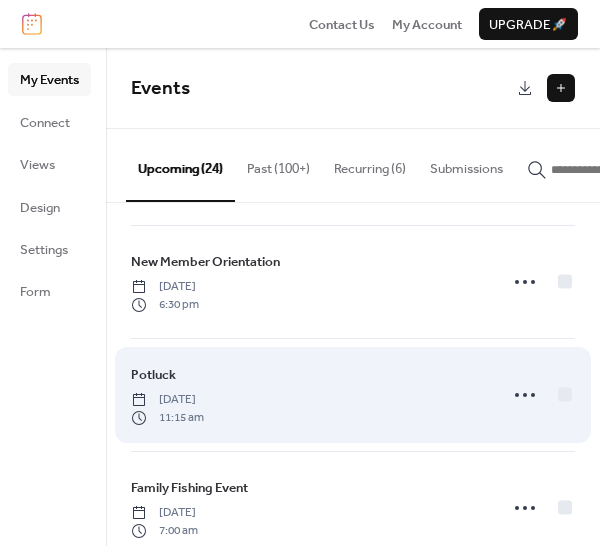 scroll, scrollTop: 800, scrollLeft: 0, axis: vertical 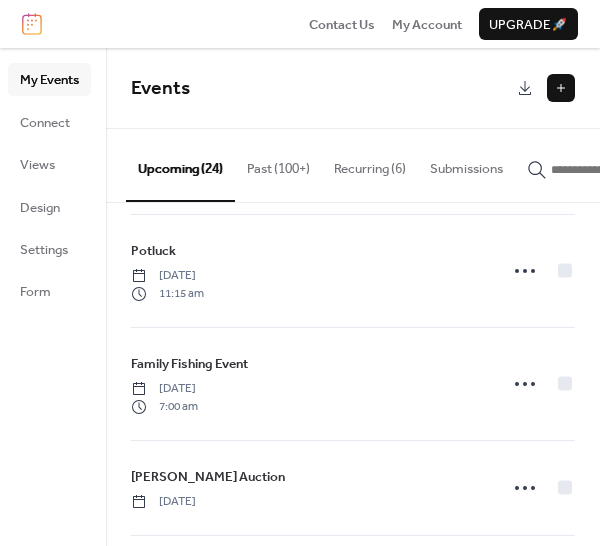 click on "Recurring (6)" at bounding box center (370, 164) 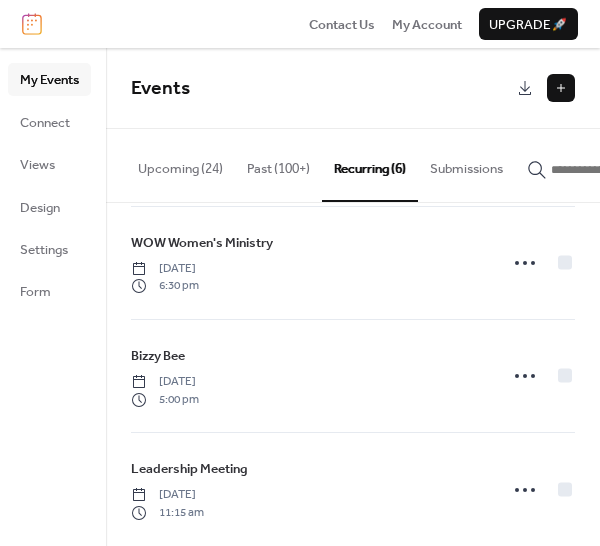scroll, scrollTop: 381, scrollLeft: 0, axis: vertical 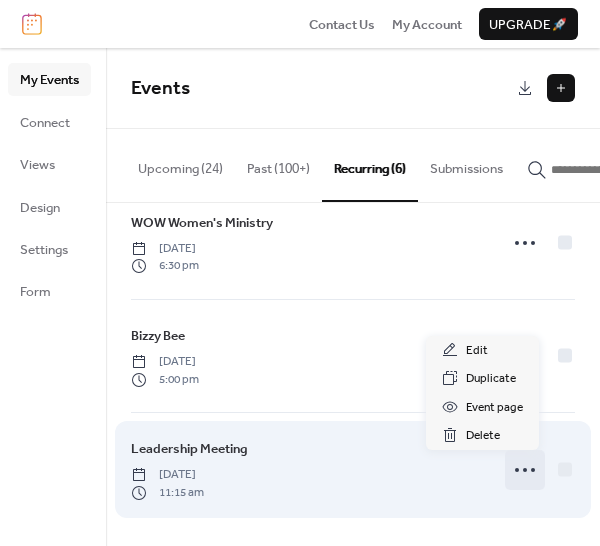 click 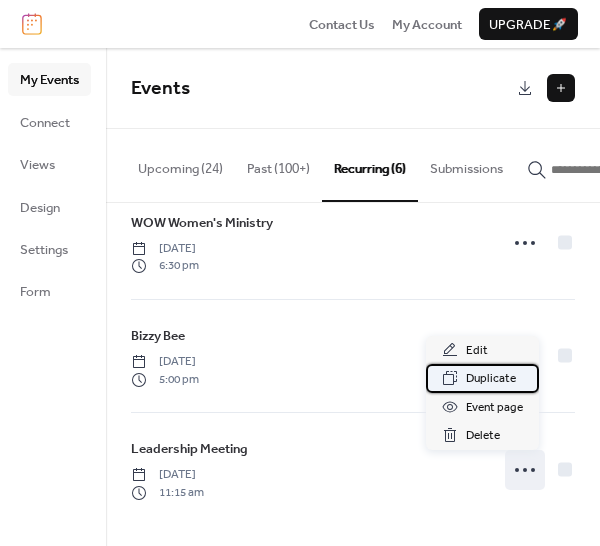 click on "Duplicate" at bounding box center [491, 379] 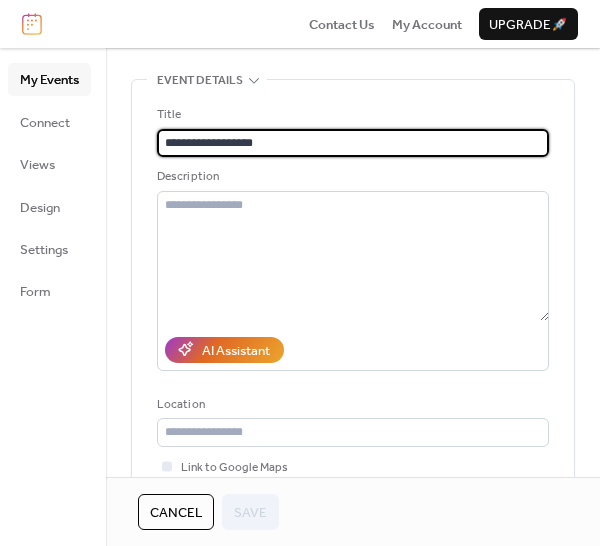 scroll, scrollTop: 500, scrollLeft: 0, axis: vertical 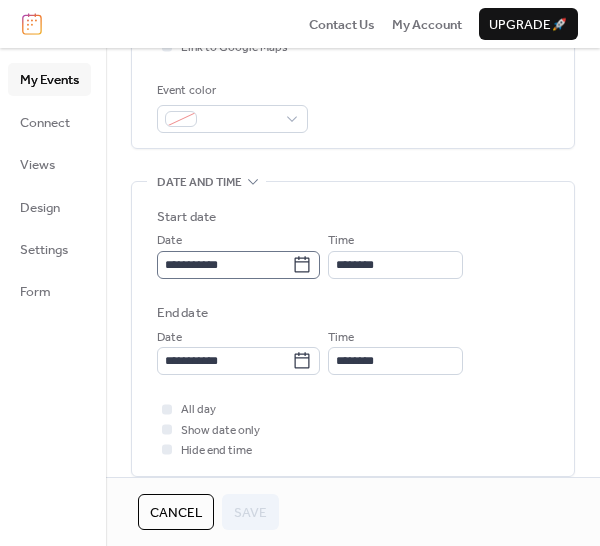 click 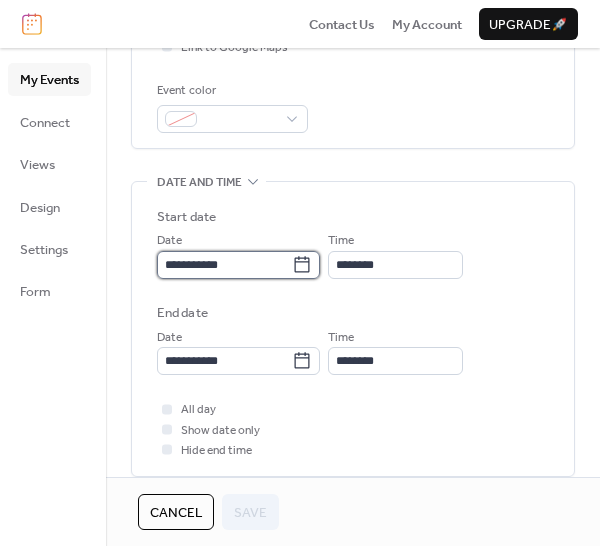 click on "**********" at bounding box center [224, 265] 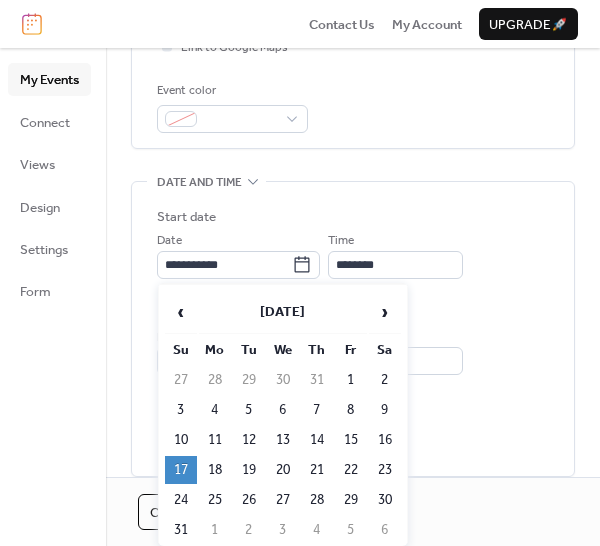 click on "17" at bounding box center (181, 470) 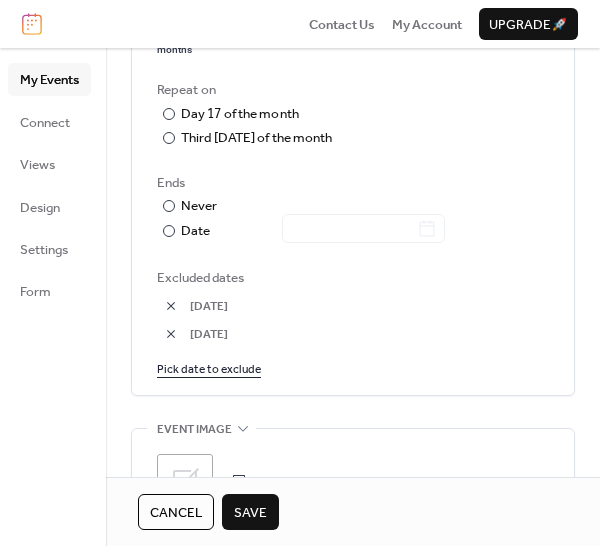 scroll, scrollTop: 1200, scrollLeft: 0, axis: vertical 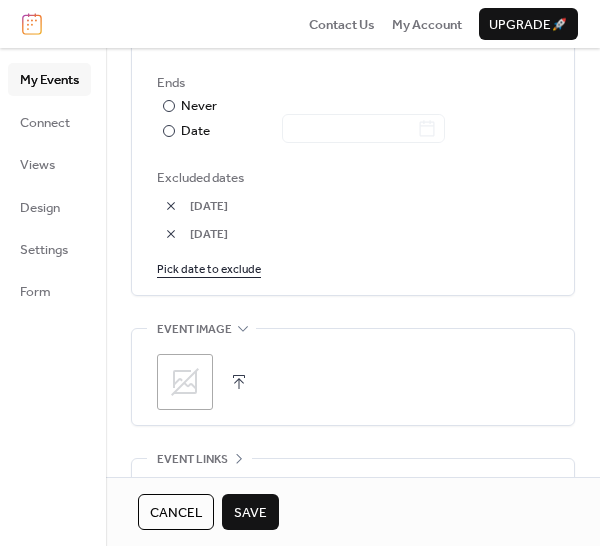 click at bounding box center (171, 234) 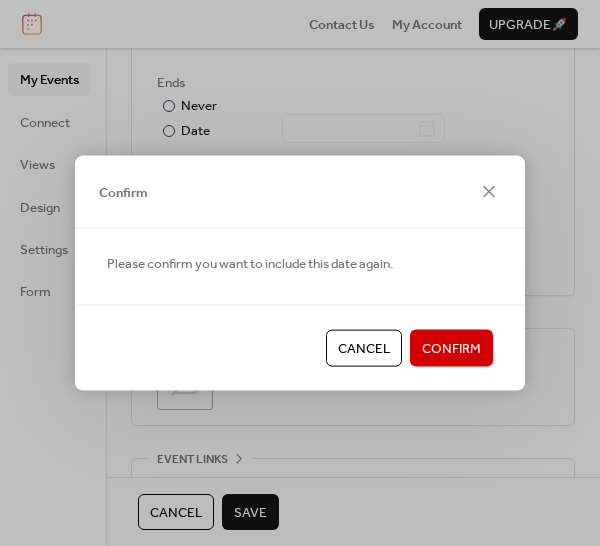 click on "Cancel" at bounding box center (364, 349) 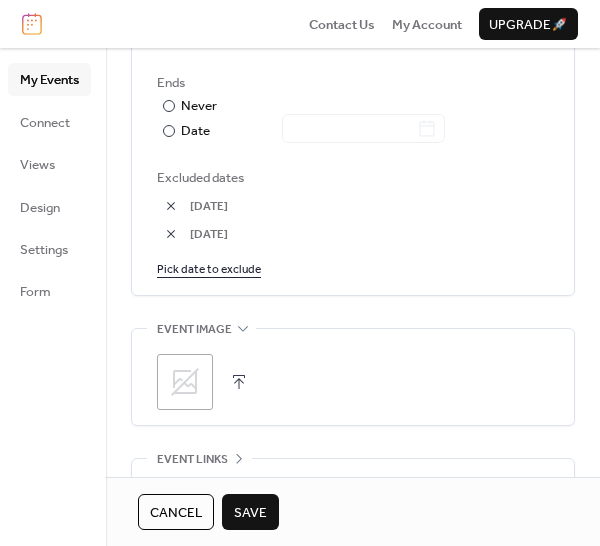 click on "Cancel" at bounding box center [176, 513] 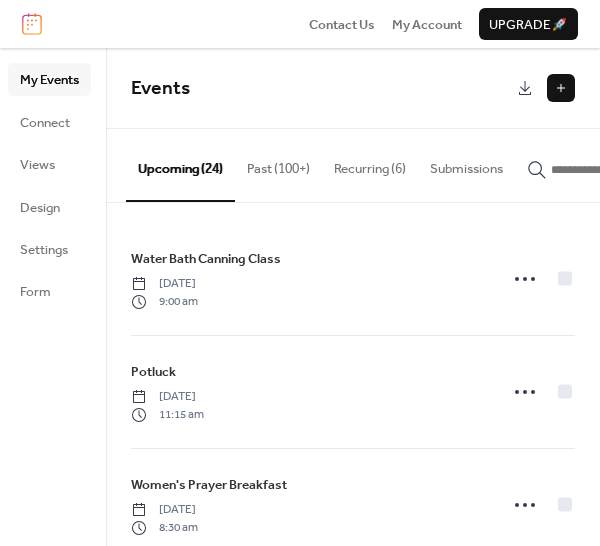 click on "[DATE]" at bounding box center (164, 510) 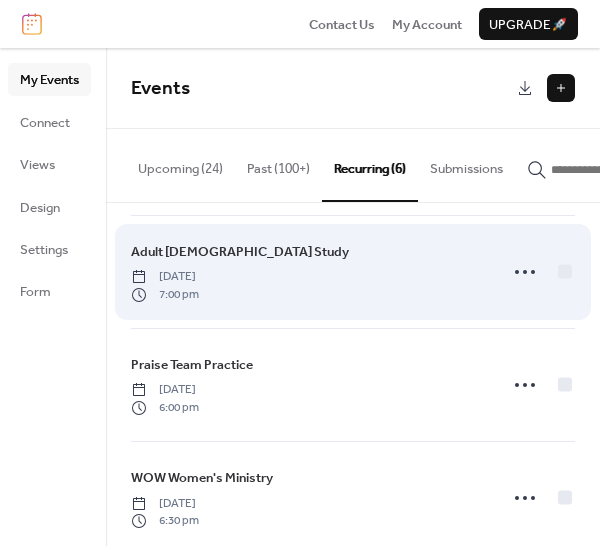 scroll, scrollTop: 381, scrollLeft: 0, axis: vertical 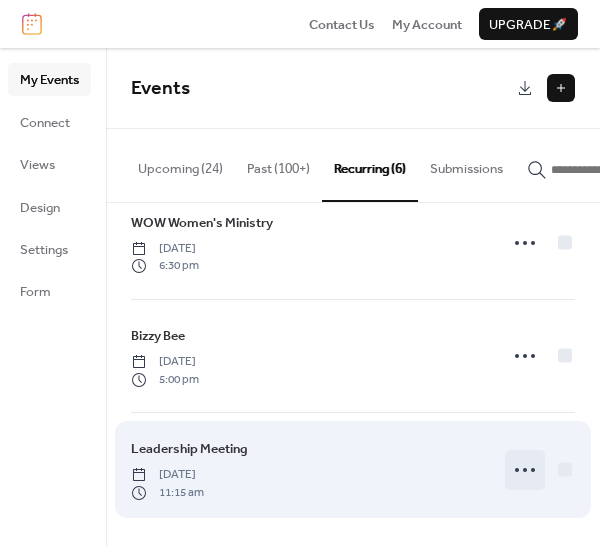 click 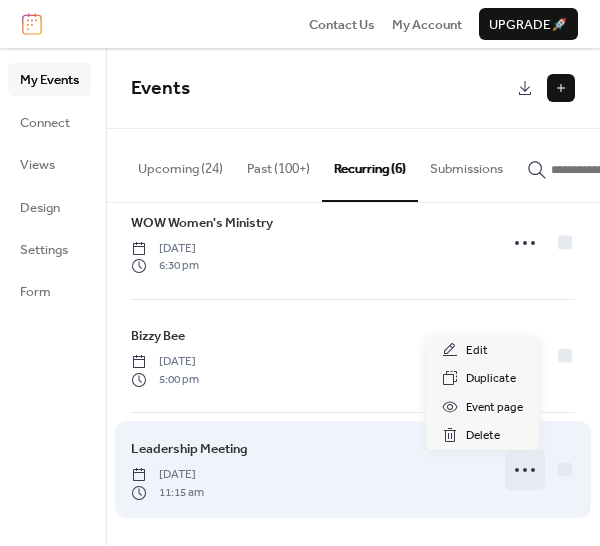 click on "Leadership Meeting [DATE] 11:15 am" at bounding box center [308, 469] 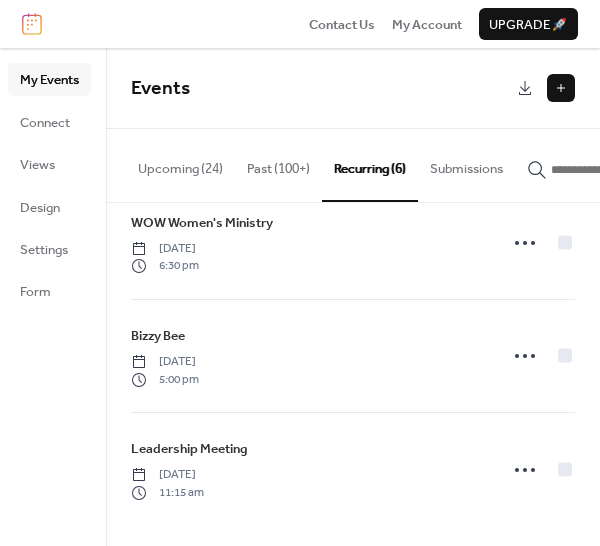 click on "Recurring (6)" at bounding box center (370, 165) 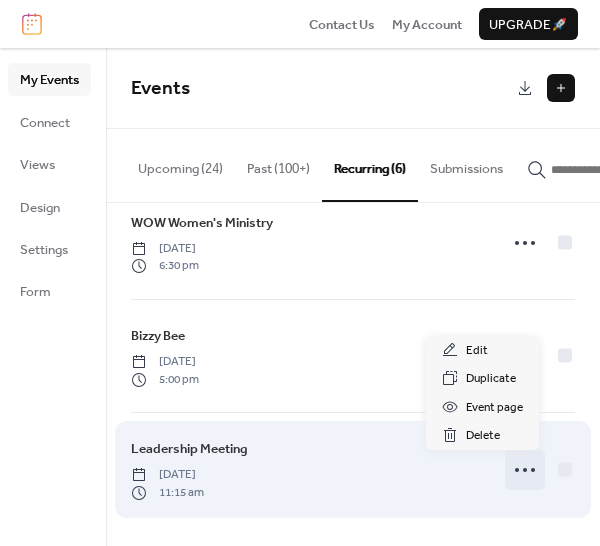 click 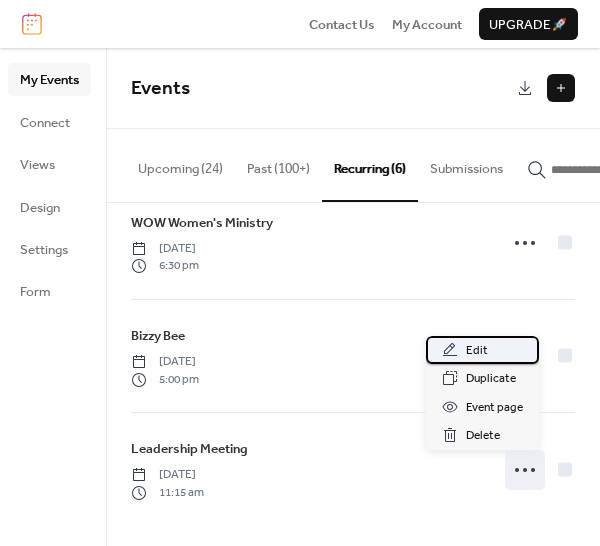 click on "Edit" at bounding box center (477, 351) 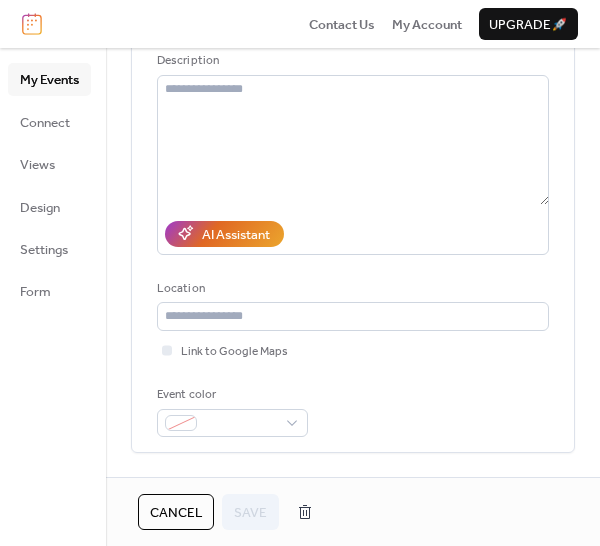 scroll, scrollTop: 0, scrollLeft: 0, axis: both 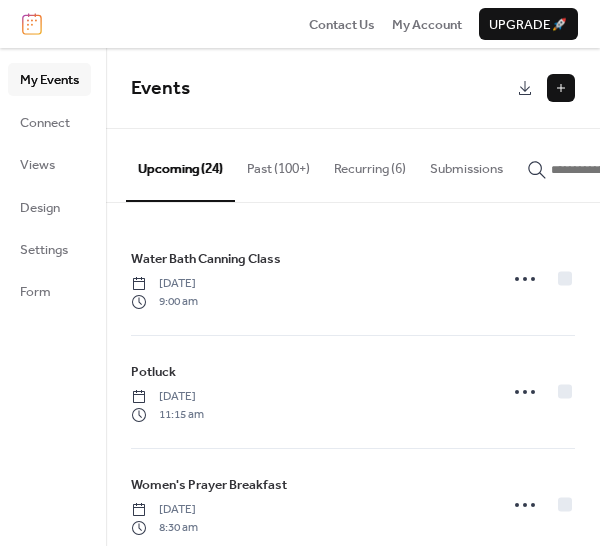 click at bounding box center (561, 88) 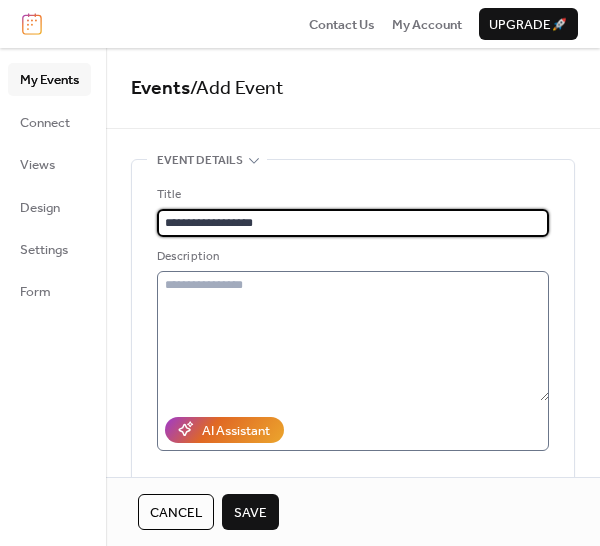 type on "**********" 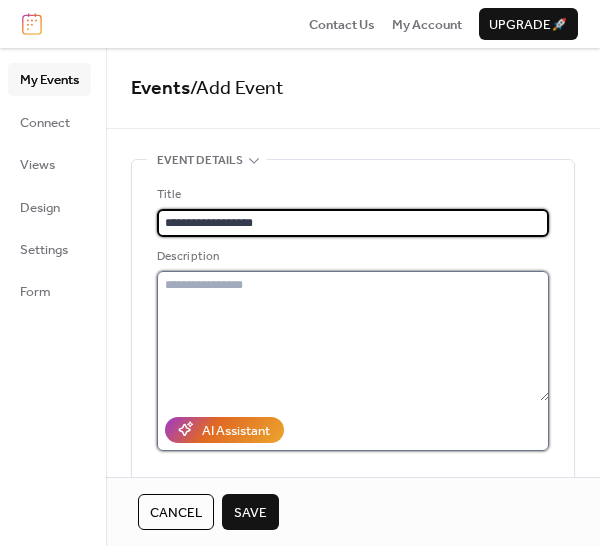click at bounding box center (353, 336) 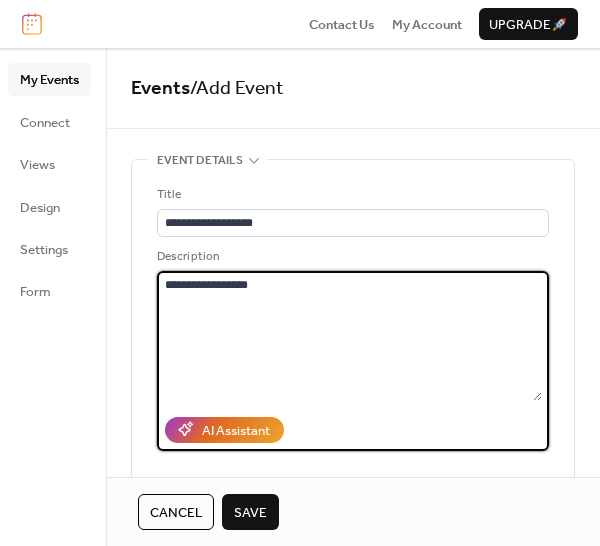 scroll, scrollTop: 1, scrollLeft: 0, axis: vertical 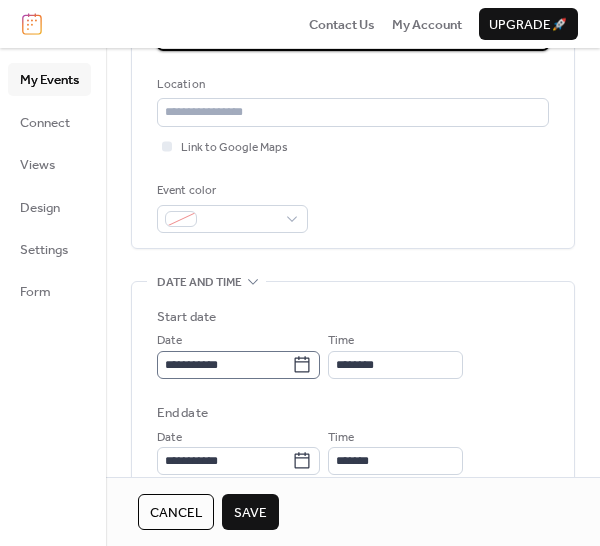 type on "**********" 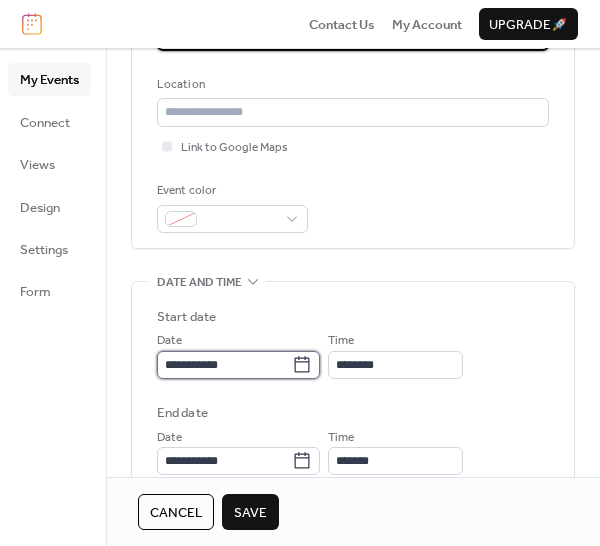 click on "**********" at bounding box center (224, 365) 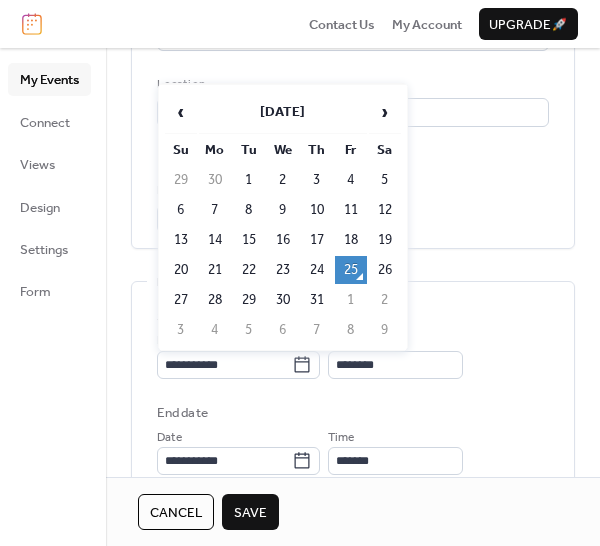 drag, startPoint x: 388, startPoint y: 107, endPoint x: 277, endPoint y: 159, distance: 122.57651 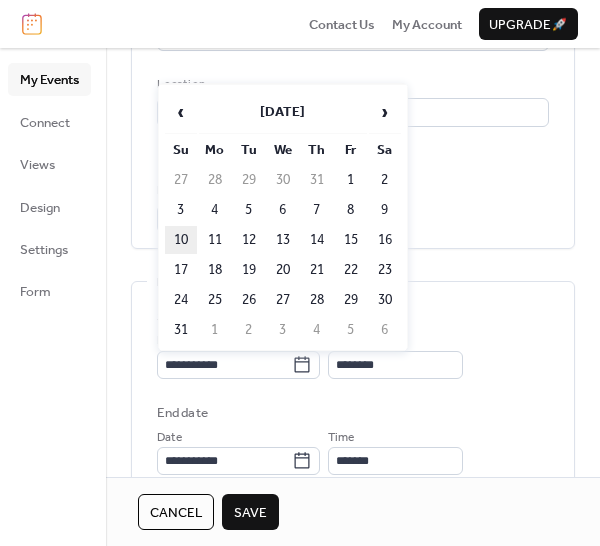 click on "10" at bounding box center (181, 240) 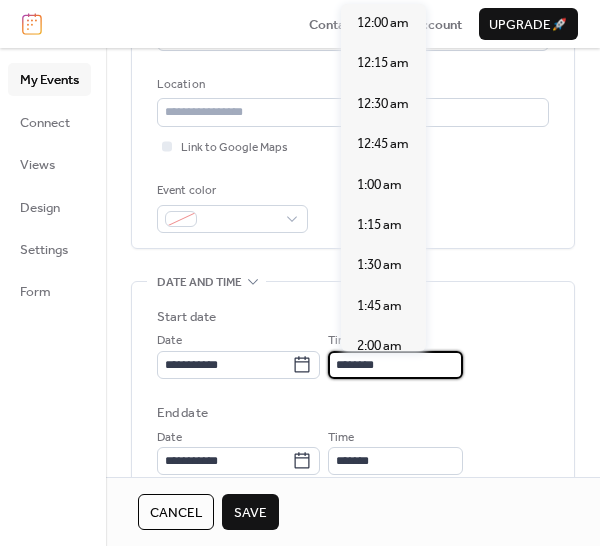 click on "********" at bounding box center [395, 365] 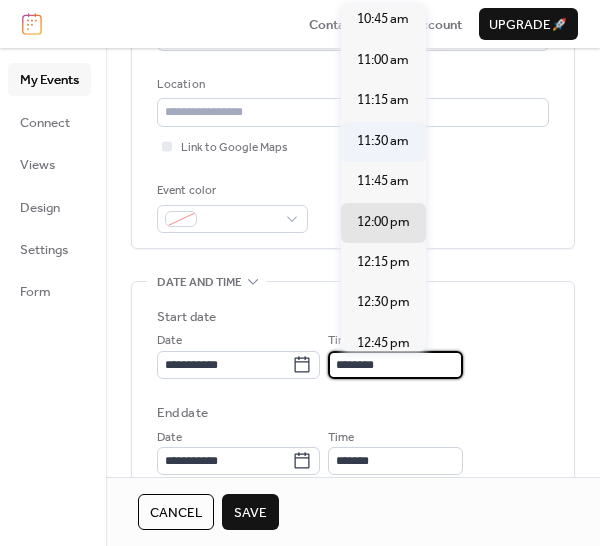 scroll, scrollTop: 1740, scrollLeft: 0, axis: vertical 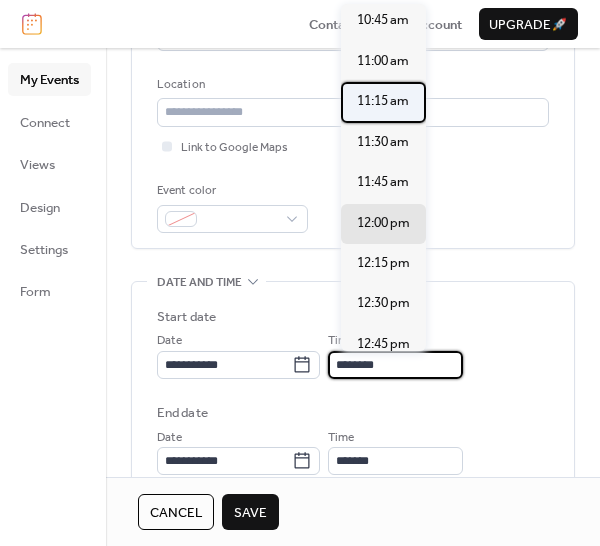 click on "11:15 am" at bounding box center (383, 101) 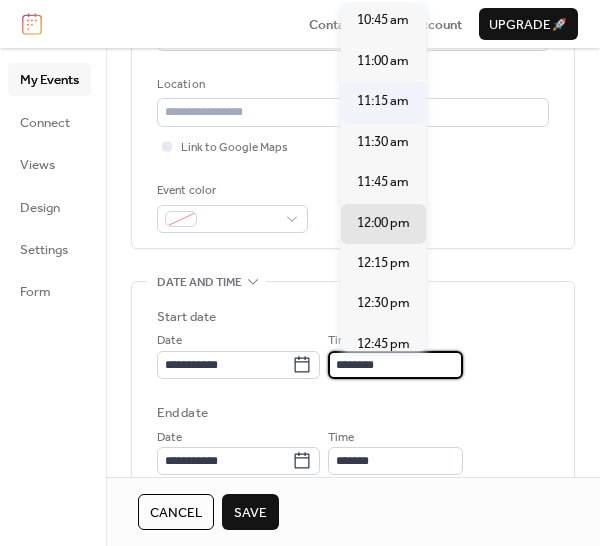 type on "********" 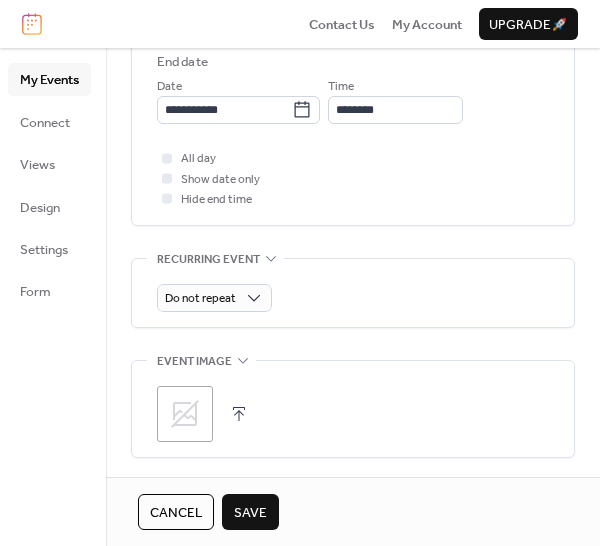 scroll, scrollTop: 800, scrollLeft: 0, axis: vertical 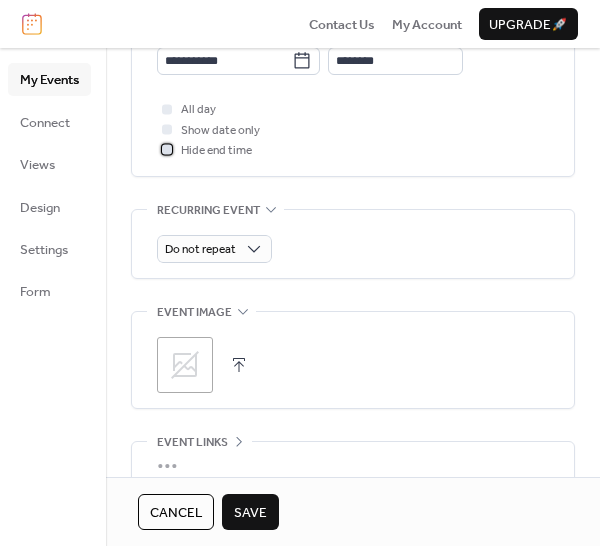 click at bounding box center [167, 150] 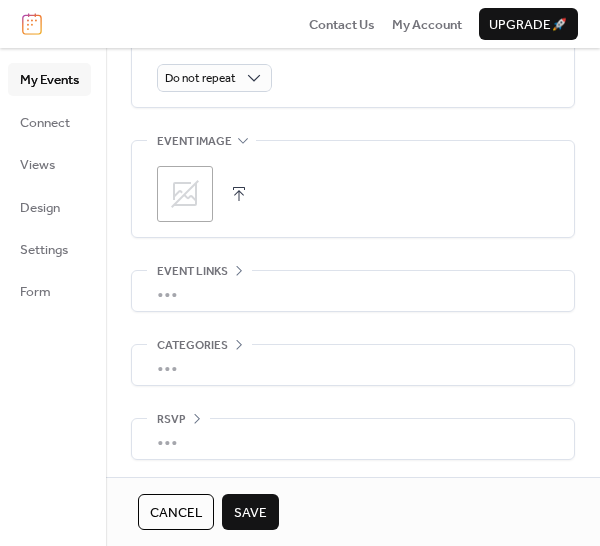 scroll, scrollTop: 974, scrollLeft: 0, axis: vertical 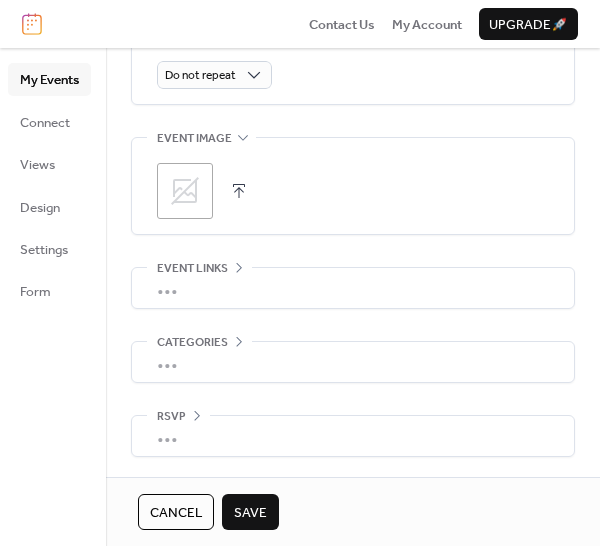 click on "Save" at bounding box center [250, 512] 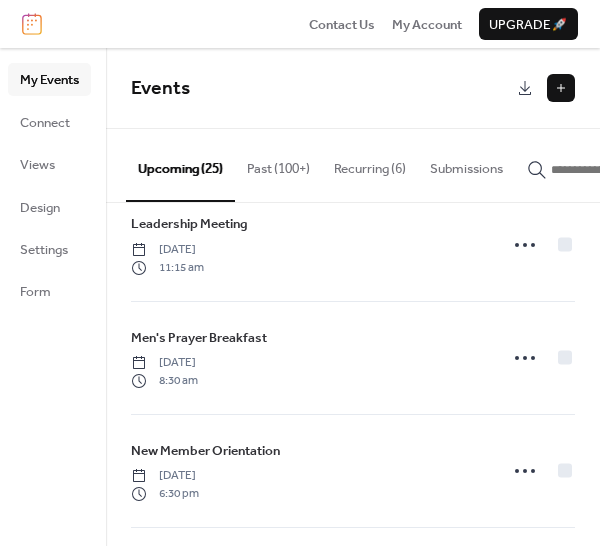 scroll, scrollTop: 500, scrollLeft: 0, axis: vertical 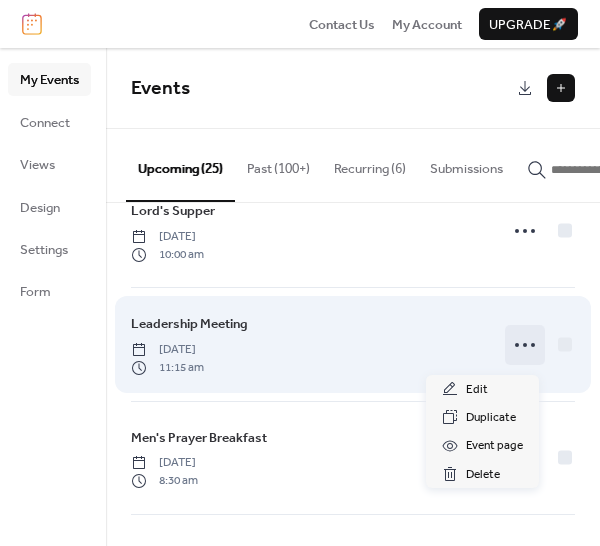 click 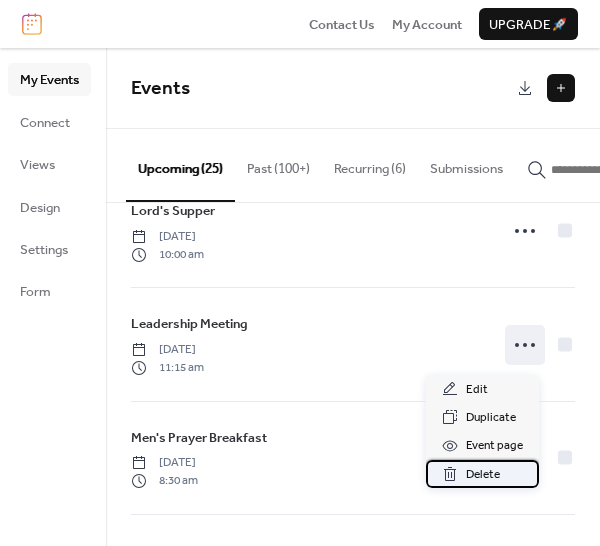click on "Delete" at bounding box center [483, 475] 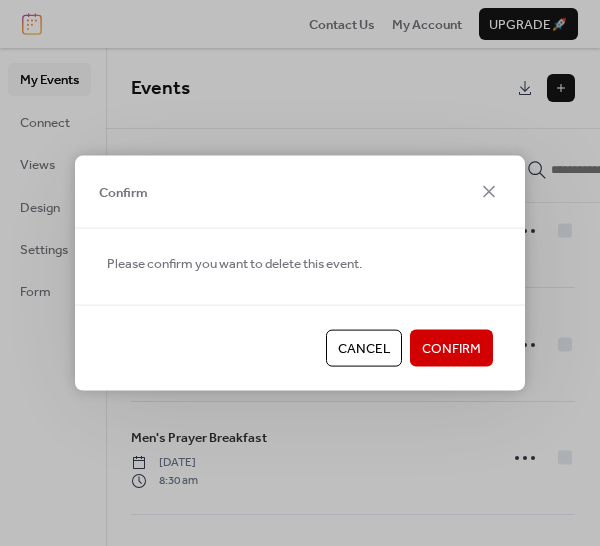 click on "Confirm" at bounding box center [451, 349] 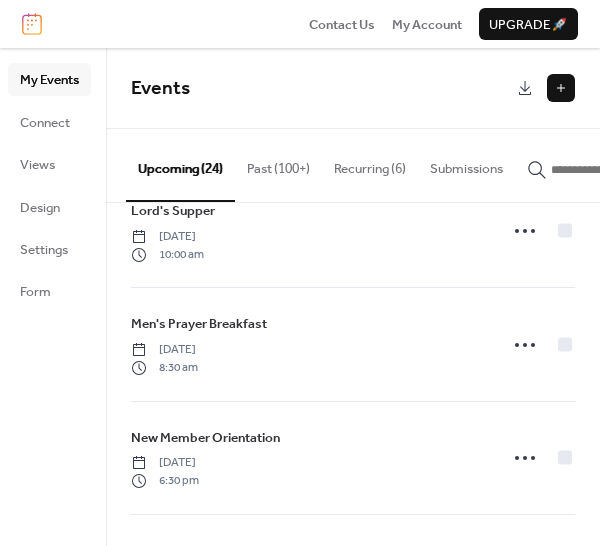 click on "Recurring (6)" at bounding box center (370, 164) 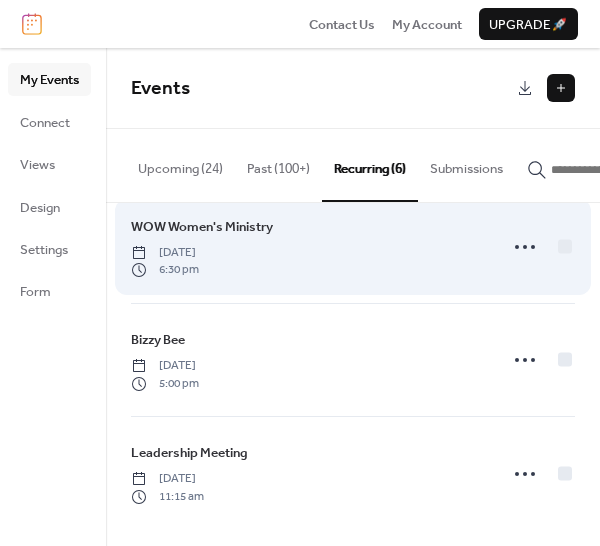 scroll, scrollTop: 381, scrollLeft: 0, axis: vertical 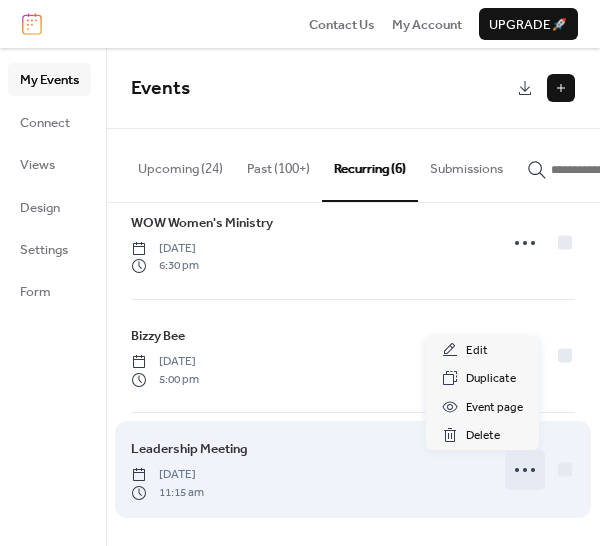 click 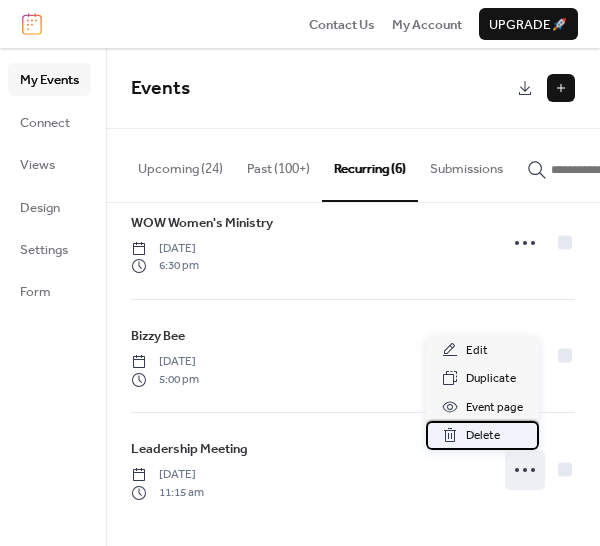 click on "Delete" at bounding box center [483, 436] 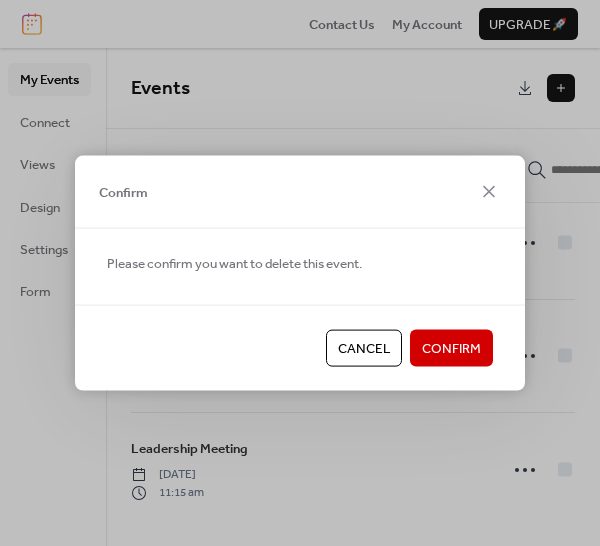 click on "Confirm" at bounding box center (451, 349) 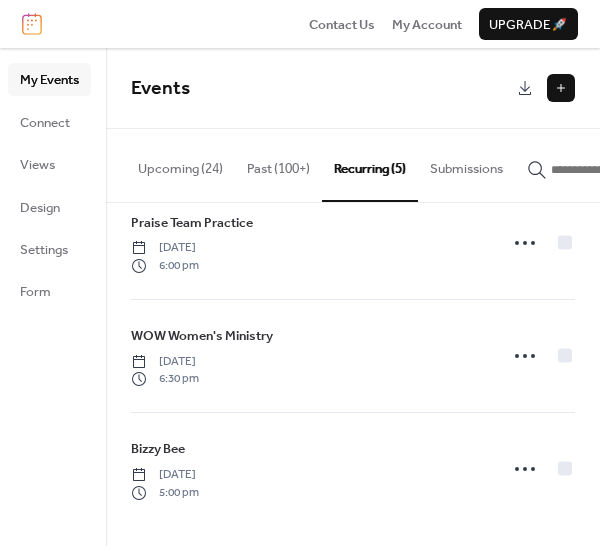 scroll, scrollTop: 268, scrollLeft: 0, axis: vertical 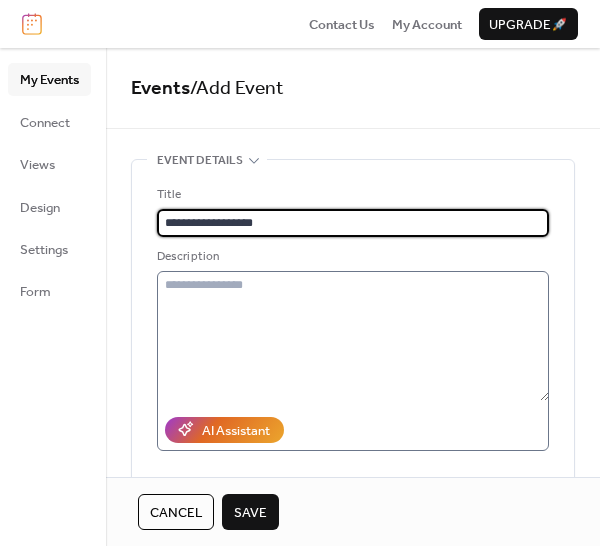 type on "**********" 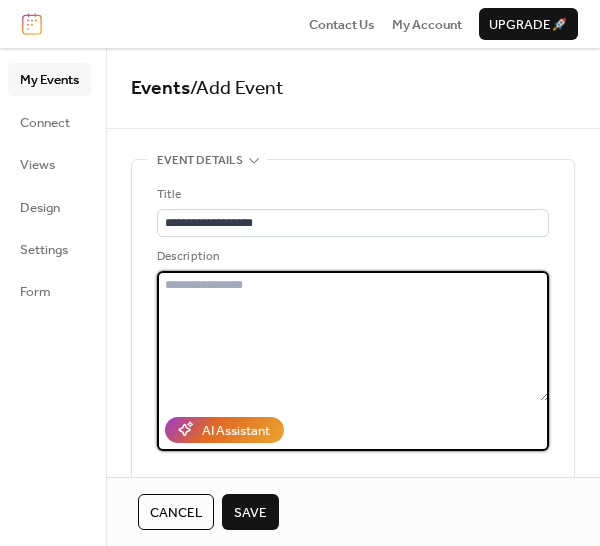 click at bounding box center [353, 336] 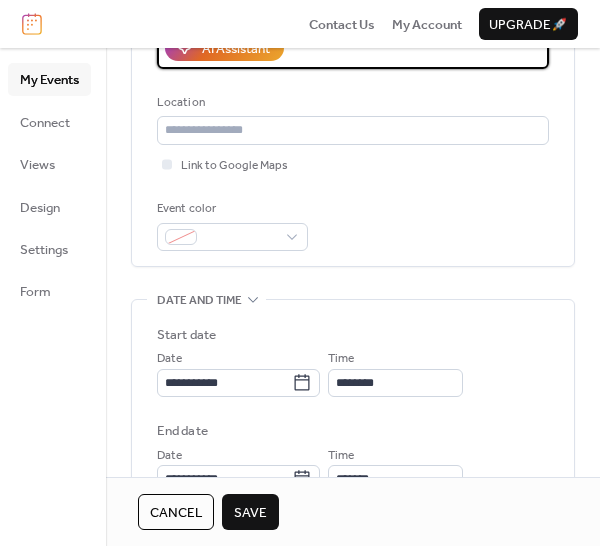 scroll, scrollTop: 400, scrollLeft: 0, axis: vertical 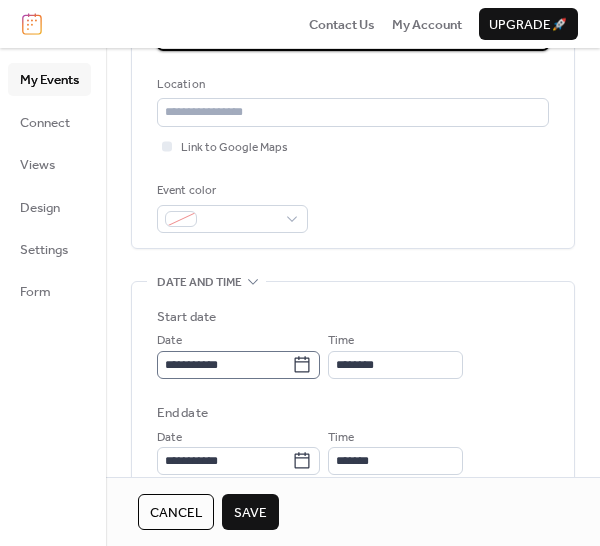 type on "**********" 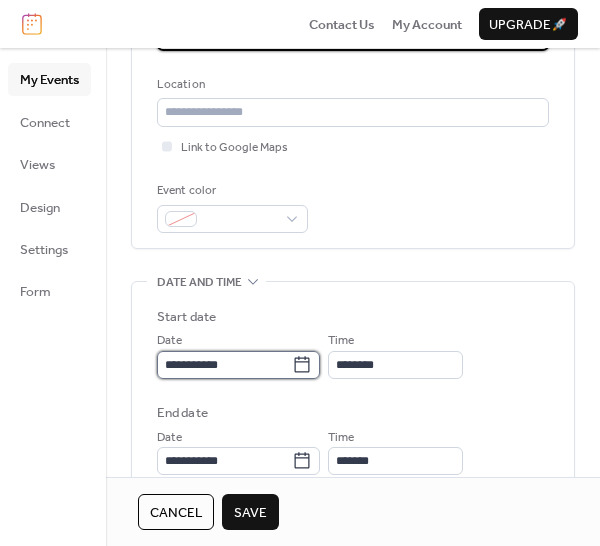 click on "**********" at bounding box center [224, 365] 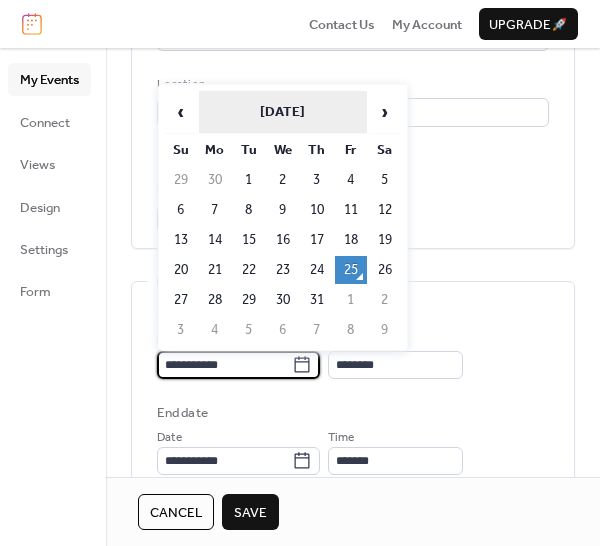 drag, startPoint x: 376, startPoint y: 111, endPoint x: 333, endPoint y: 132, distance: 47.853943 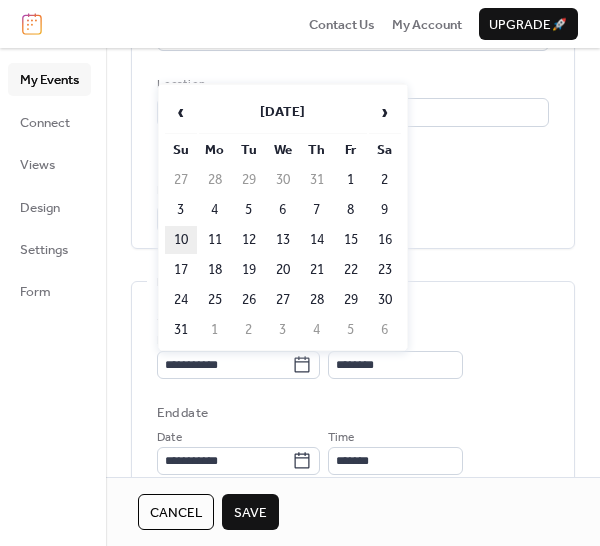 click on "10" at bounding box center (181, 240) 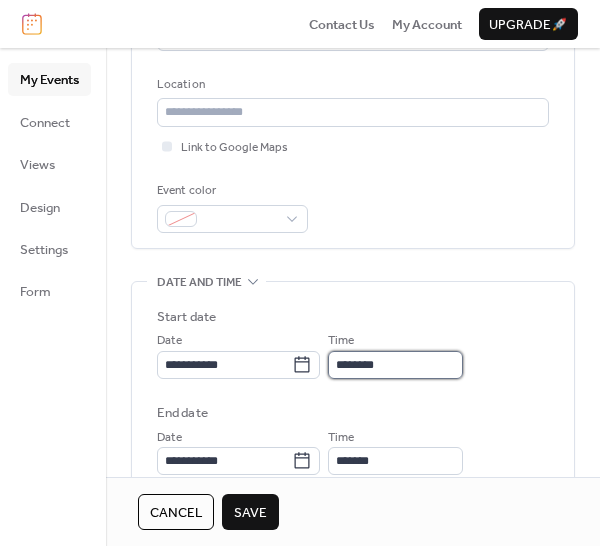 click on "********" at bounding box center [395, 365] 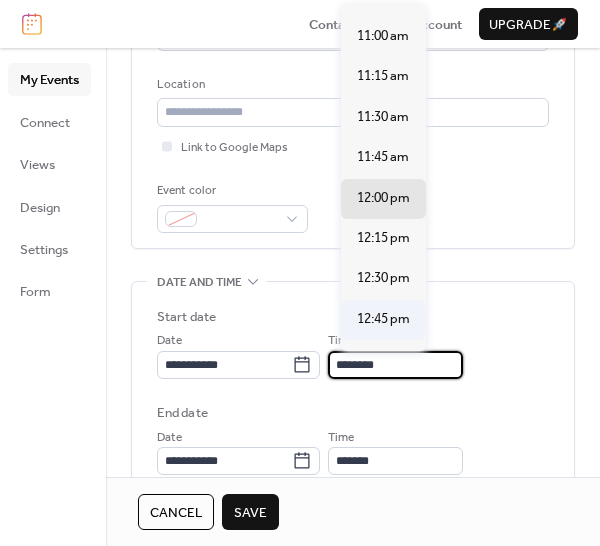 scroll, scrollTop: 1740, scrollLeft: 0, axis: vertical 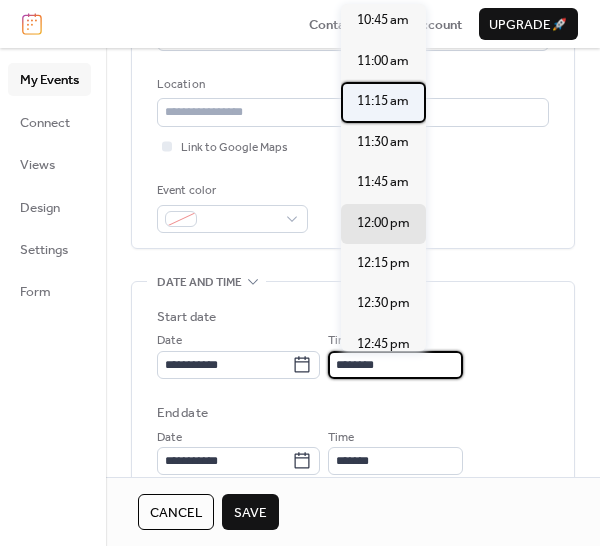 click on "11:15 am" at bounding box center (383, 101) 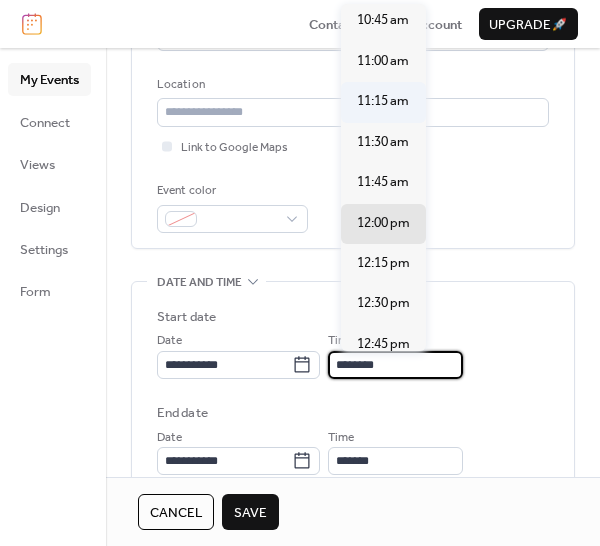 type on "********" 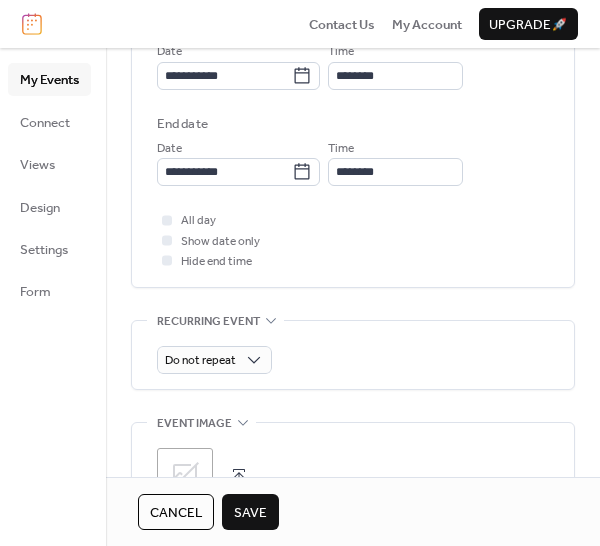 scroll, scrollTop: 700, scrollLeft: 0, axis: vertical 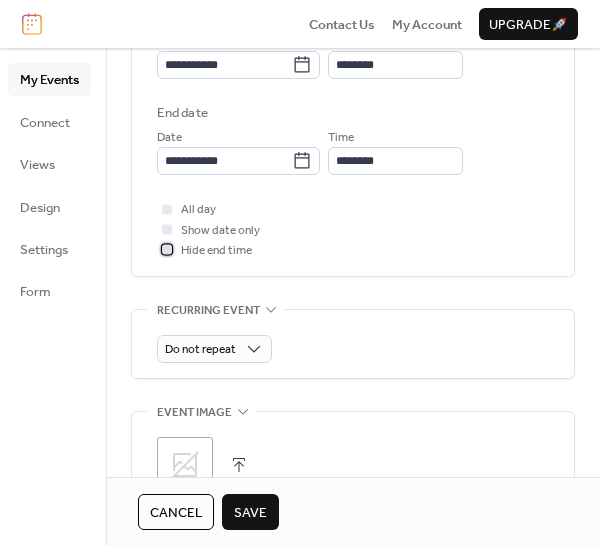 click at bounding box center [167, 250] 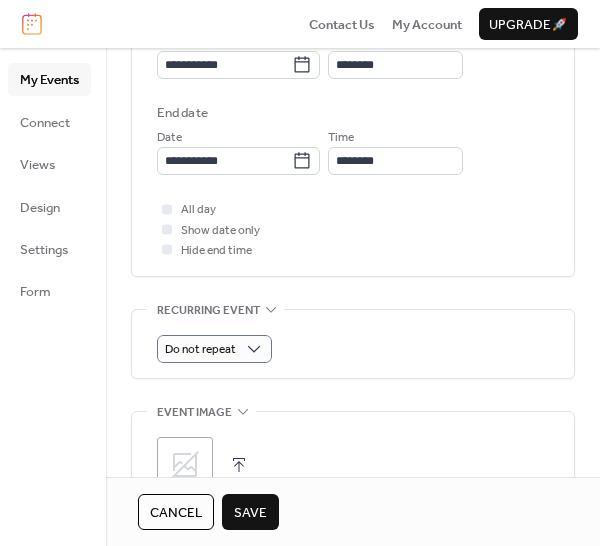 click on "Do not repeat" at bounding box center [353, 344] 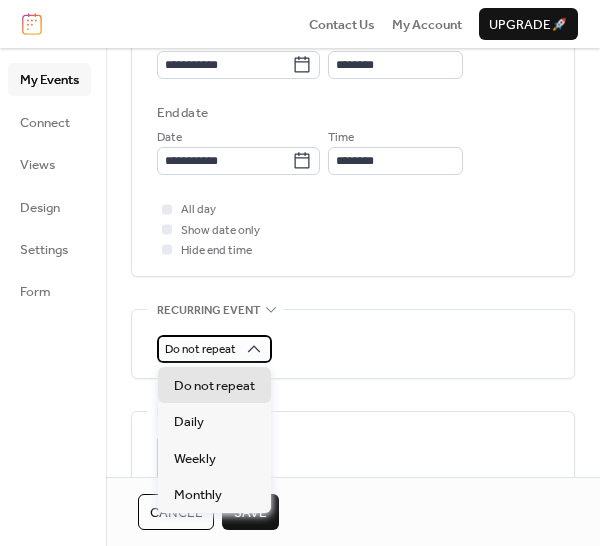 click on "Do not repeat" at bounding box center (200, 349) 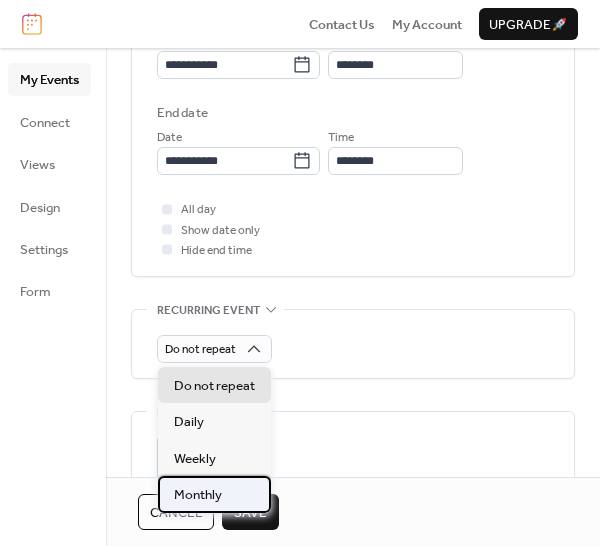 click on "Monthly" at bounding box center (214, 494) 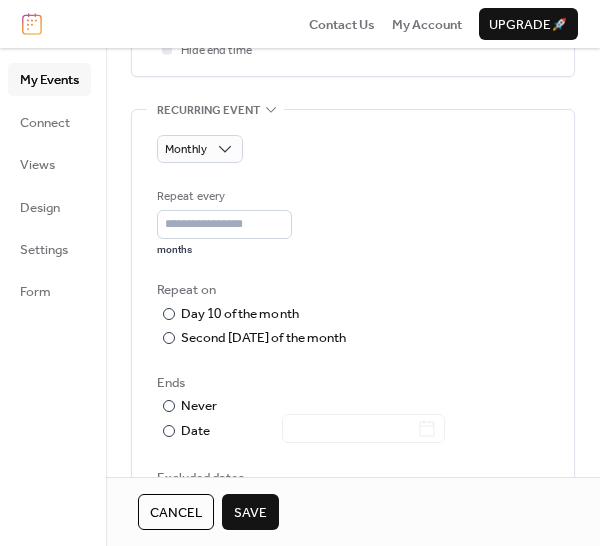 scroll, scrollTop: 1000, scrollLeft: 0, axis: vertical 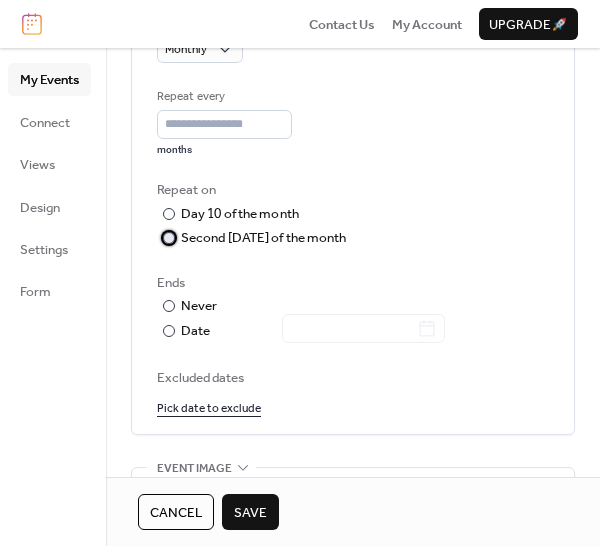 click at bounding box center [169, 238] 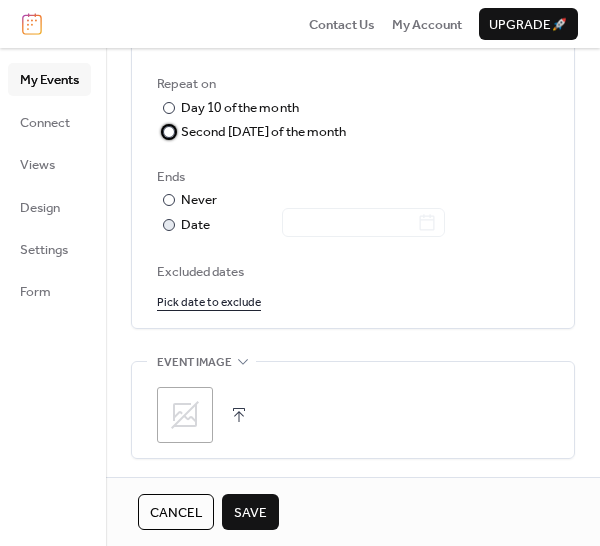 scroll, scrollTop: 1200, scrollLeft: 0, axis: vertical 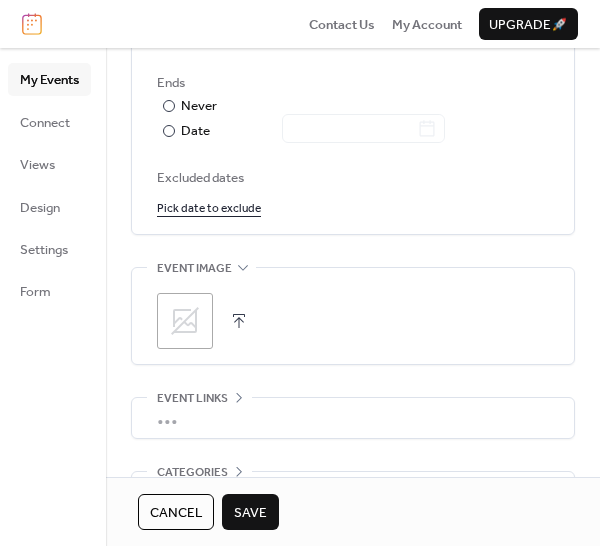 click on "Save" at bounding box center (250, 513) 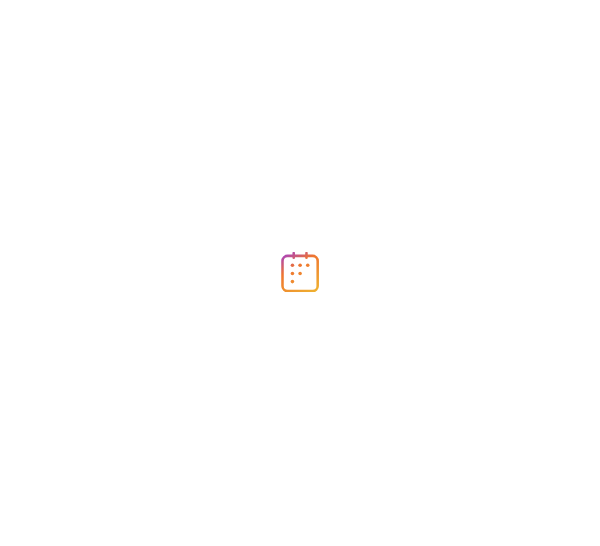 scroll, scrollTop: 0, scrollLeft: 0, axis: both 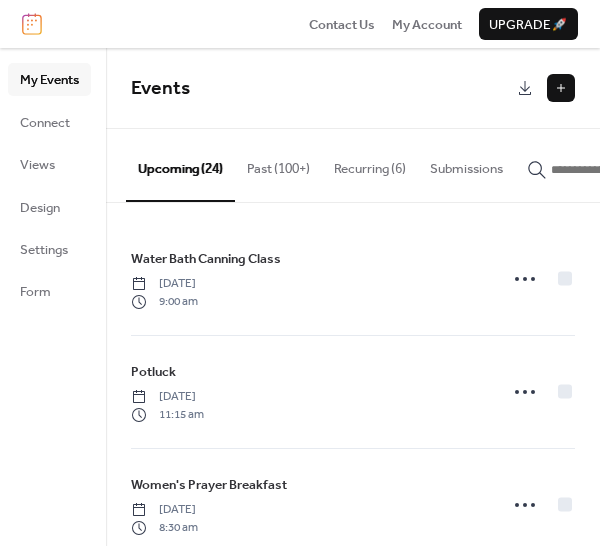 click 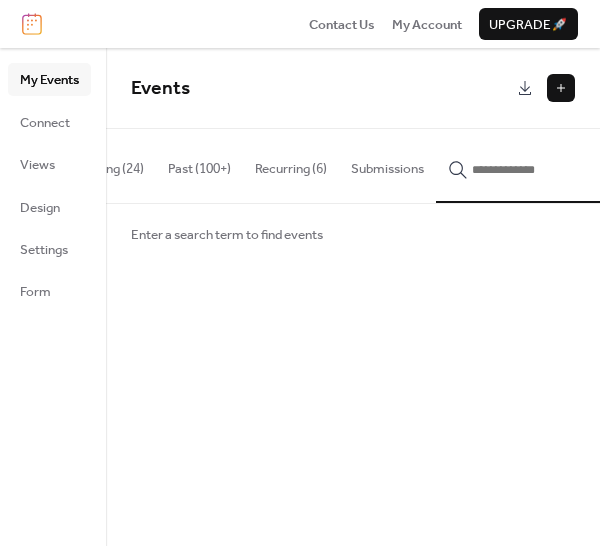click at bounding box center (561, 88) 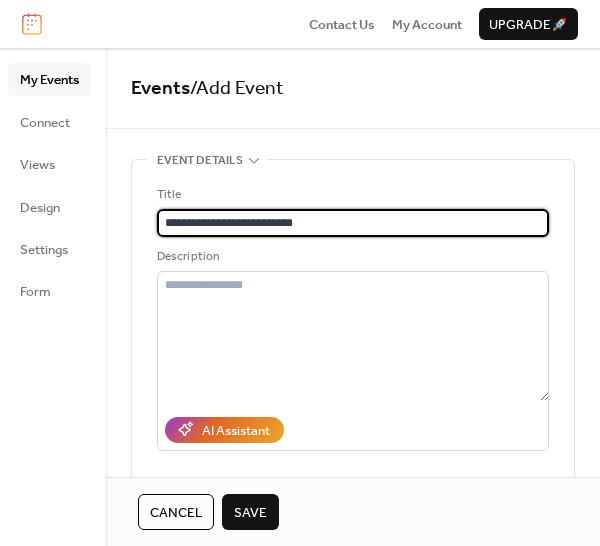 type on "**********" 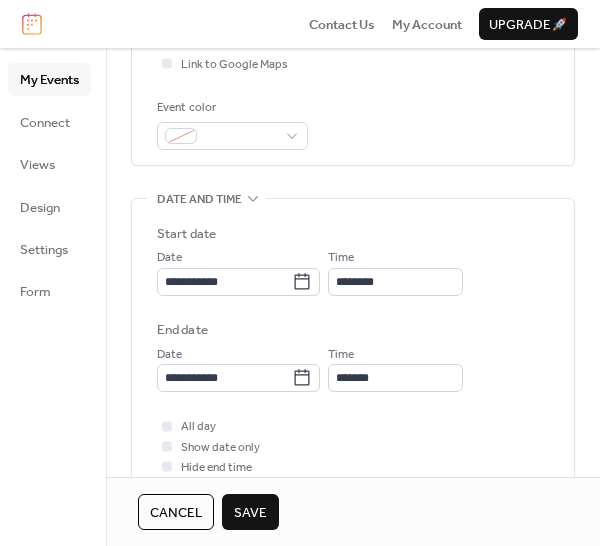 scroll, scrollTop: 500, scrollLeft: 0, axis: vertical 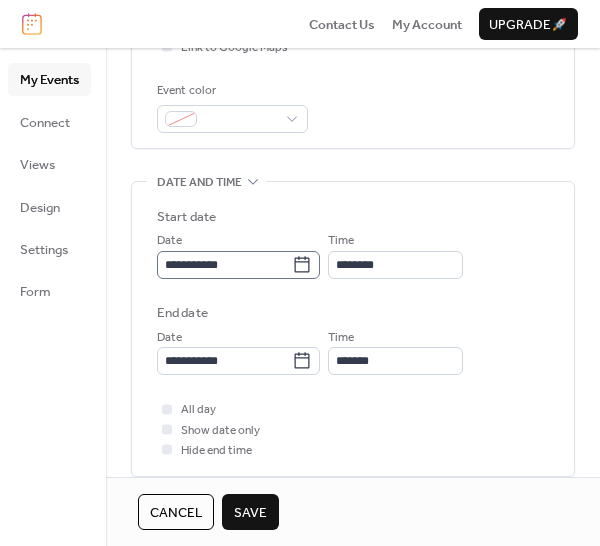 type on "**********" 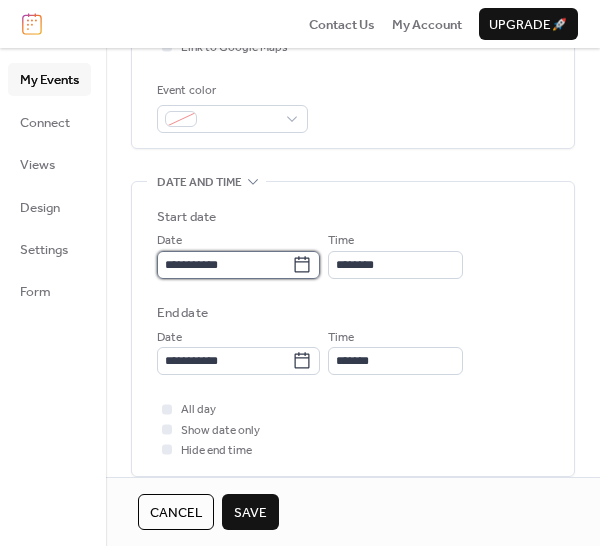 click on "**********" at bounding box center (224, 265) 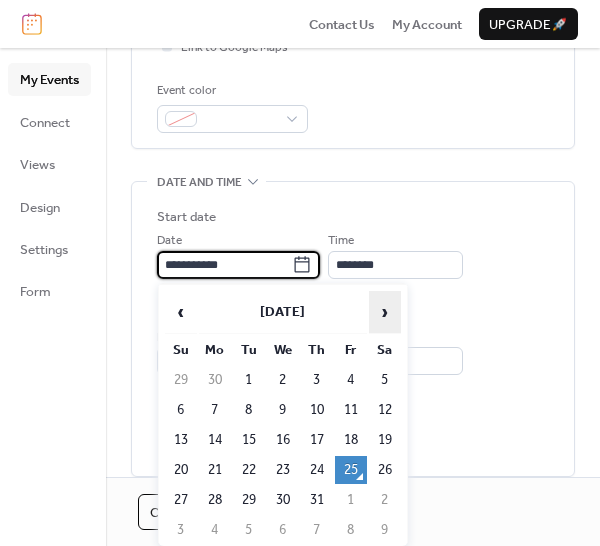 click on "›" at bounding box center (385, 312) 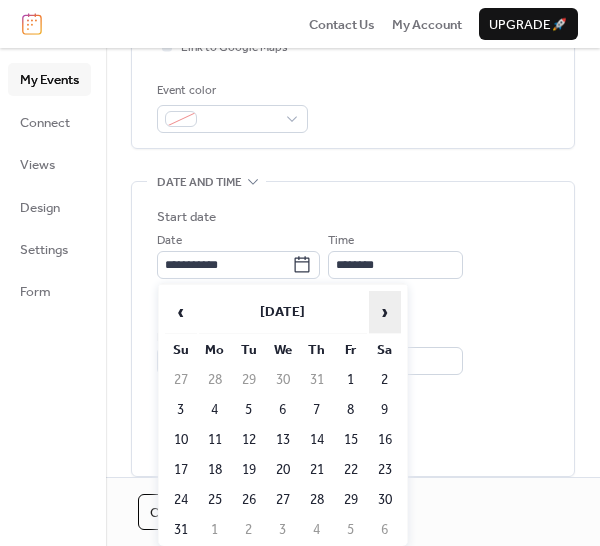 click on "›" at bounding box center [385, 312] 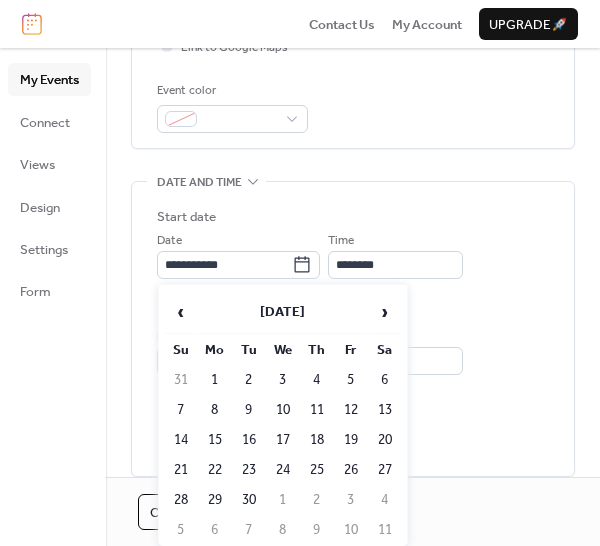 click on "20" at bounding box center [385, 440] 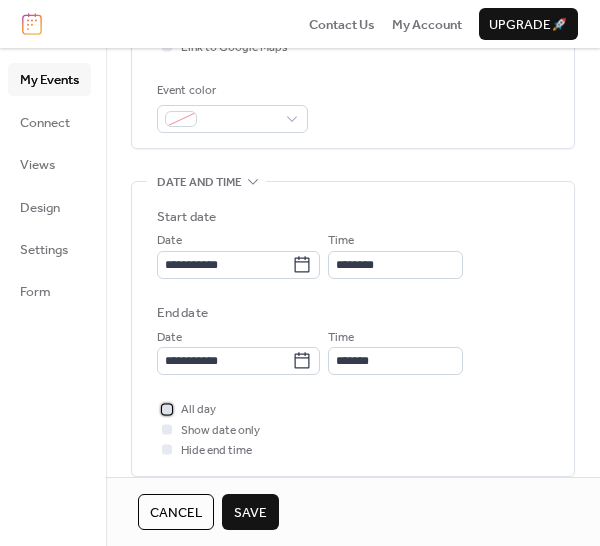 click at bounding box center [167, 409] 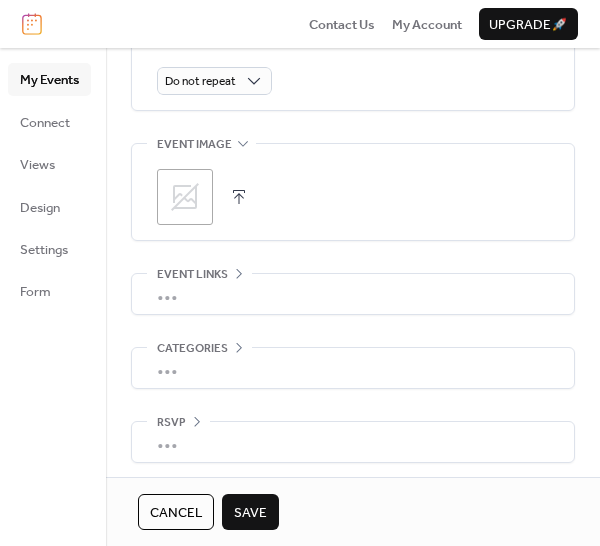 scroll, scrollTop: 974, scrollLeft: 0, axis: vertical 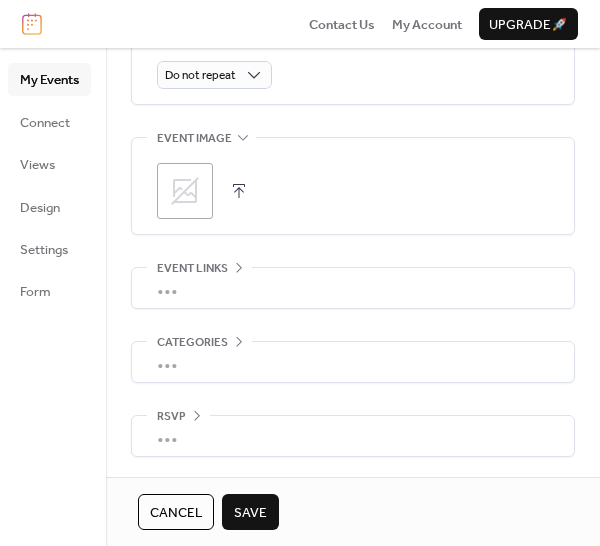 click on "Save" at bounding box center (250, 513) 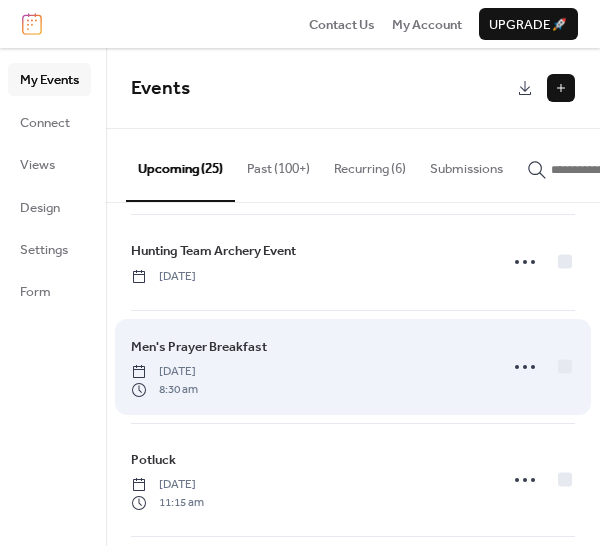 scroll, scrollTop: 1200, scrollLeft: 0, axis: vertical 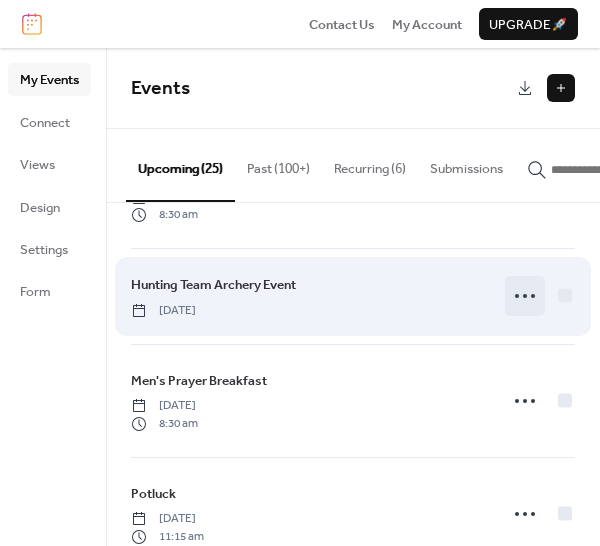 click 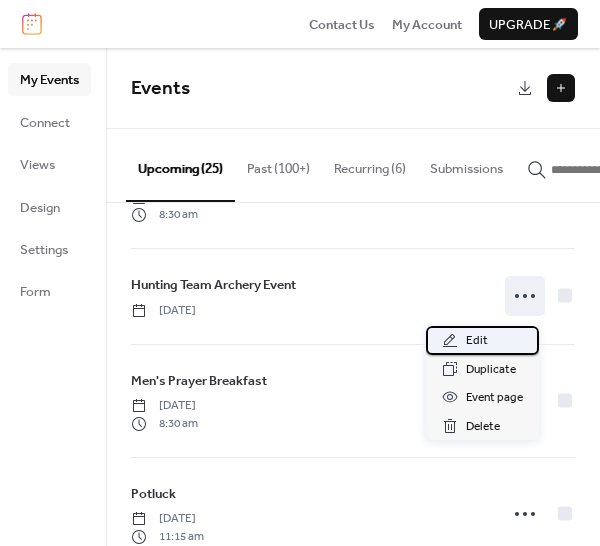 click on "Edit" at bounding box center [482, 340] 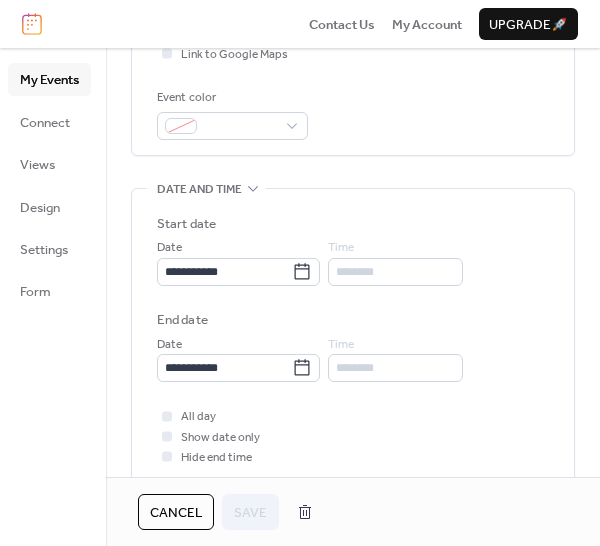 scroll, scrollTop: 500, scrollLeft: 0, axis: vertical 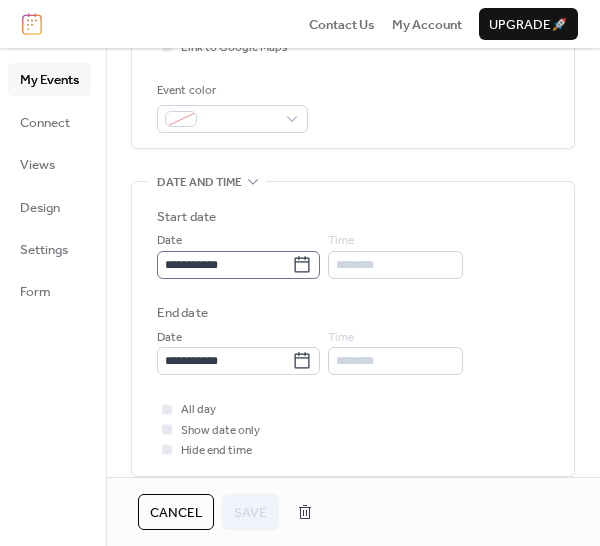 click 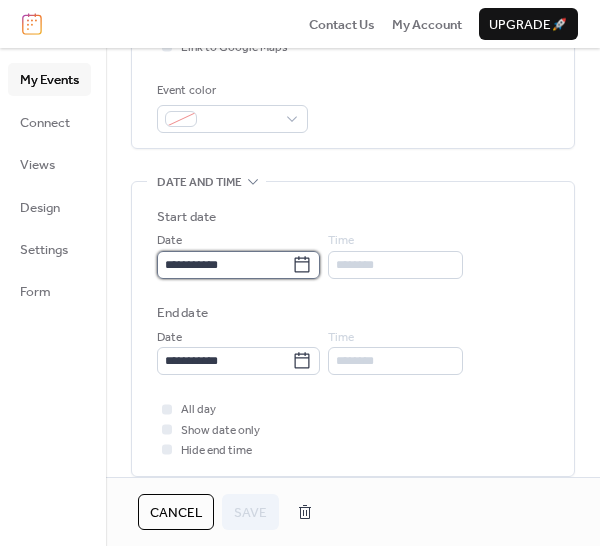 click on "**********" at bounding box center [224, 265] 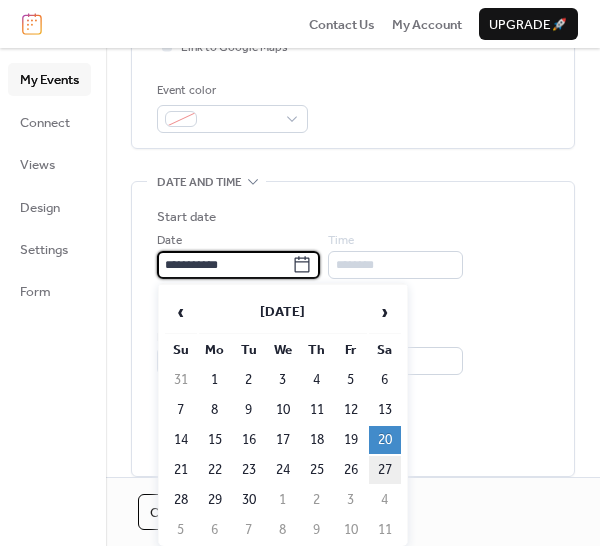 click on "27" at bounding box center (385, 470) 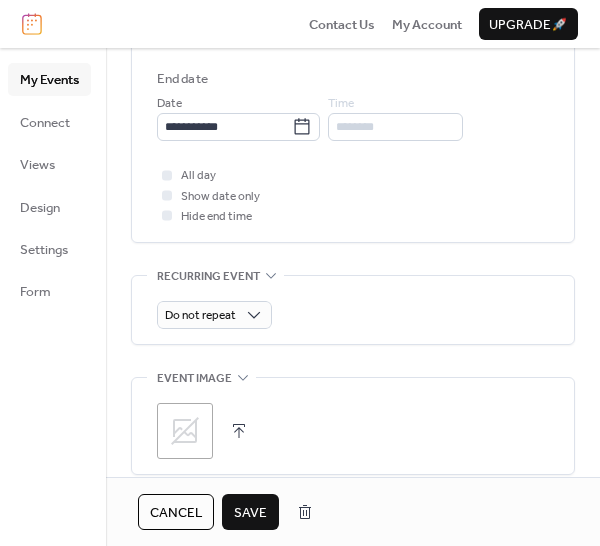 scroll, scrollTop: 700, scrollLeft: 0, axis: vertical 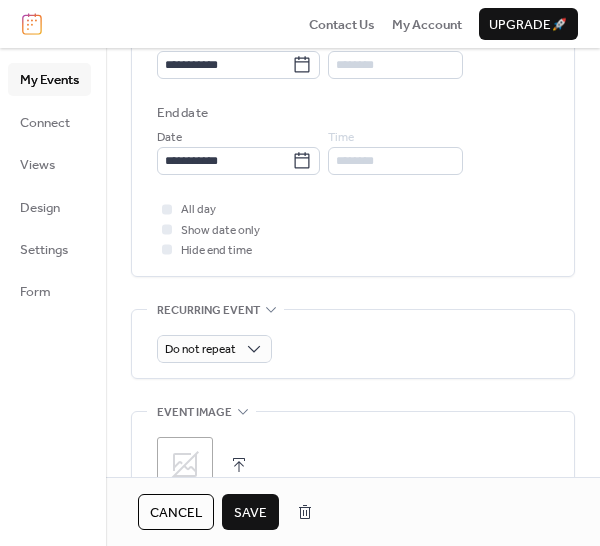 click on "Save" at bounding box center [250, 513] 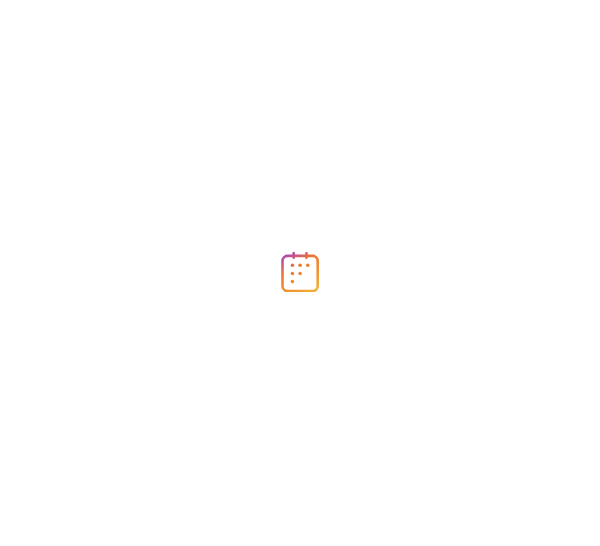 scroll, scrollTop: 0, scrollLeft: 0, axis: both 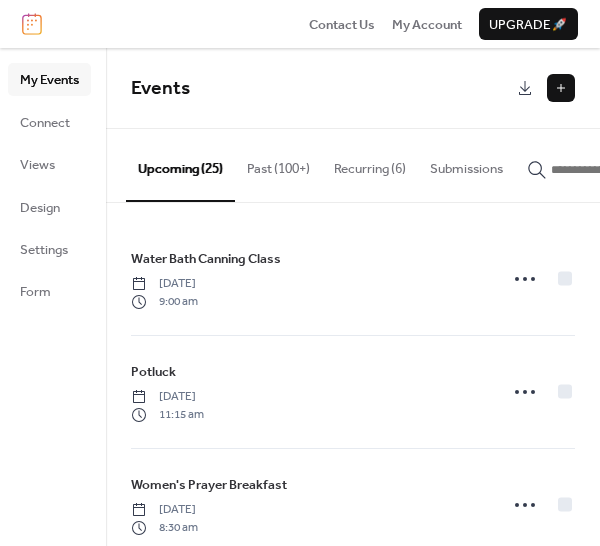 click at bounding box center [611, 170] 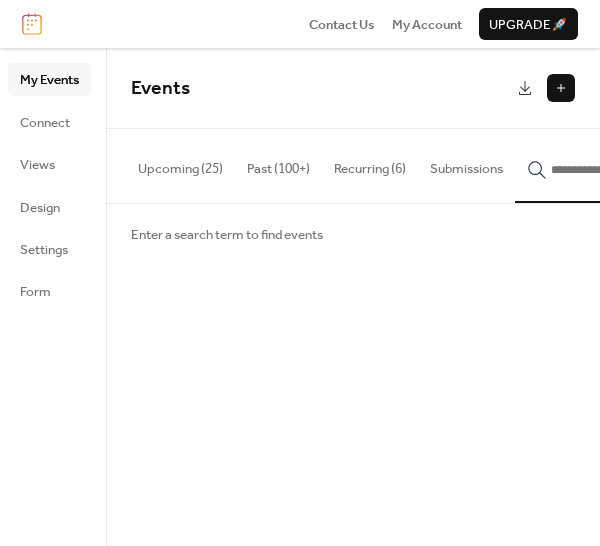 click 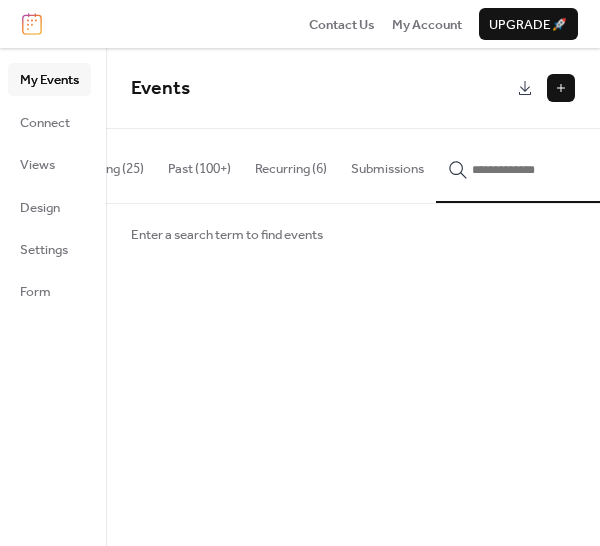 click at bounding box center (532, 170) 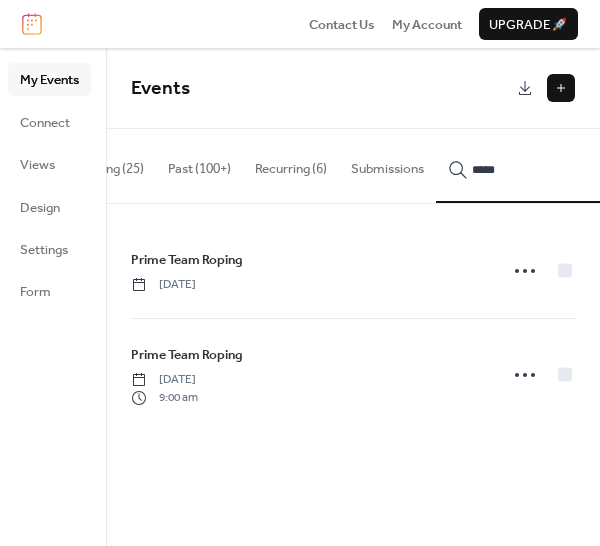 type on "*****" 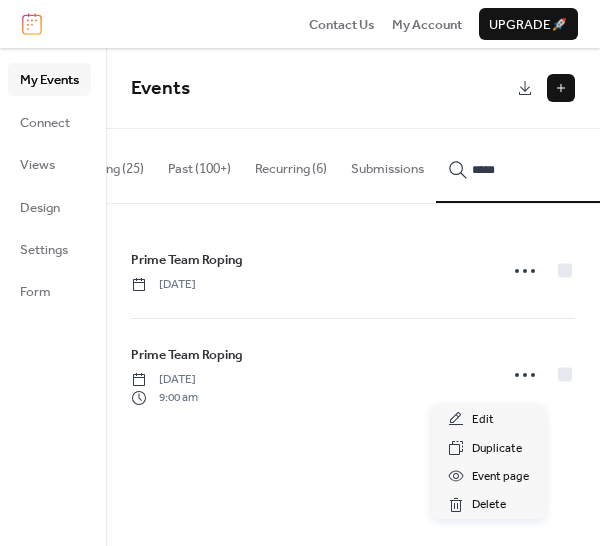 click 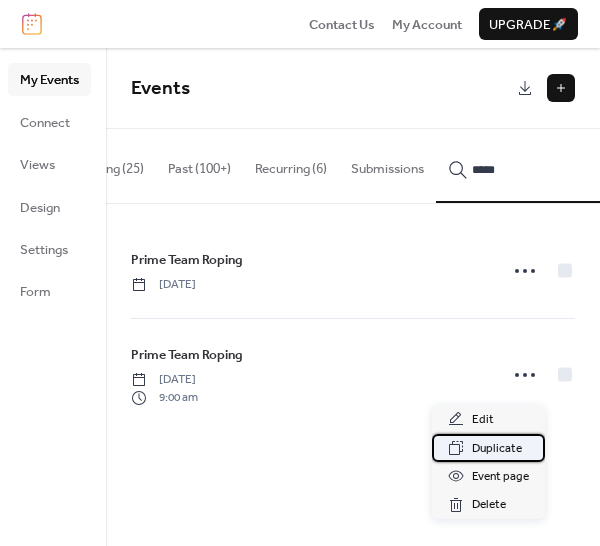click on "Duplicate" at bounding box center [497, 449] 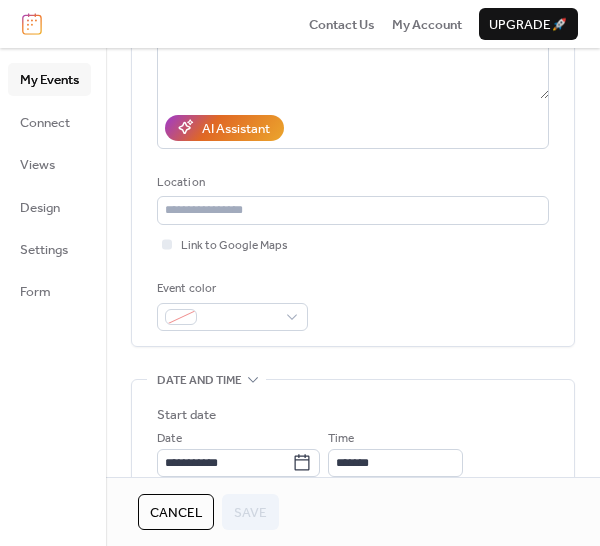 scroll, scrollTop: 400, scrollLeft: 0, axis: vertical 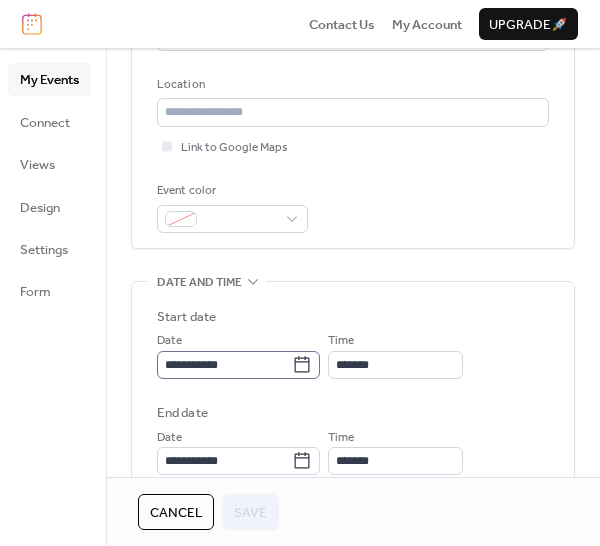 click 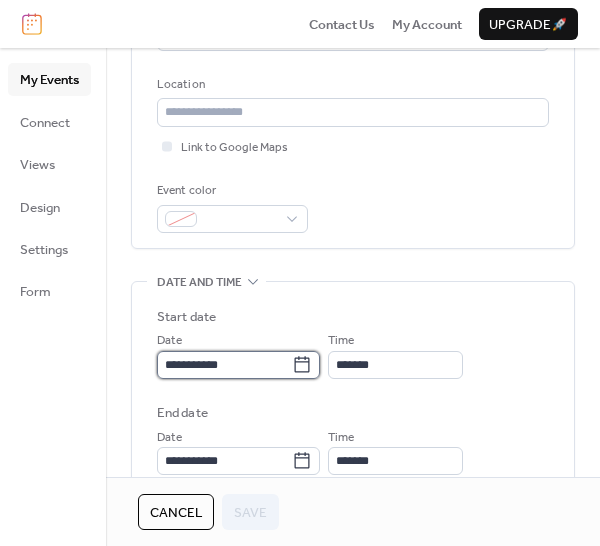 click on "**********" at bounding box center (224, 365) 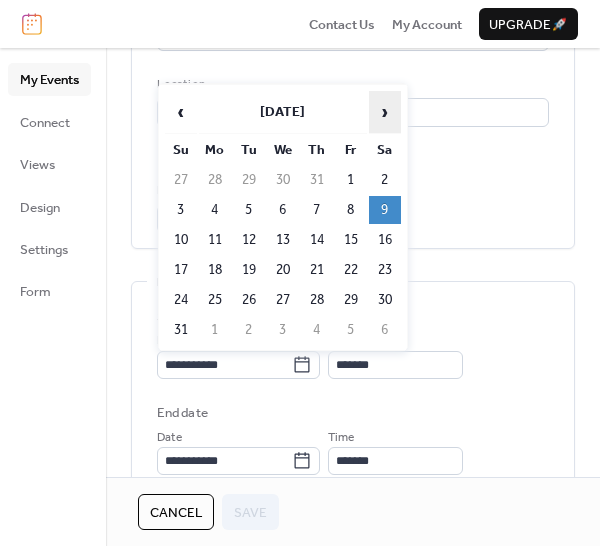 click on "›" at bounding box center (385, 112) 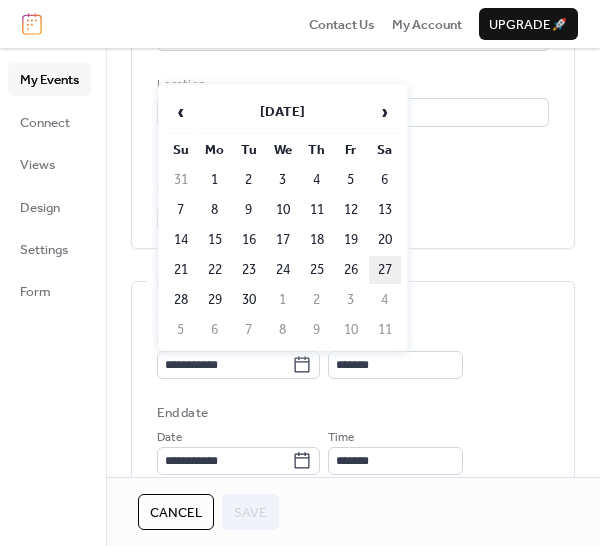 type on "**********" 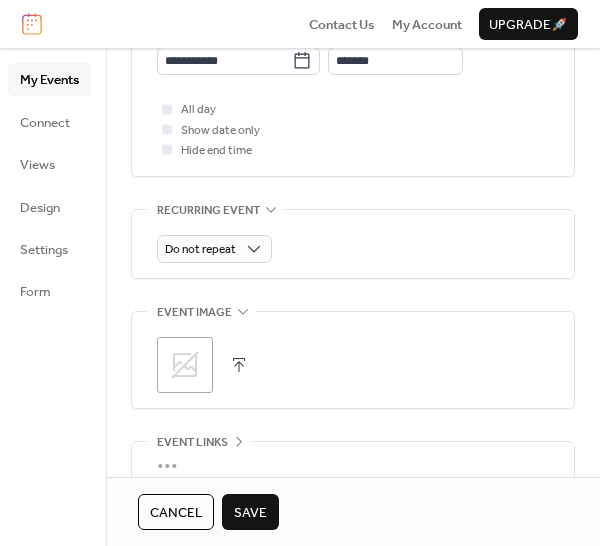 scroll, scrollTop: 974, scrollLeft: 0, axis: vertical 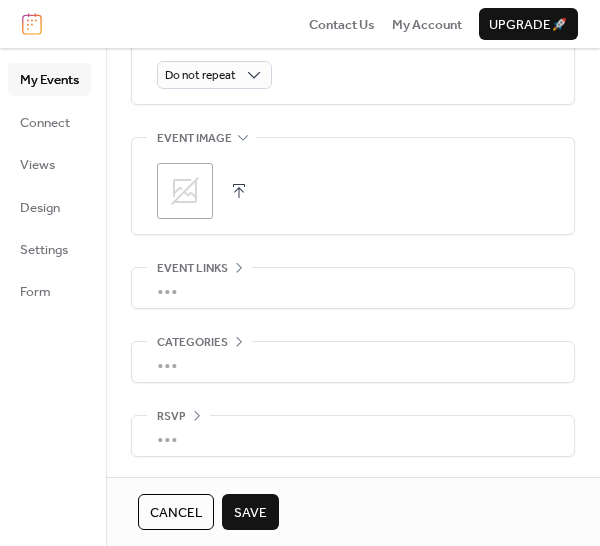 click on "Save" at bounding box center [250, 513] 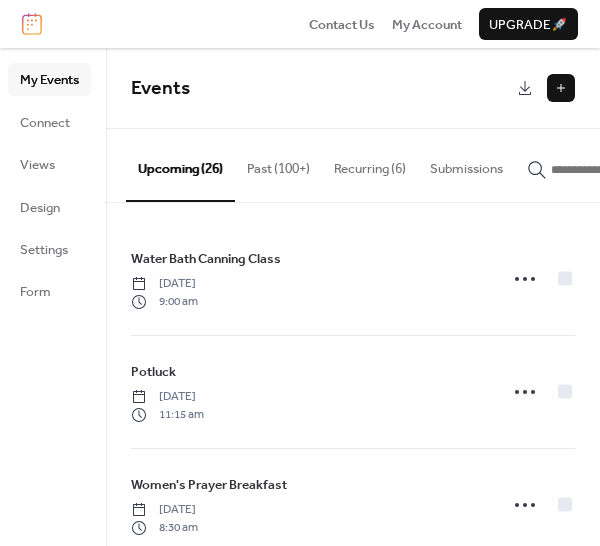 click at bounding box center [561, 88] 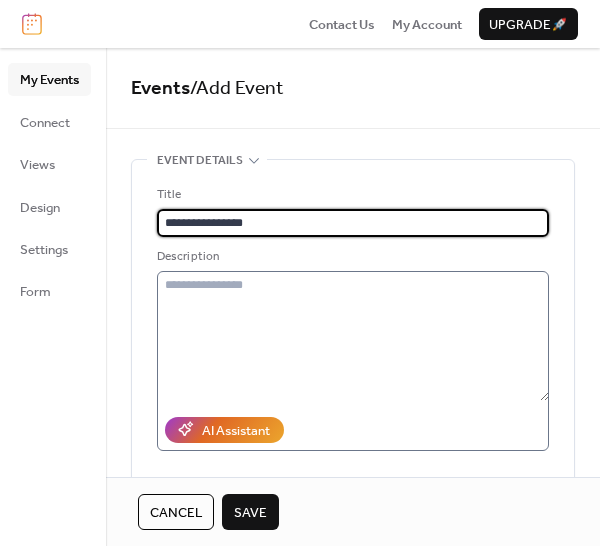 type on "**********" 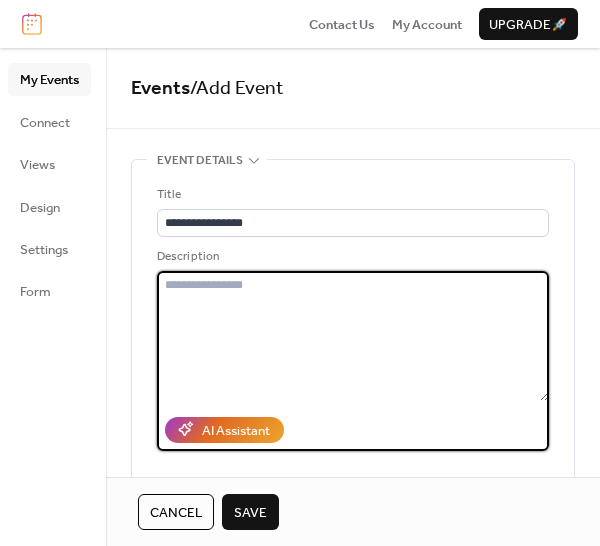 click at bounding box center (353, 336) 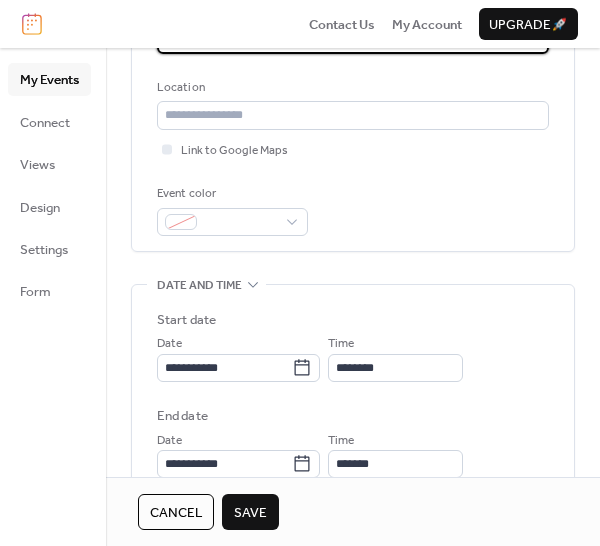 scroll, scrollTop: 400, scrollLeft: 0, axis: vertical 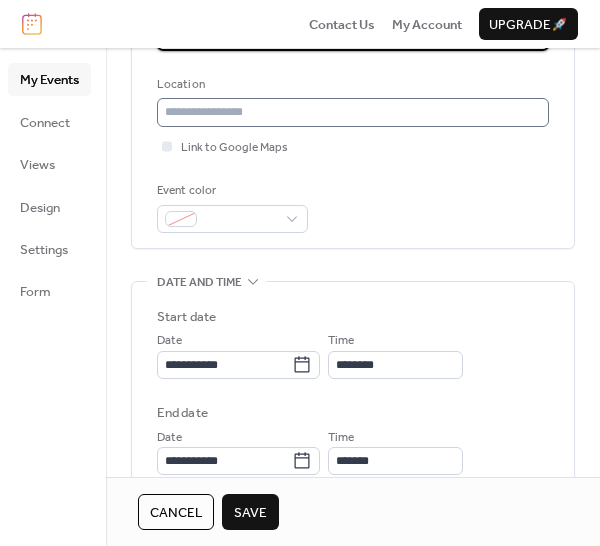 type on "**********" 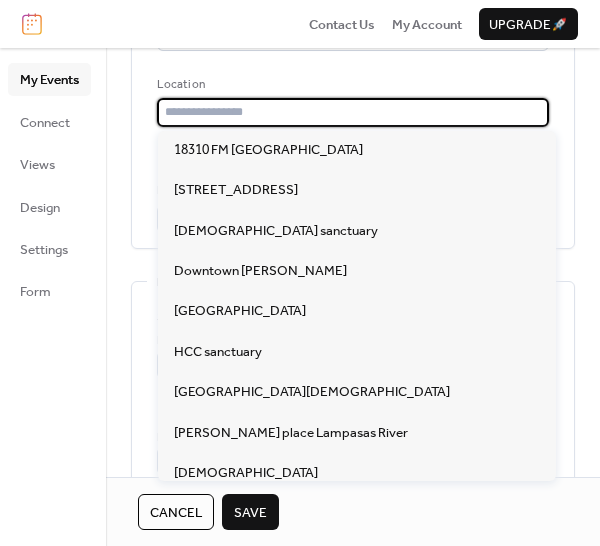 click at bounding box center [353, 112] 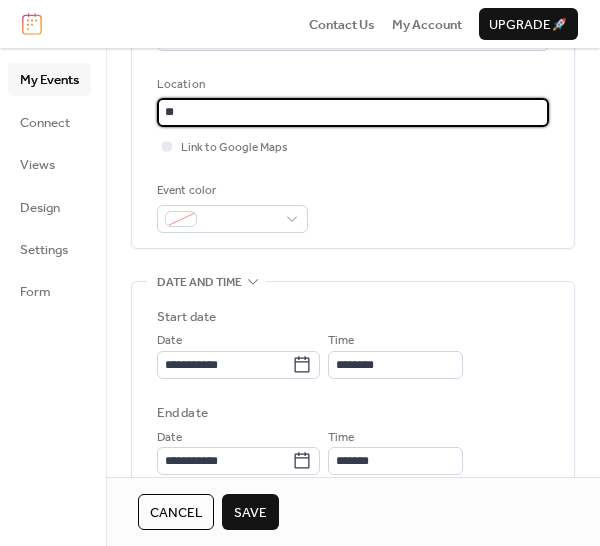 type on "*" 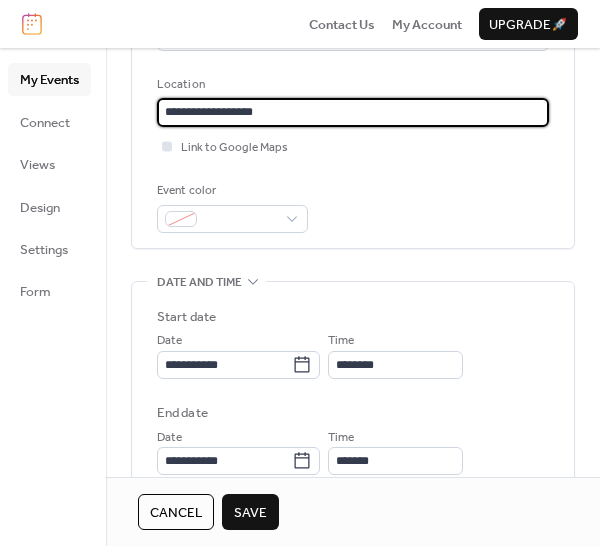 type on "**********" 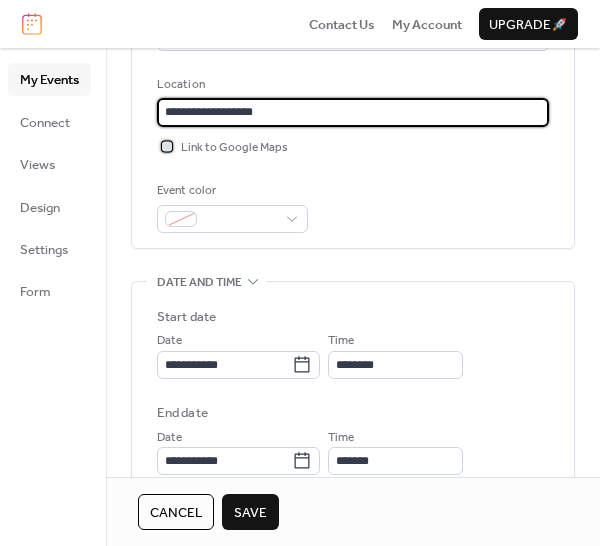 click at bounding box center (167, 146) 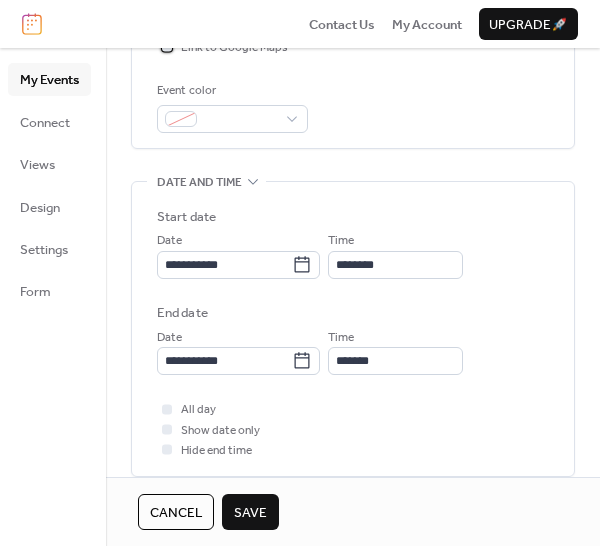 scroll, scrollTop: 600, scrollLeft: 0, axis: vertical 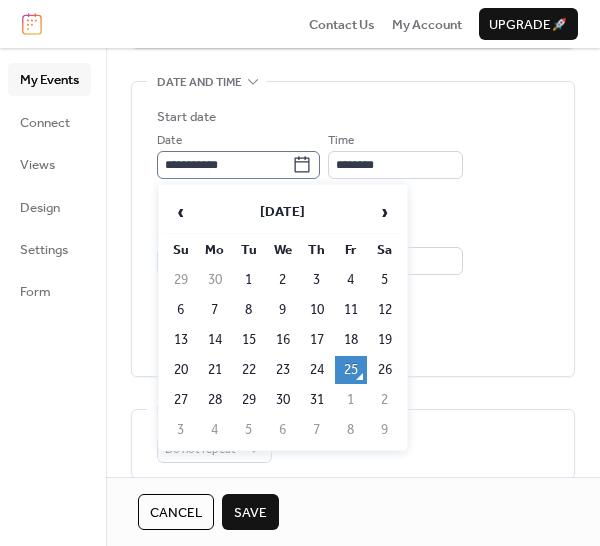 click 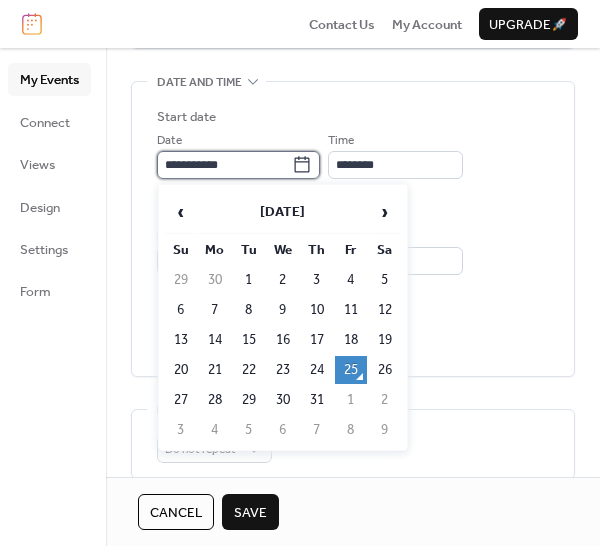 click on "**********" at bounding box center [224, 165] 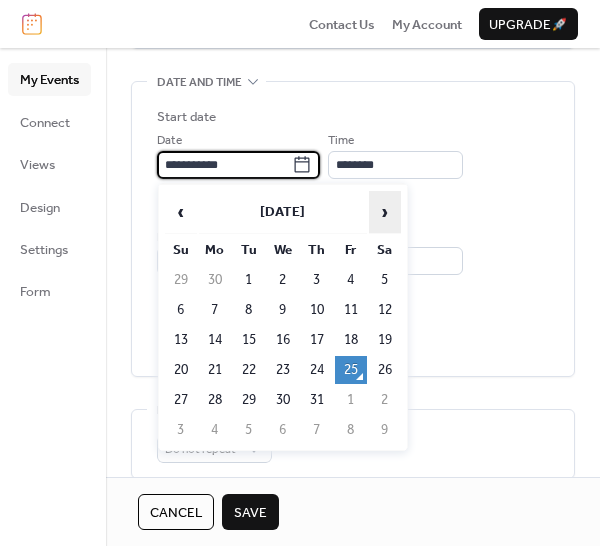 click on "›" at bounding box center (385, 212) 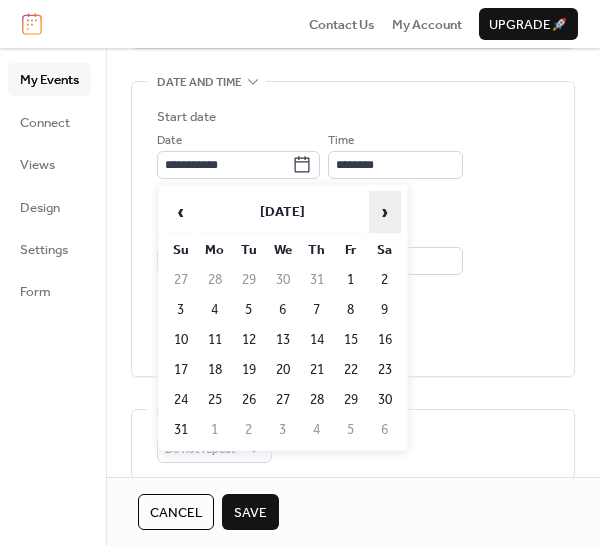 click on "›" at bounding box center [385, 212] 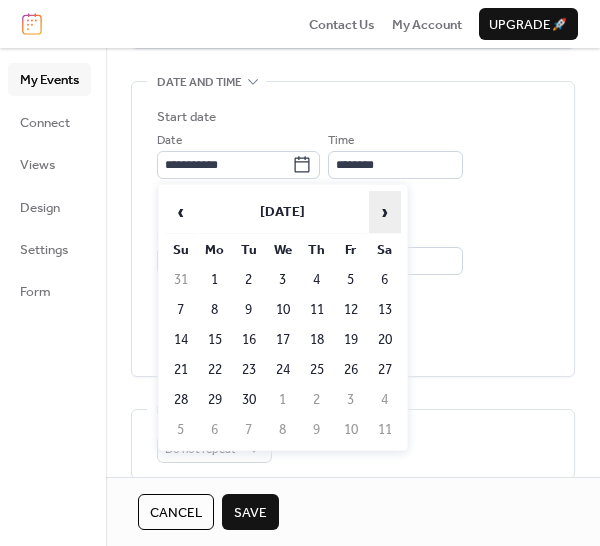click on "›" at bounding box center [385, 212] 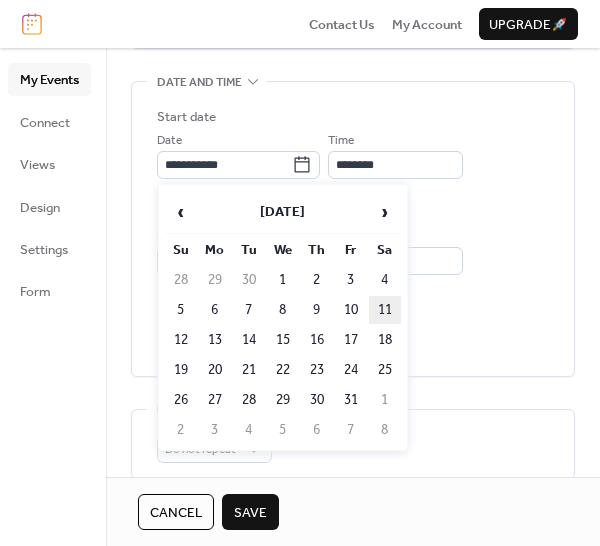 click on "11" at bounding box center [385, 310] 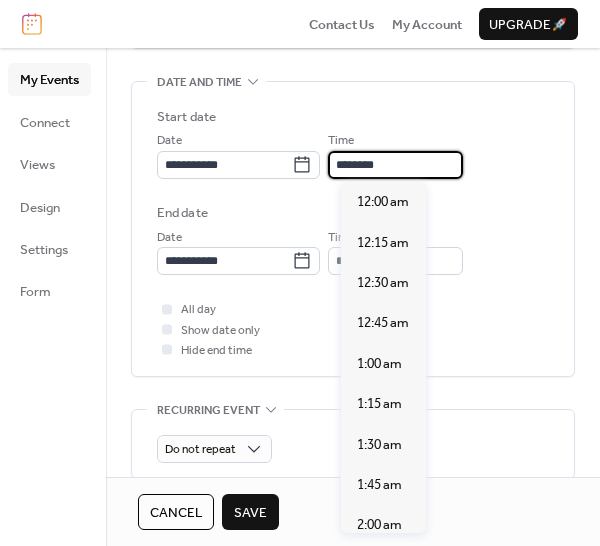 click on "********" at bounding box center (395, 165) 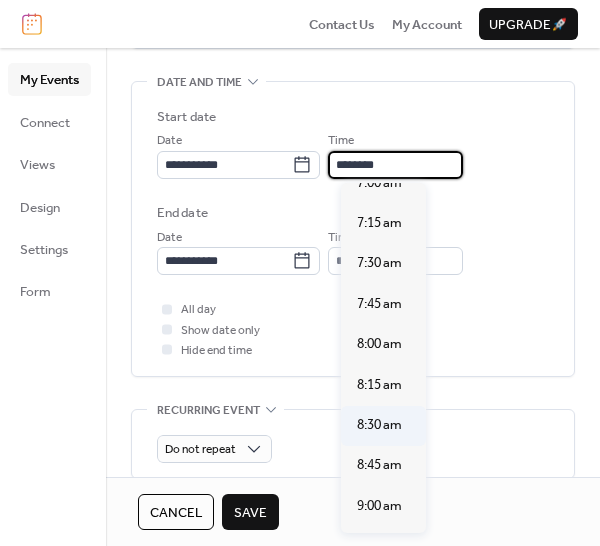 scroll, scrollTop: 1140, scrollLeft: 0, axis: vertical 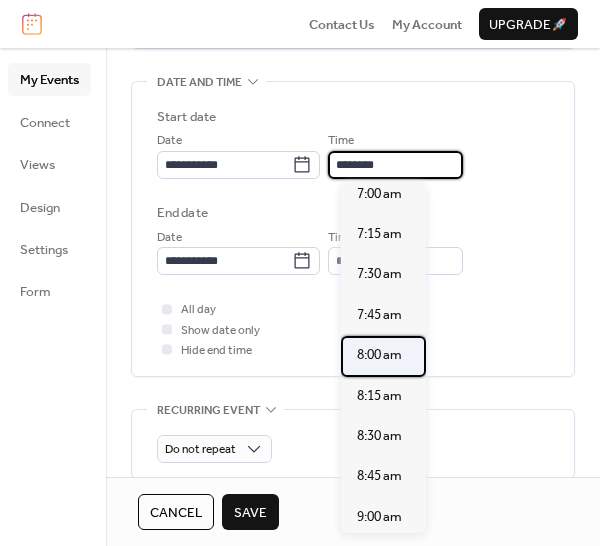 click on "8:00 am" at bounding box center (379, 355) 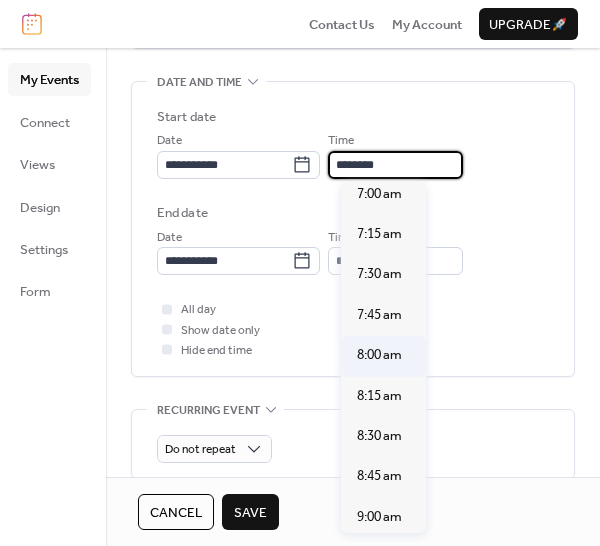 type on "*******" 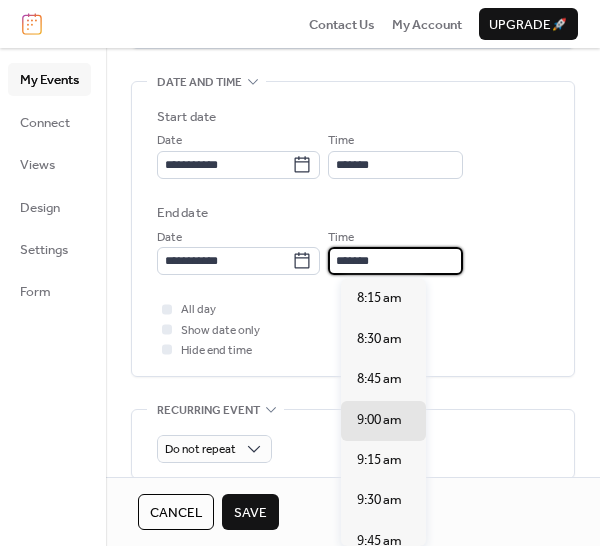 click on "*******" at bounding box center (395, 261) 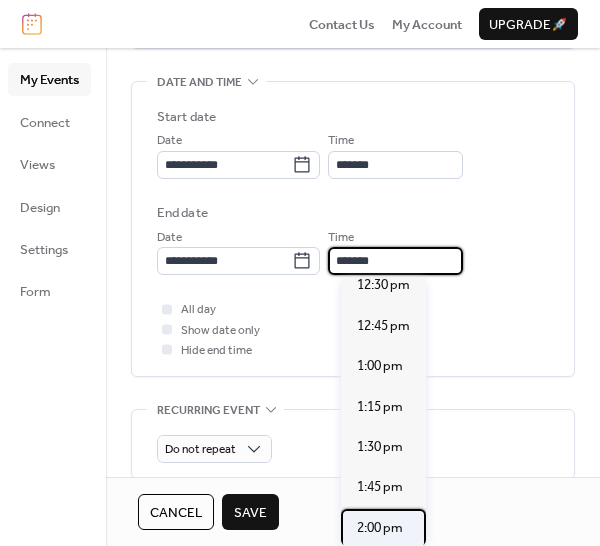 click on "2:00 pm" at bounding box center [380, 528] 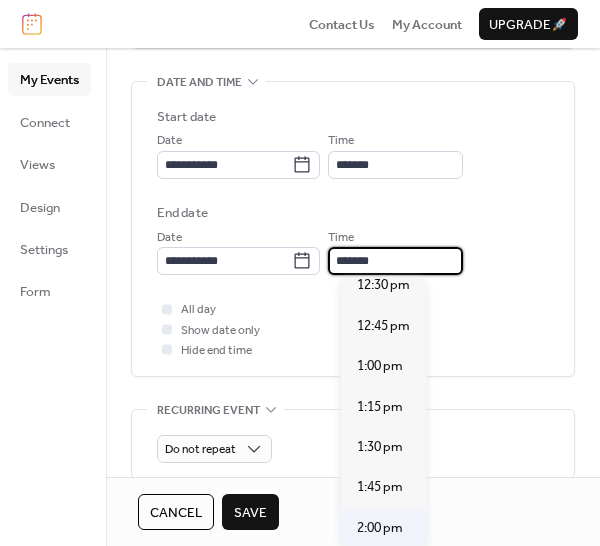 type on "*******" 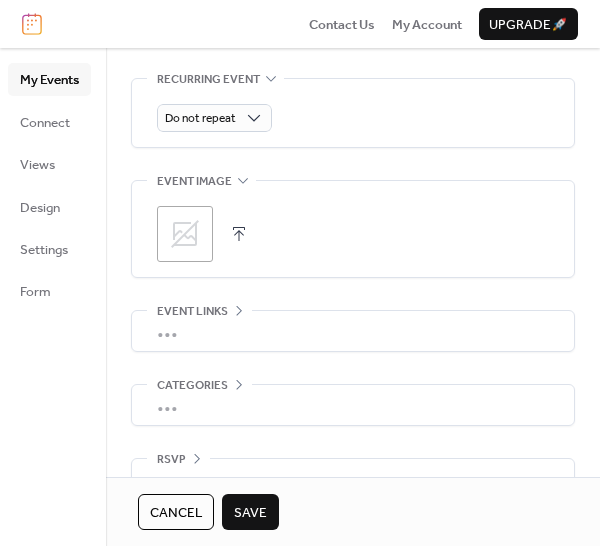 scroll, scrollTop: 974, scrollLeft: 0, axis: vertical 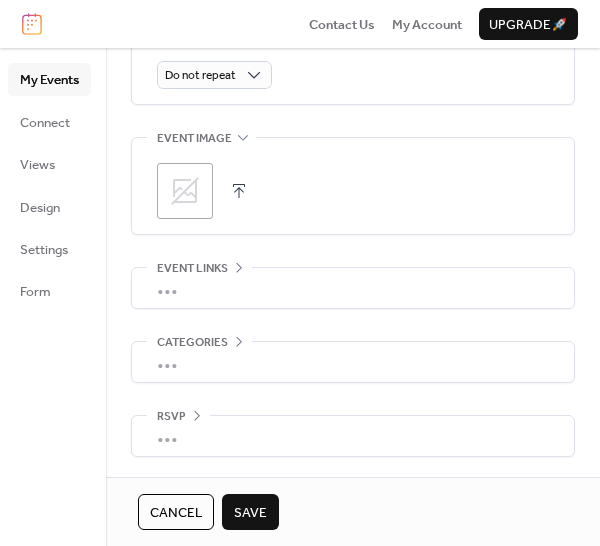 click on "Save" at bounding box center (250, 513) 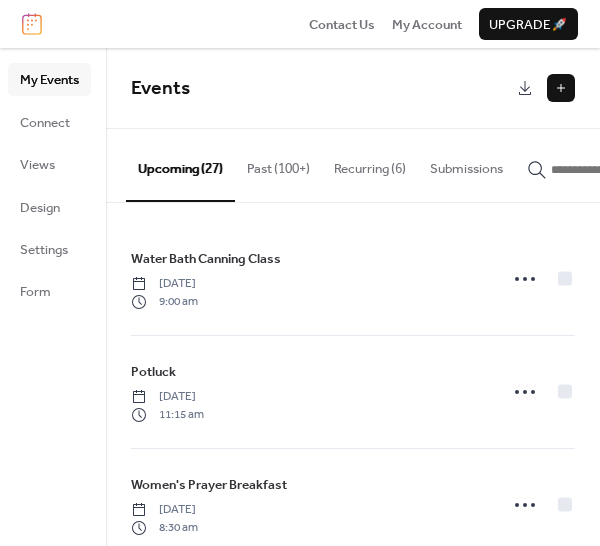 click at bounding box center [561, 88] 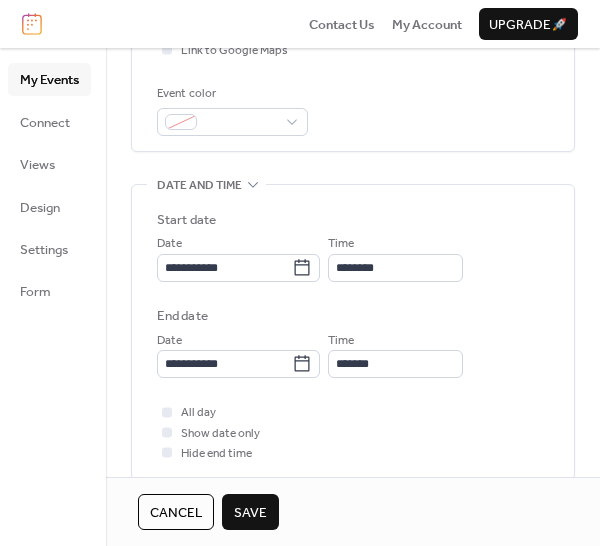 scroll, scrollTop: 500, scrollLeft: 0, axis: vertical 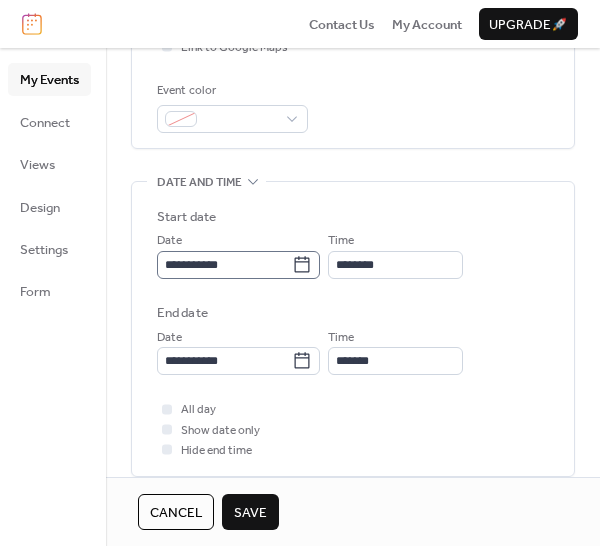 type on "**********" 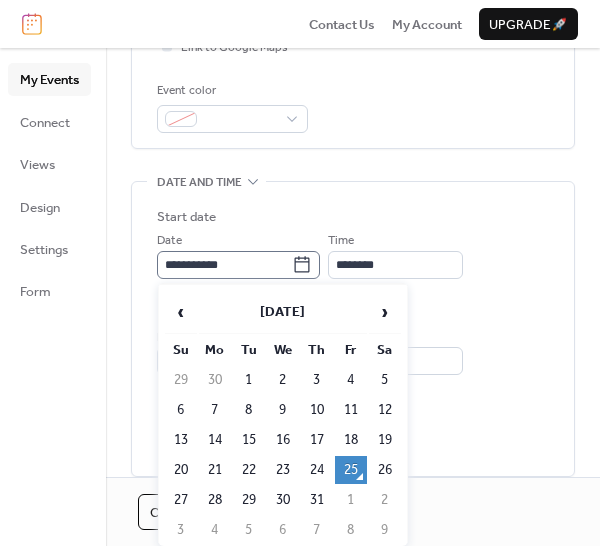 click 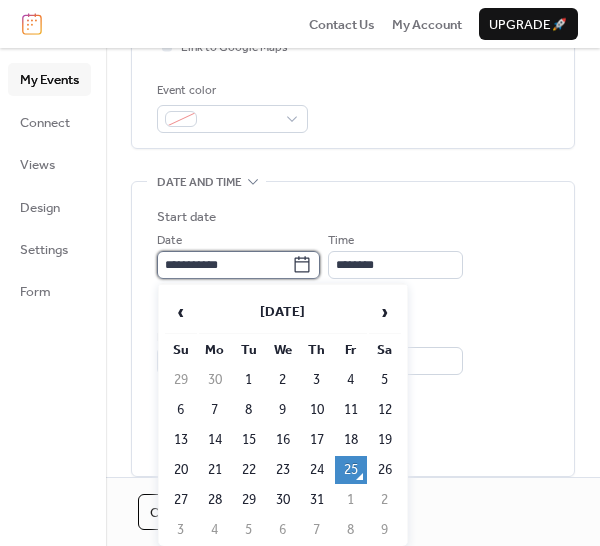 click on "**********" at bounding box center [224, 265] 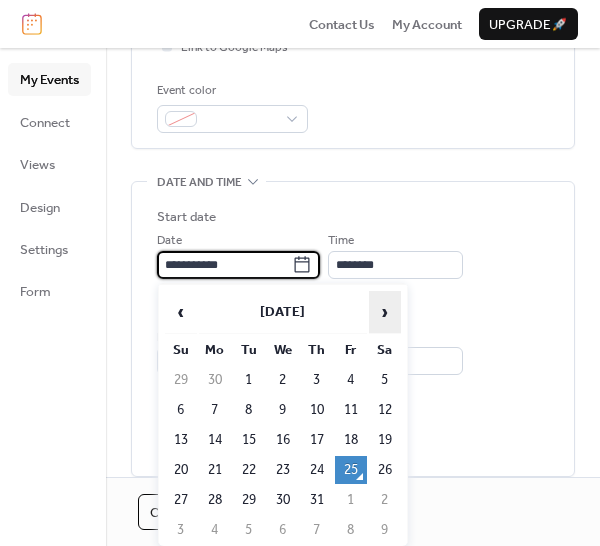 click on "›" at bounding box center [385, 312] 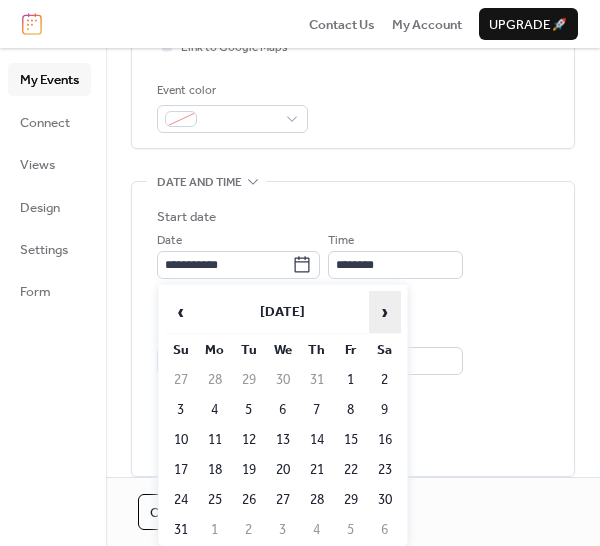 click on "›" at bounding box center (385, 312) 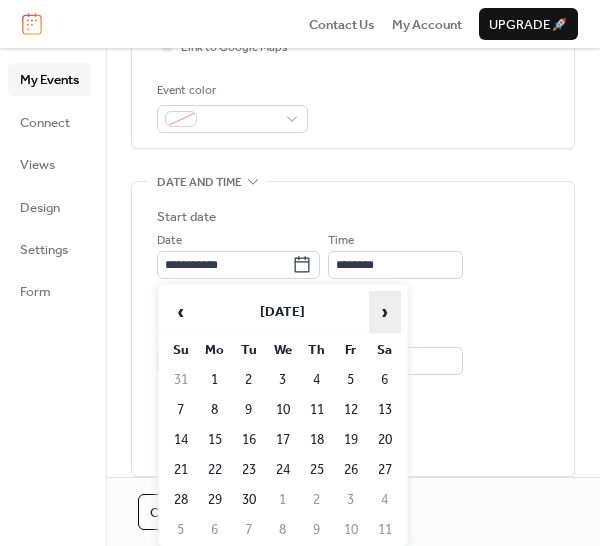 click on "›" at bounding box center (385, 312) 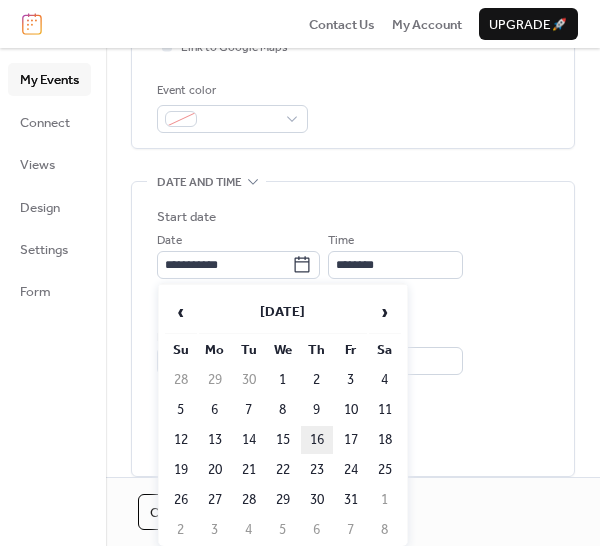 click on "16" at bounding box center [317, 440] 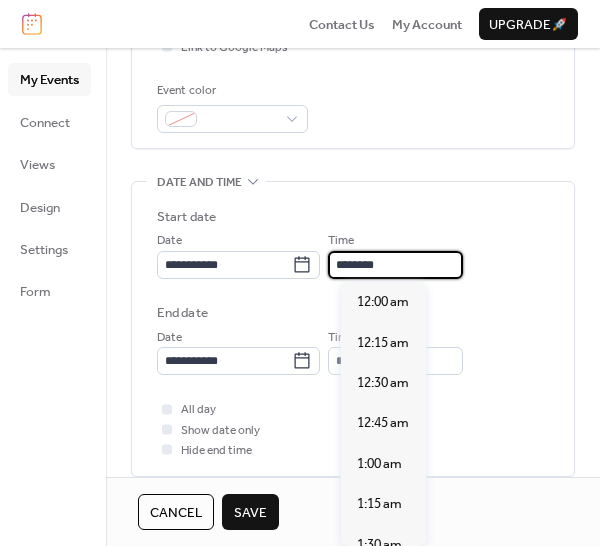 click on "********" at bounding box center [395, 265] 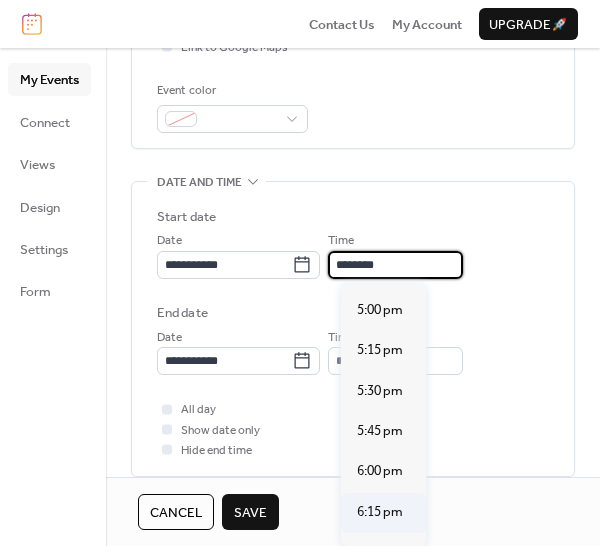 scroll, scrollTop: 2840, scrollLeft: 0, axis: vertical 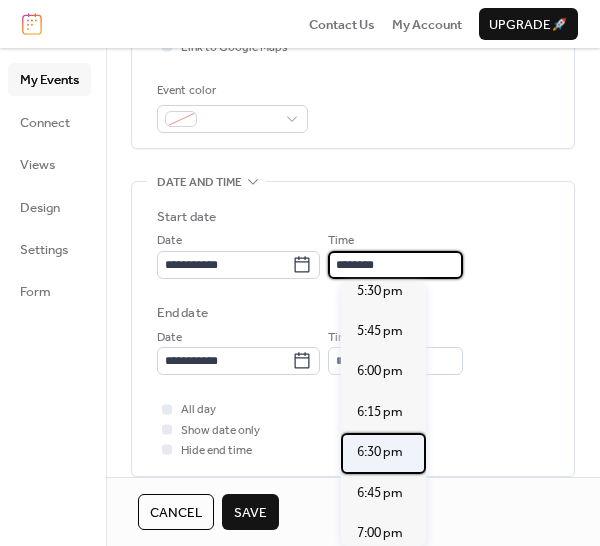 click on "6:30 pm" at bounding box center (380, 452) 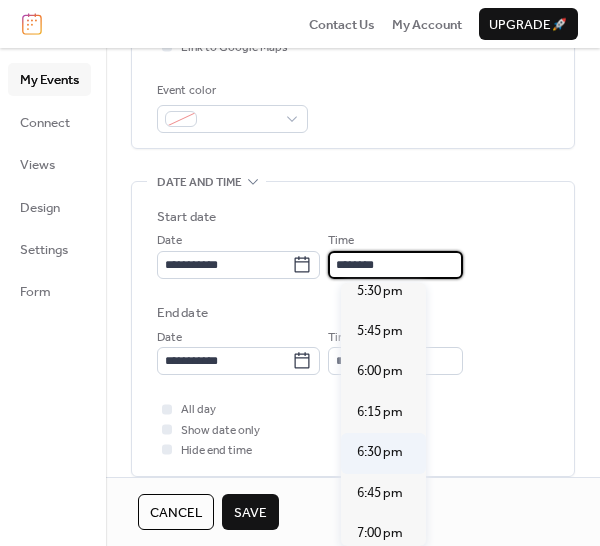 type on "*******" 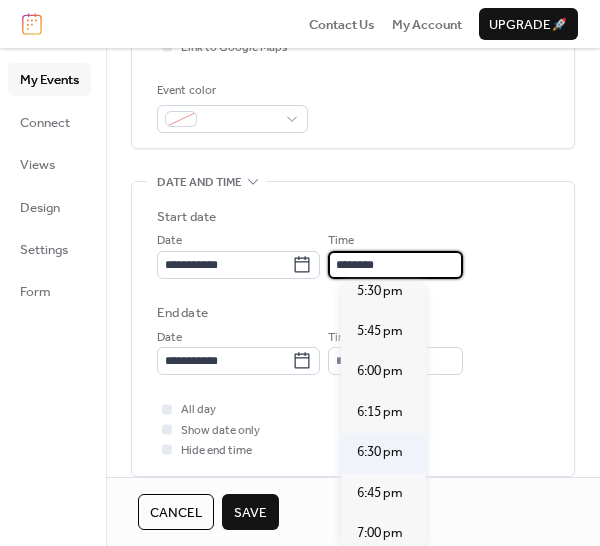 type on "*******" 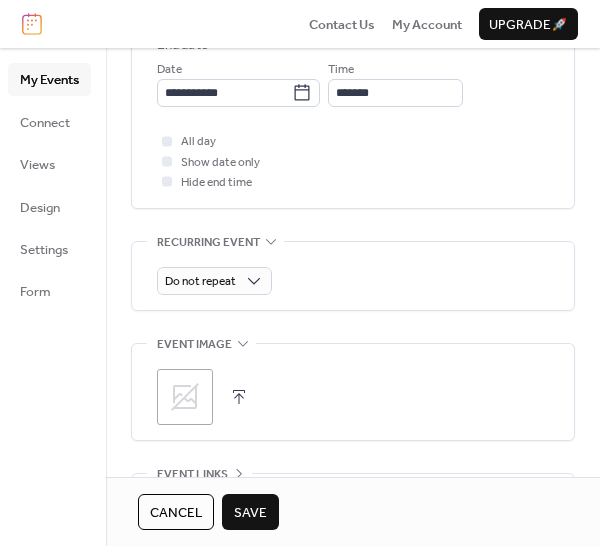 scroll, scrollTop: 900, scrollLeft: 0, axis: vertical 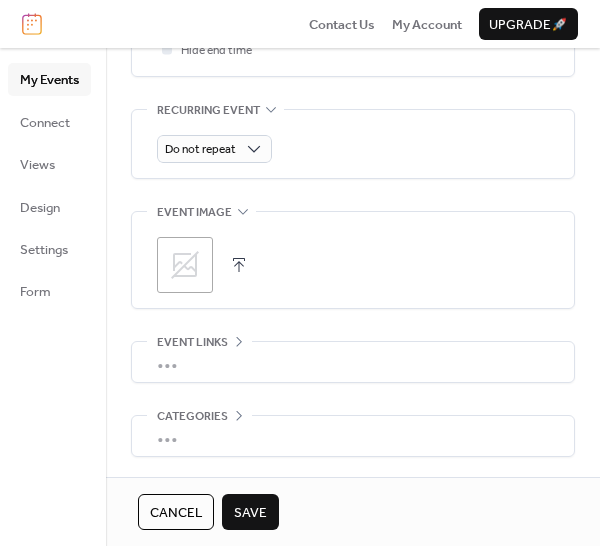 click on "Save" at bounding box center (250, 512) 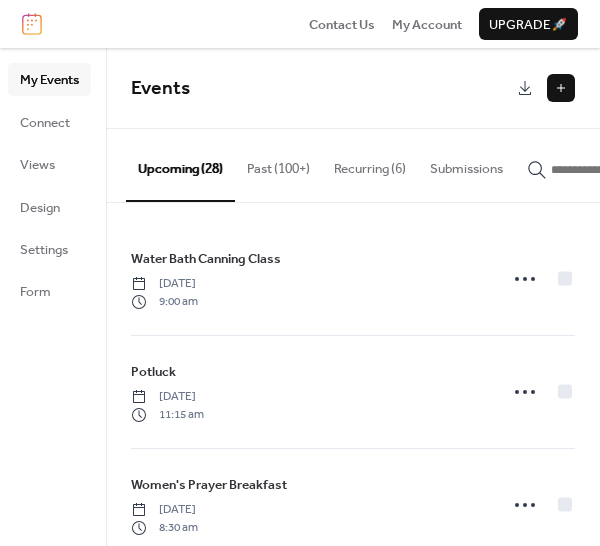 click at bounding box center [561, 88] 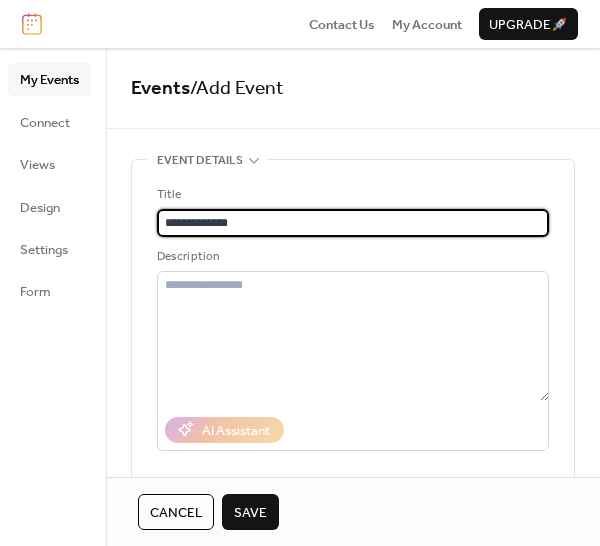 type on "**********" 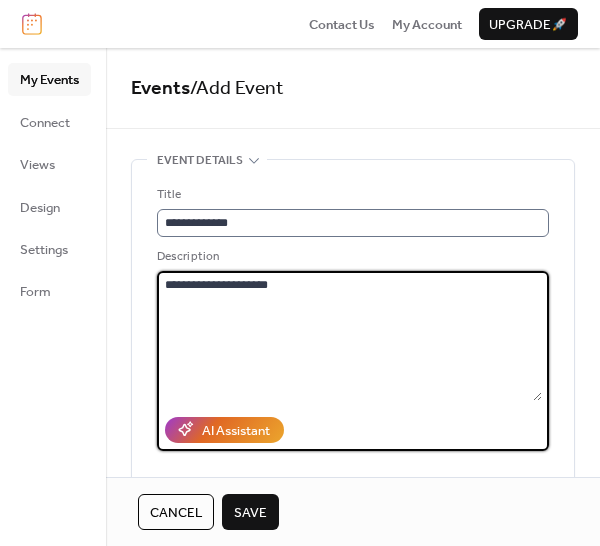 scroll, scrollTop: 1, scrollLeft: 0, axis: vertical 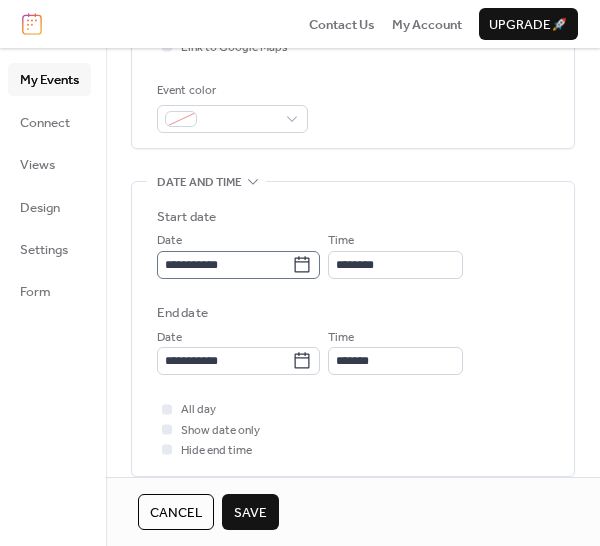 type on "**********" 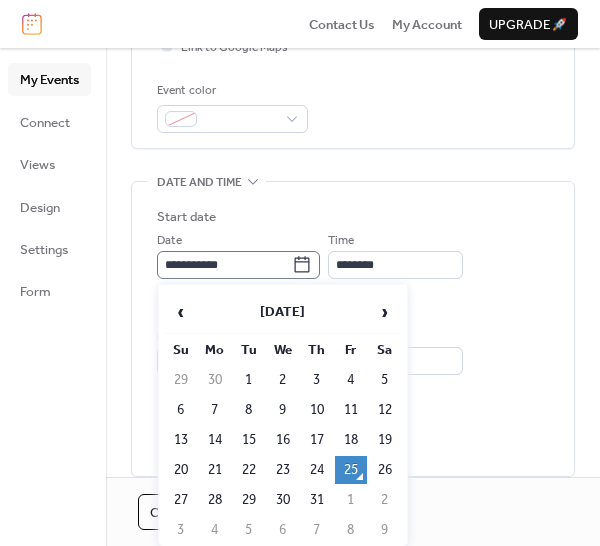 click 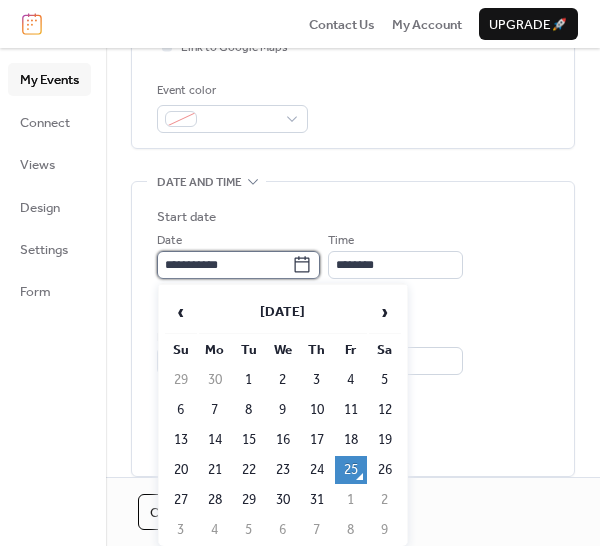 click on "**********" at bounding box center (224, 265) 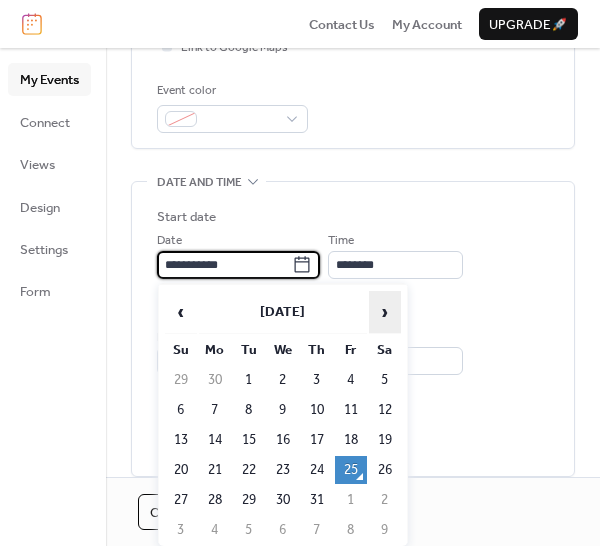 click on "›" at bounding box center (385, 312) 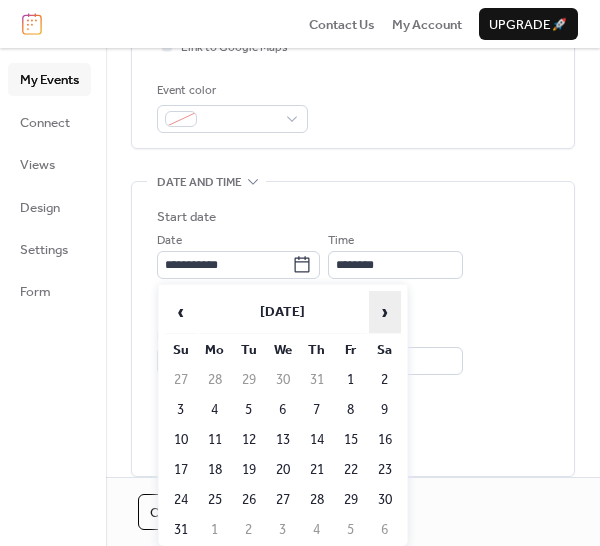 click on "›" at bounding box center [385, 312] 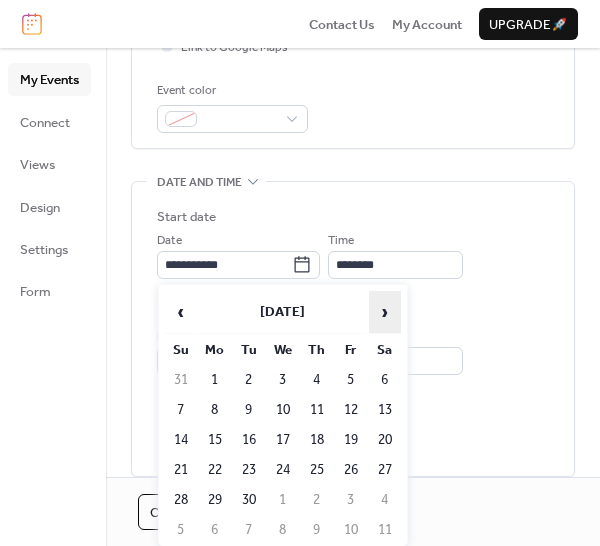 click on "›" at bounding box center (385, 312) 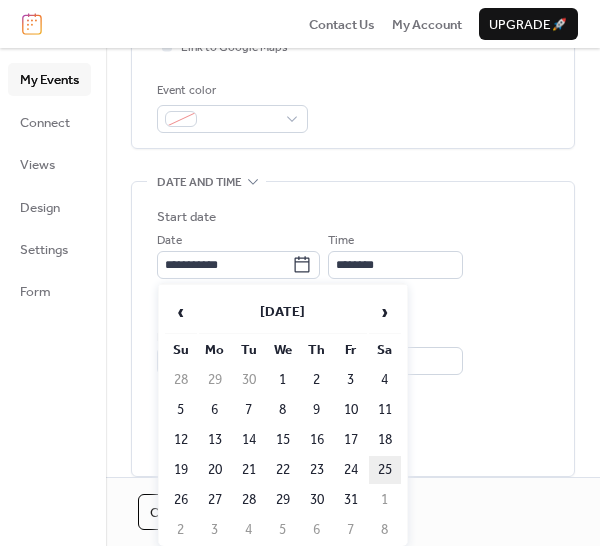 click on "25" at bounding box center [385, 470] 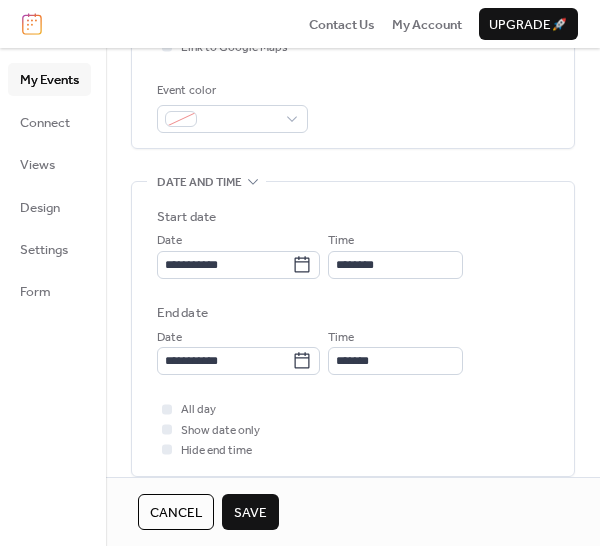 click on "**********" at bounding box center (353, 334) 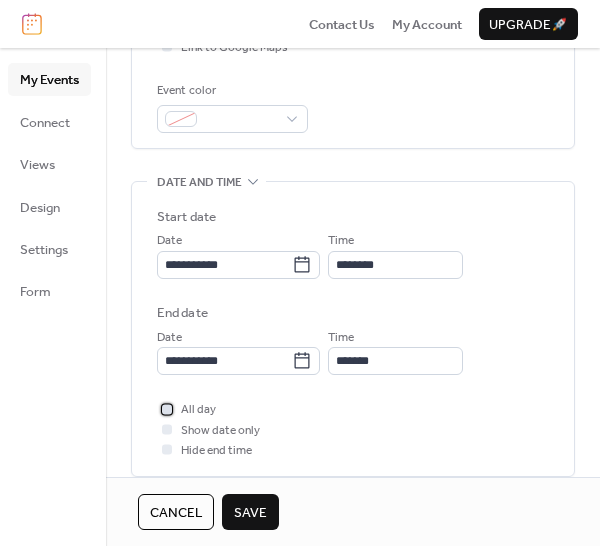 click at bounding box center (167, 409) 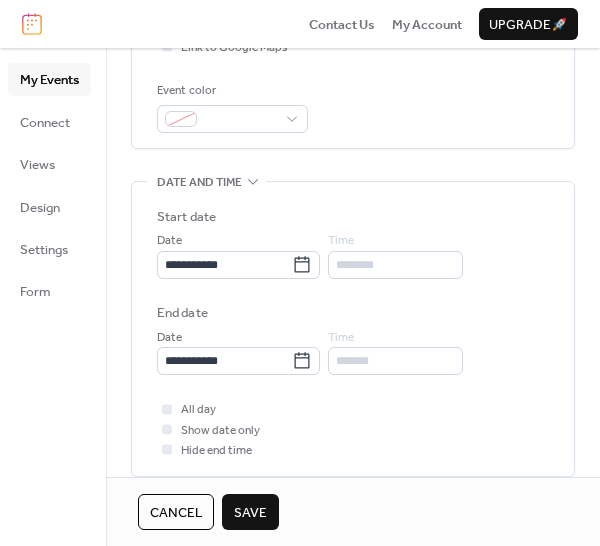 click on "Save" at bounding box center [250, 513] 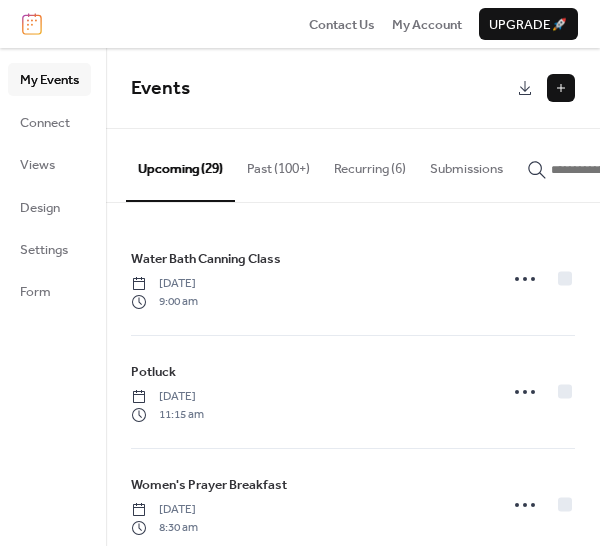 click at bounding box center (561, 88) 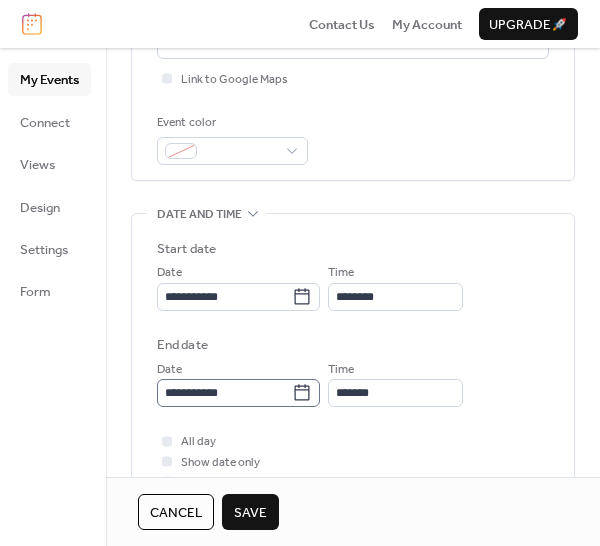 scroll, scrollTop: 500, scrollLeft: 0, axis: vertical 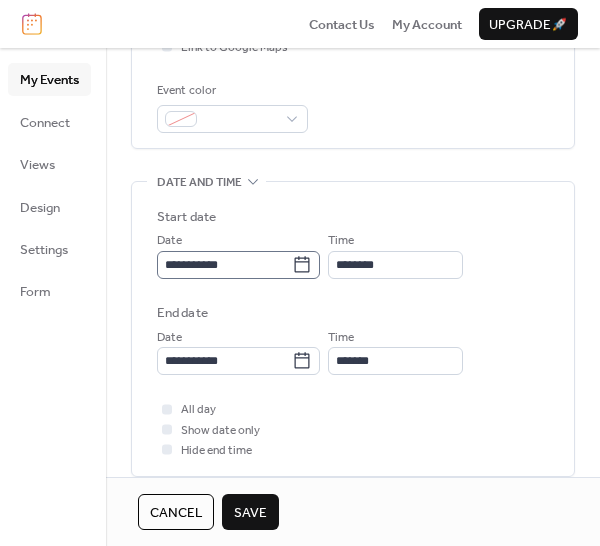type on "**********" 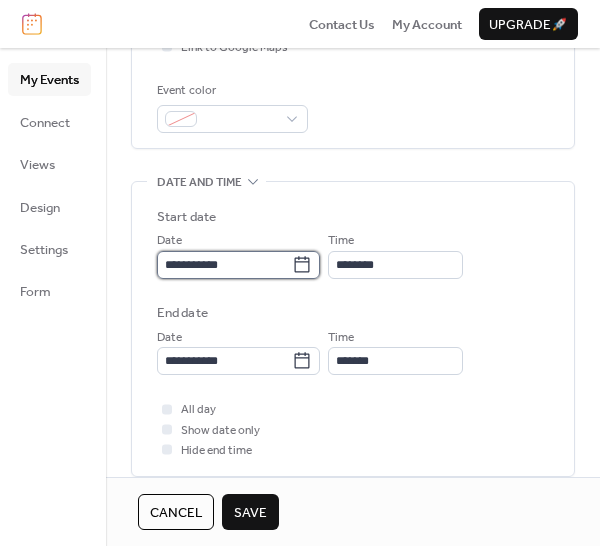 click on "**********" at bounding box center [224, 265] 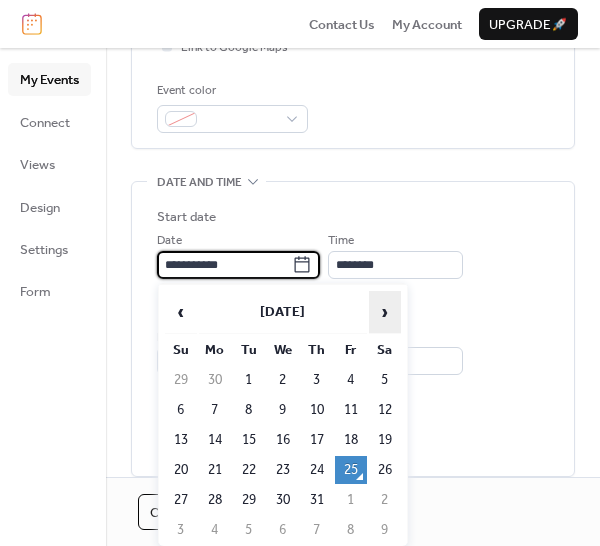 click on "›" at bounding box center (385, 312) 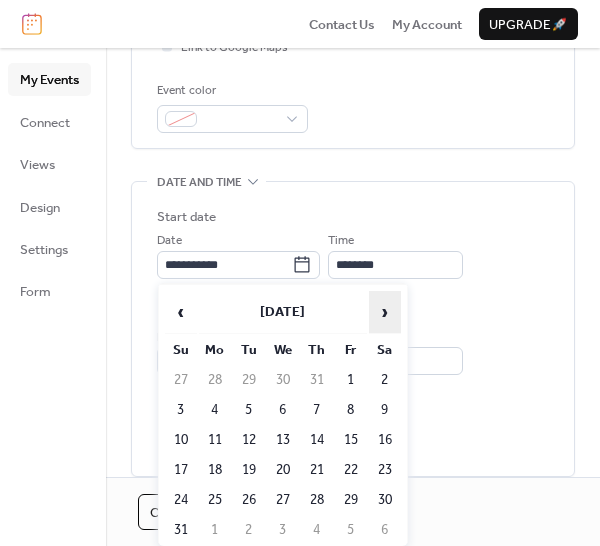 click on "›" at bounding box center (385, 312) 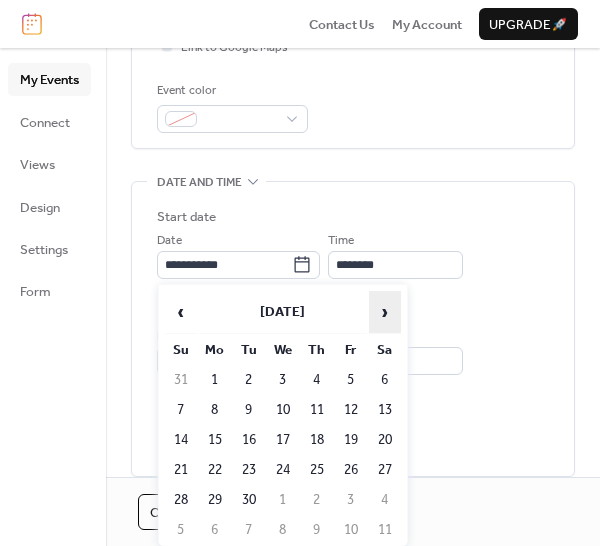 click on "›" at bounding box center [385, 312] 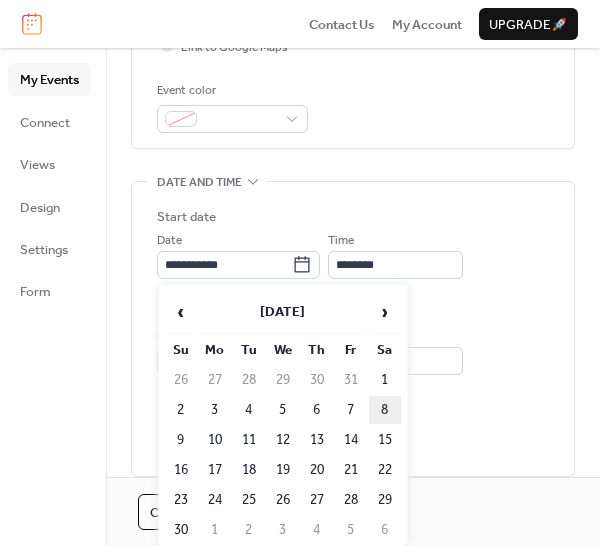click on "8" at bounding box center [385, 410] 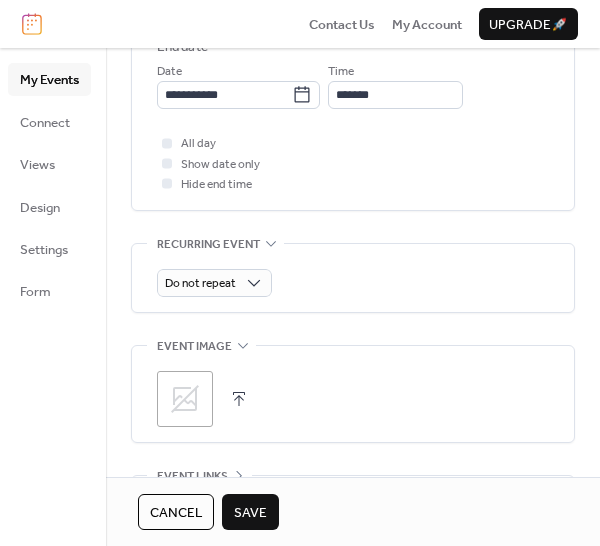 scroll, scrollTop: 800, scrollLeft: 0, axis: vertical 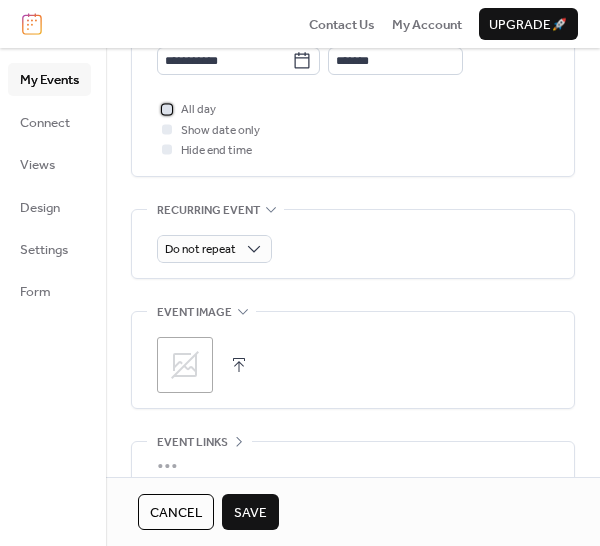 click at bounding box center [167, 109] 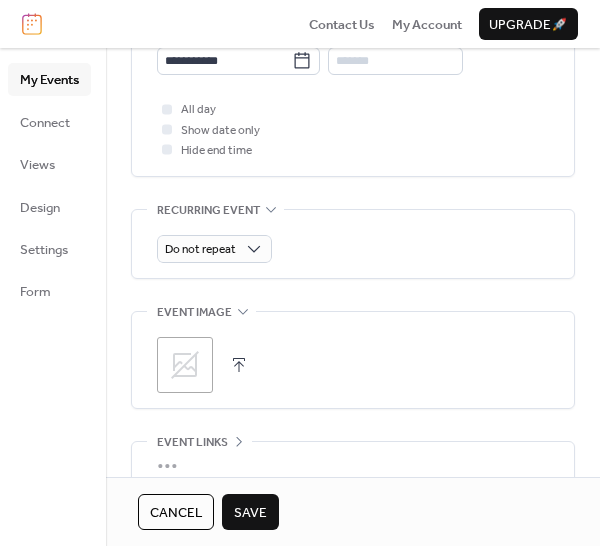 click on "Save" at bounding box center [250, 513] 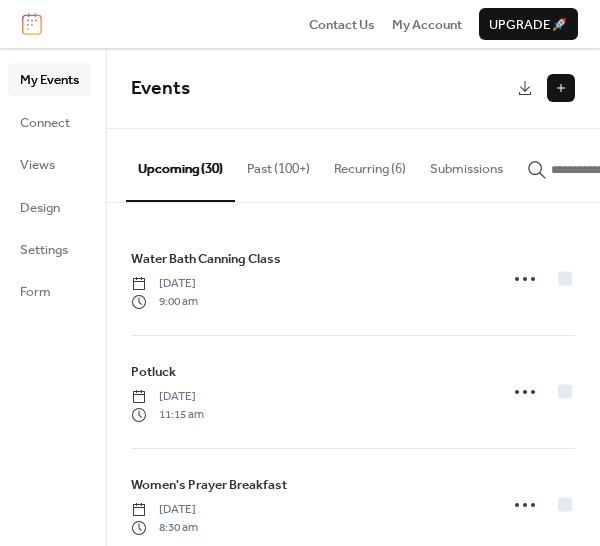 click at bounding box center [561, 88] 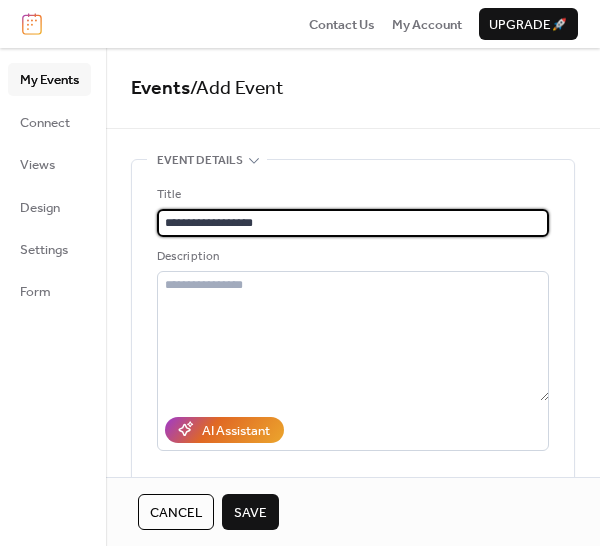 type on "**********" 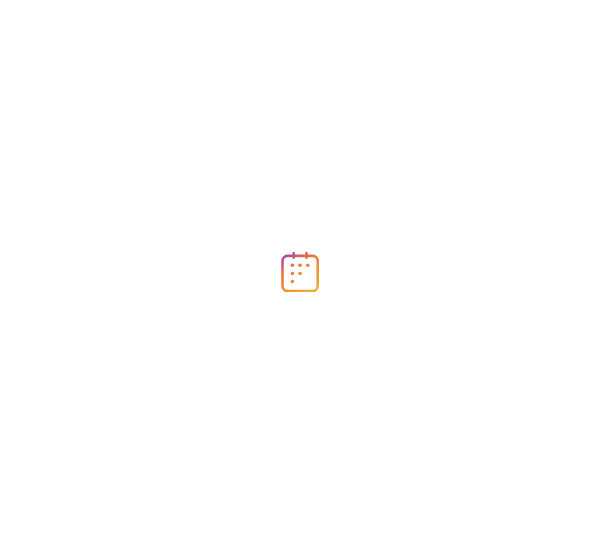 scroll, scrollTop: 0, scrollLeft: 0, axis: both 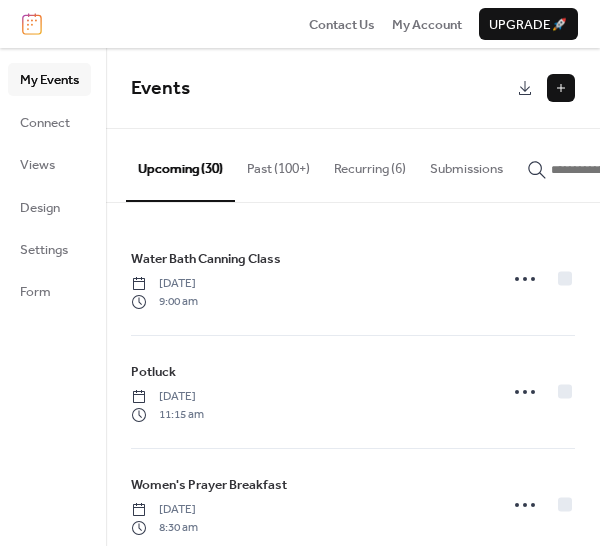 click 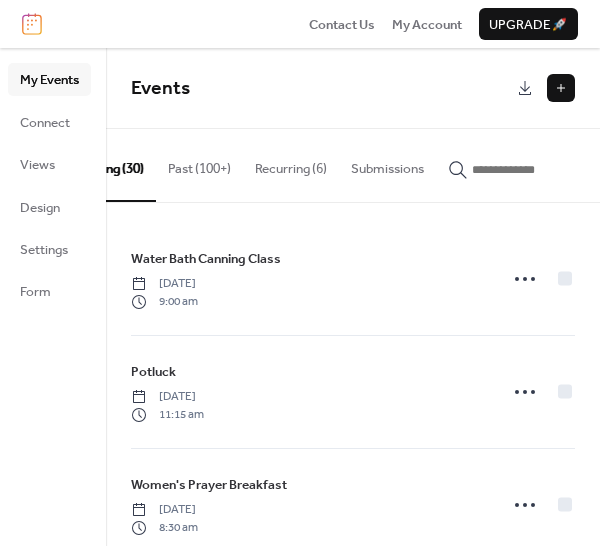 click at bounding box center (532, 170) 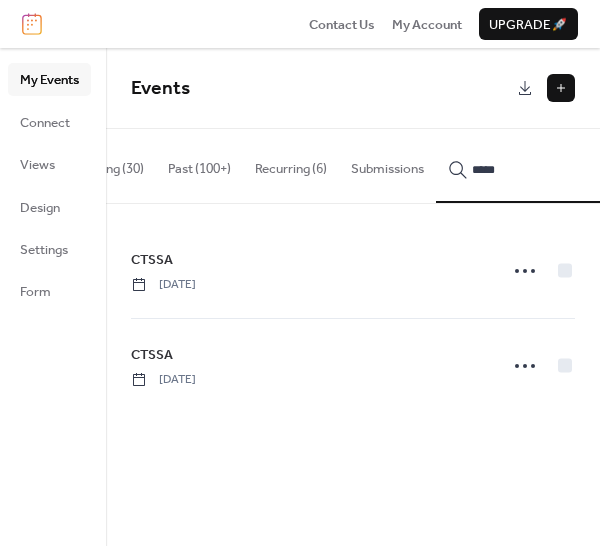type on "*****" 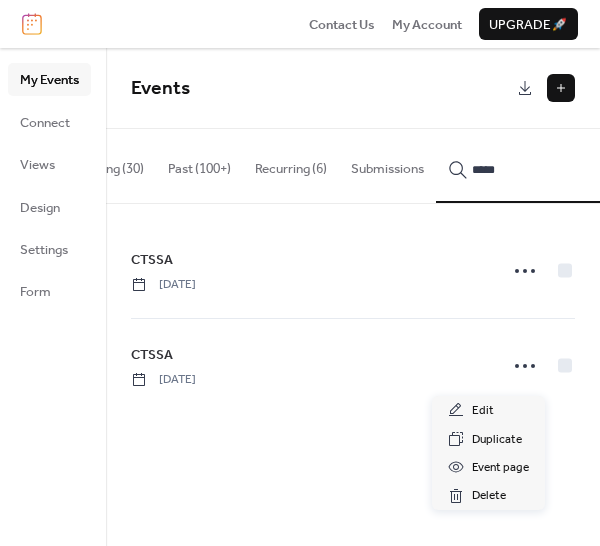 click 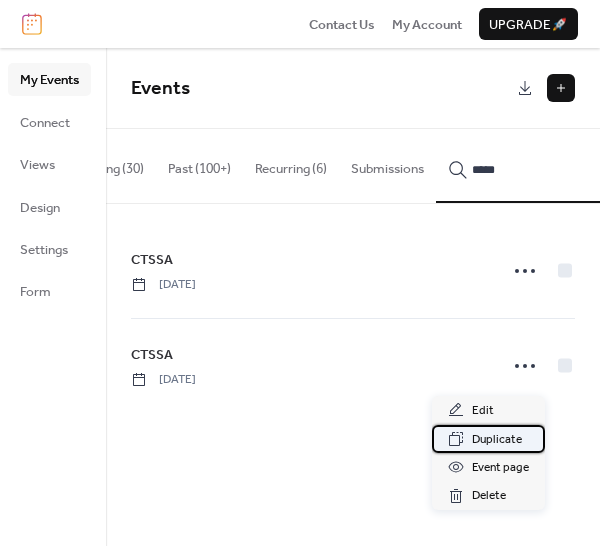 click on "Duplicate" at bounding box center [497, 440] 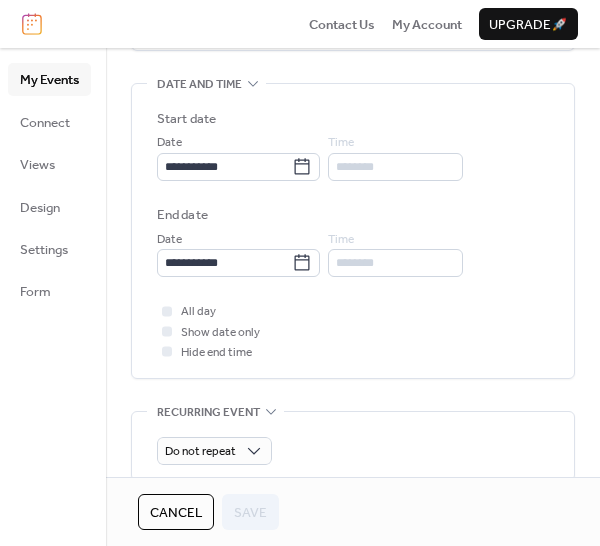 scroll, scrollTop: 600, scrollLeft: 0, axis: vertical 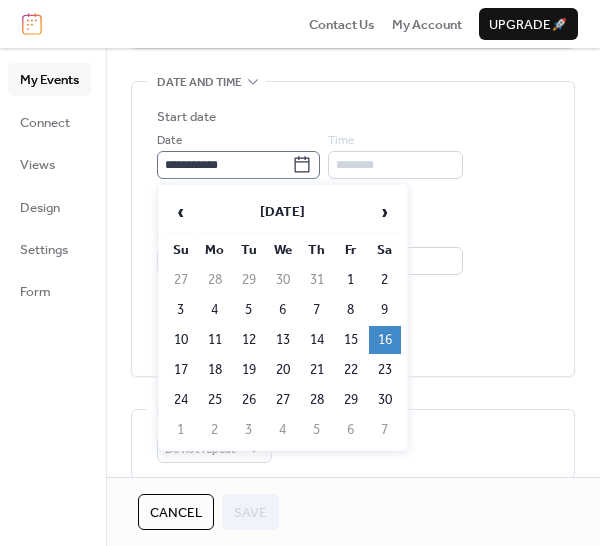 click 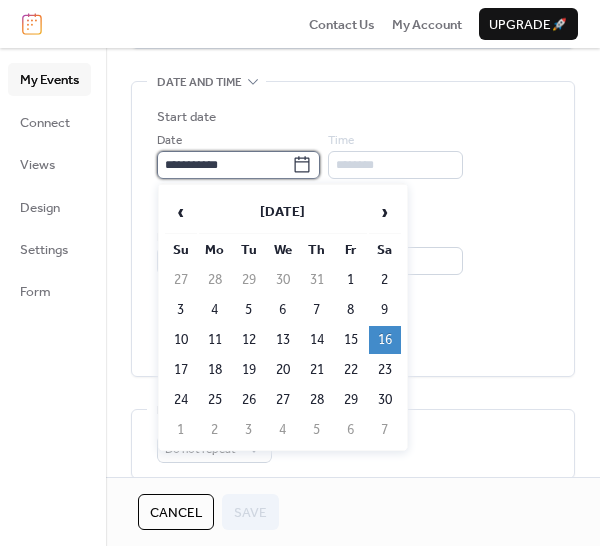 click on "**********" at bounding box center [224, 165] 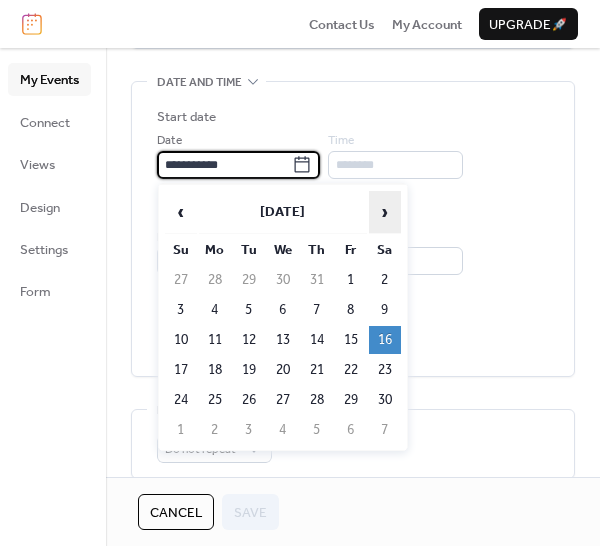 click on "›" at bounding box center (385, 212) 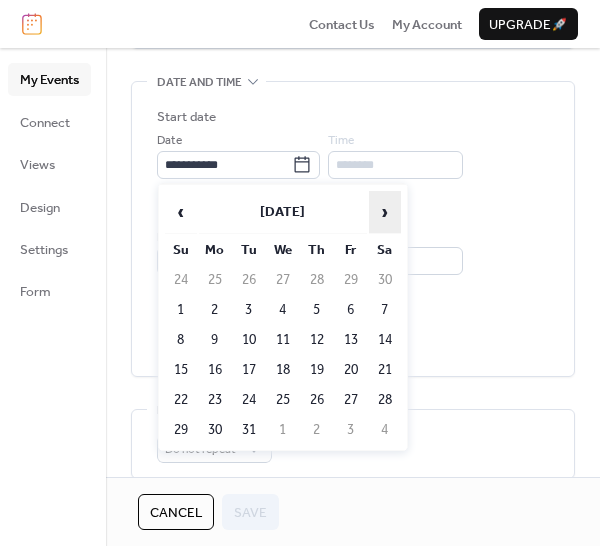 click on "›" at bounding box center [385, 212] 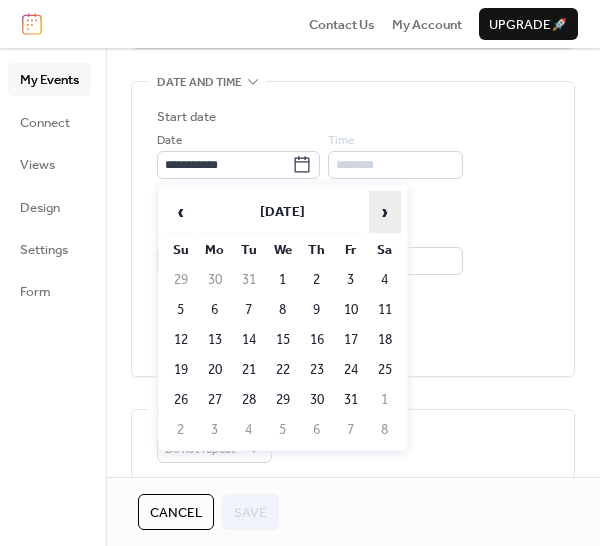 click on "›" at bounding box center (385, 212) 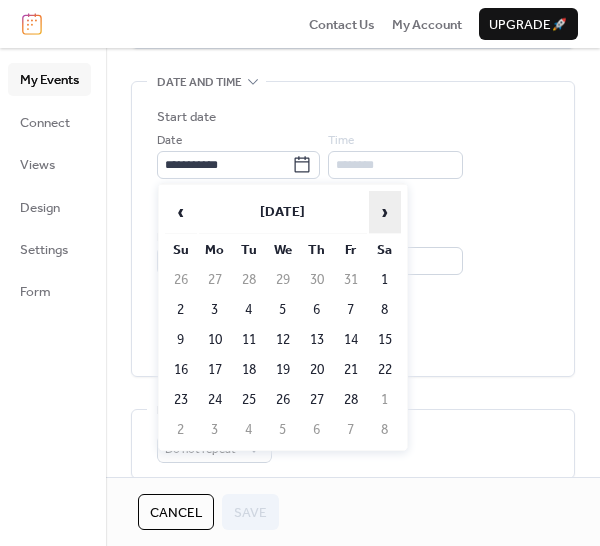 click on "›" at bounding box center [385, 212] 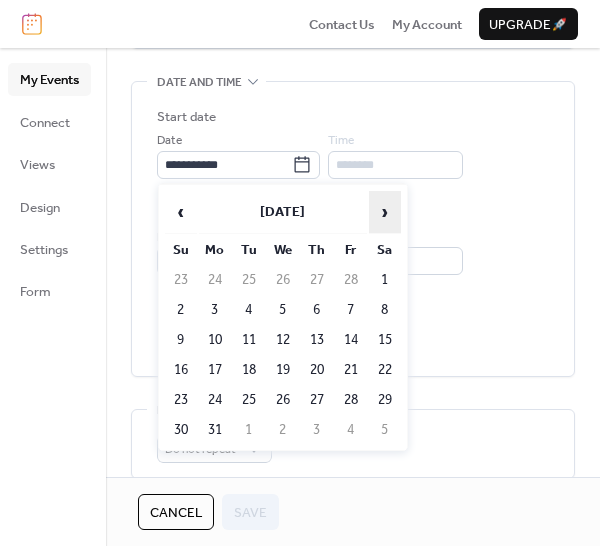 click on "›" at bounding box center [385, 212] 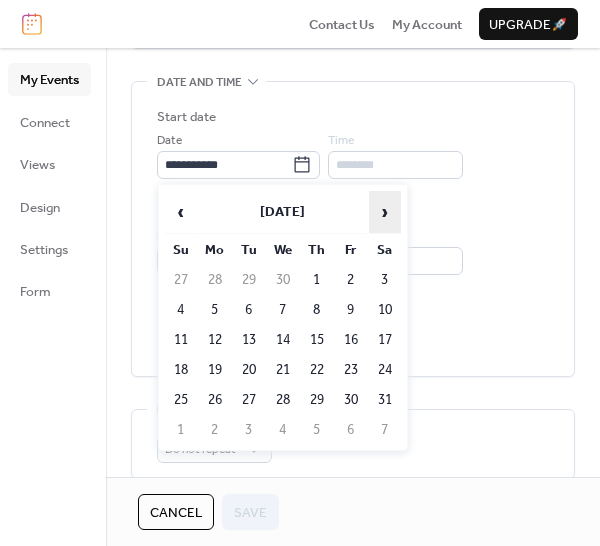 click on "›" at bounding box center [385, 212] 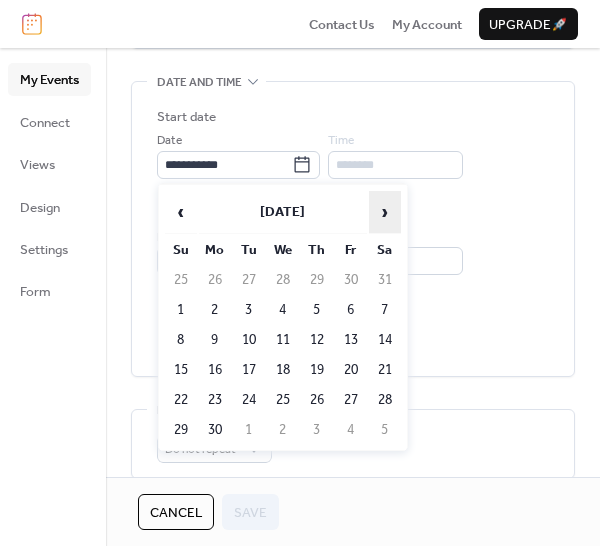 click on "›" at bounding box center (385, 212) 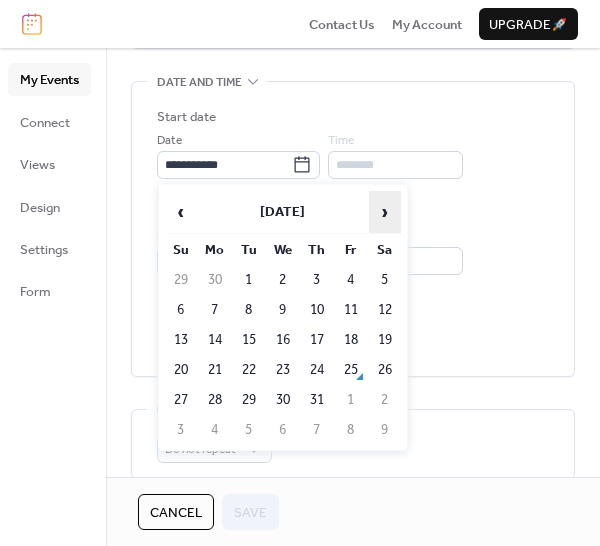 click on "›" at bounding box center (385, 212) 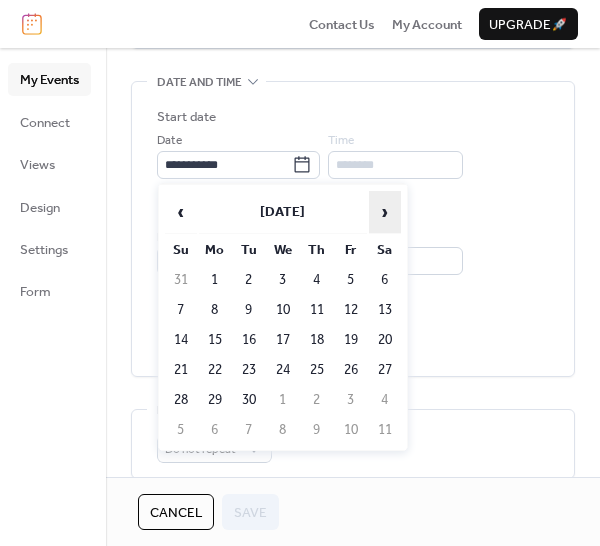 click on "›" at bounding box center (385, 212) 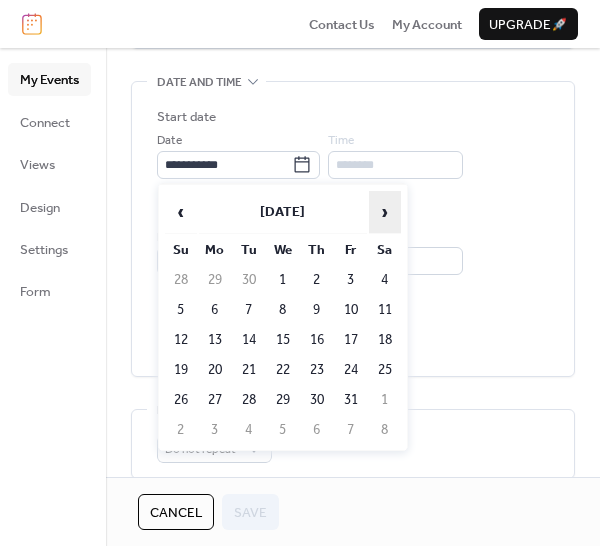click on "›" at bounding box center [385, 212] 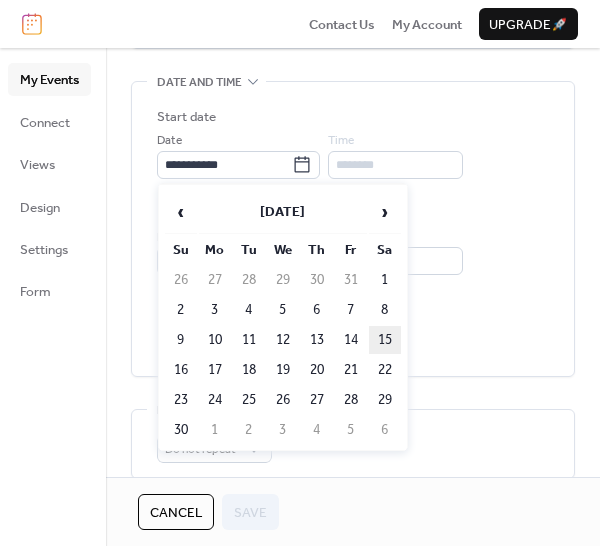 click on "15" at bounding box center (385, 340) 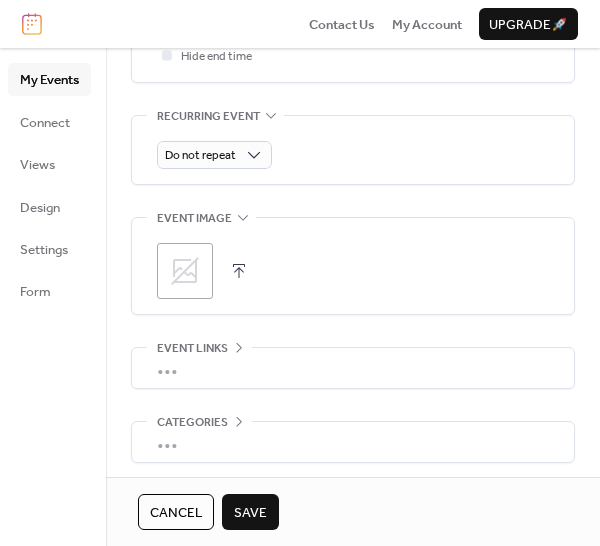 scroll, scrollTop: 900, scrollLeft: 0, axis: vertical 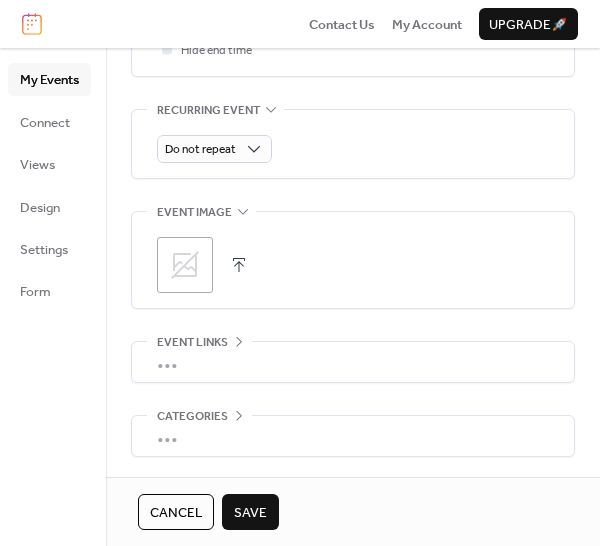 click on "Save" at bounding box center [250, 512] 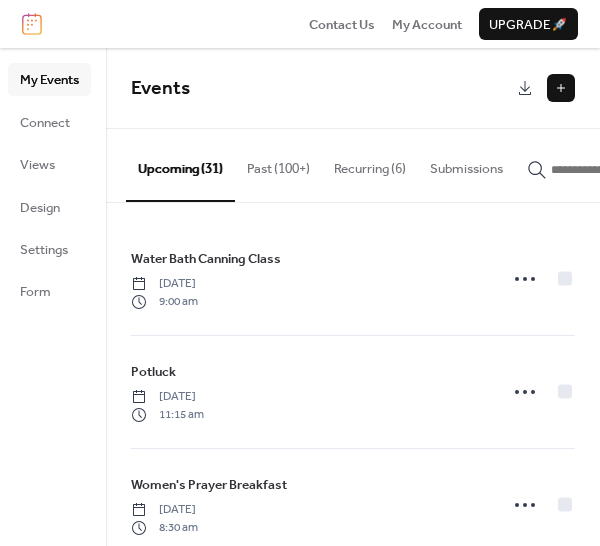 click at bounding box center (561, 88) 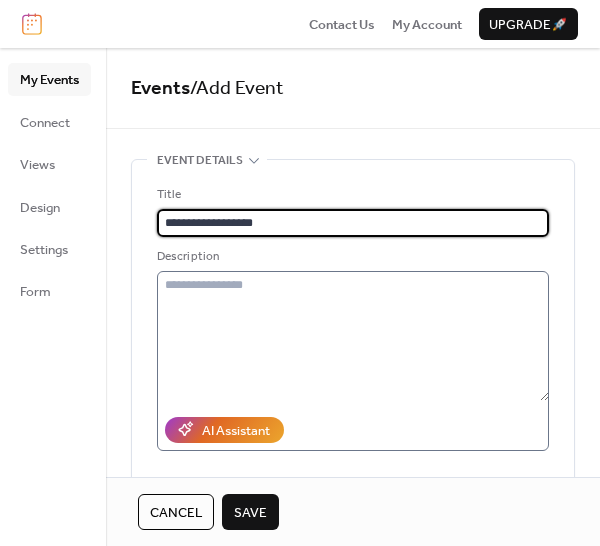 type on "**********" 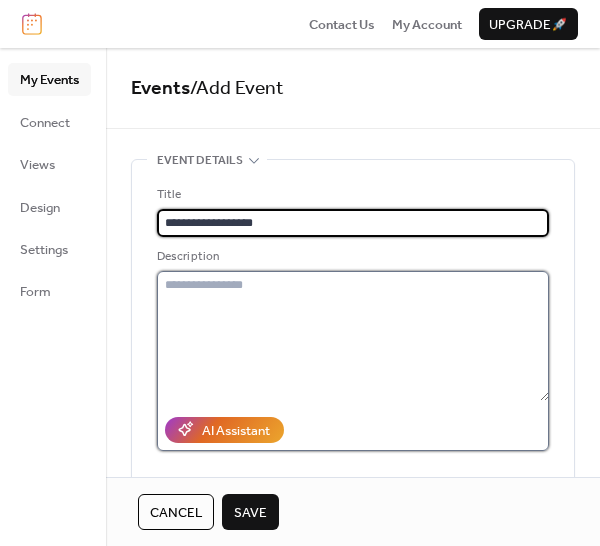 click at bounding box center [353, 336] 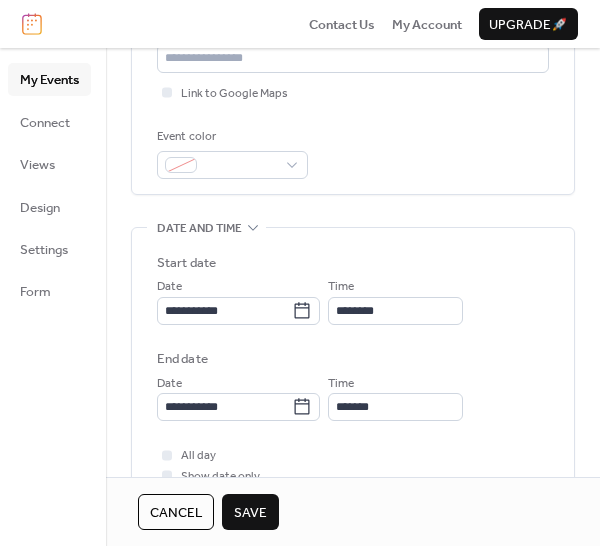 scroll, scrollTop: 500, scrollLeft: 0, axis: vertical 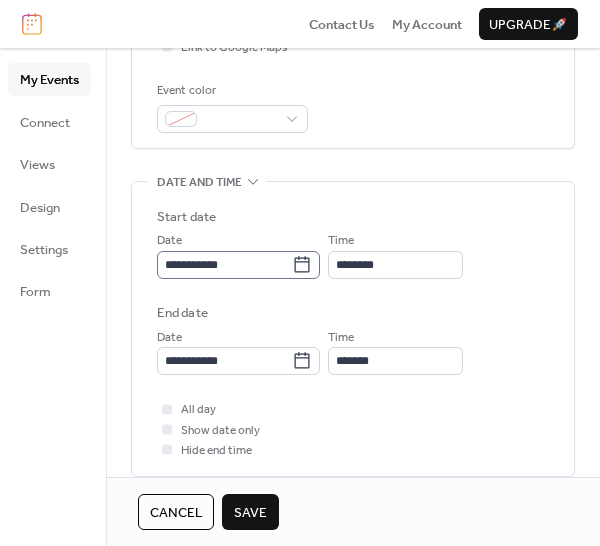 type on "**********" 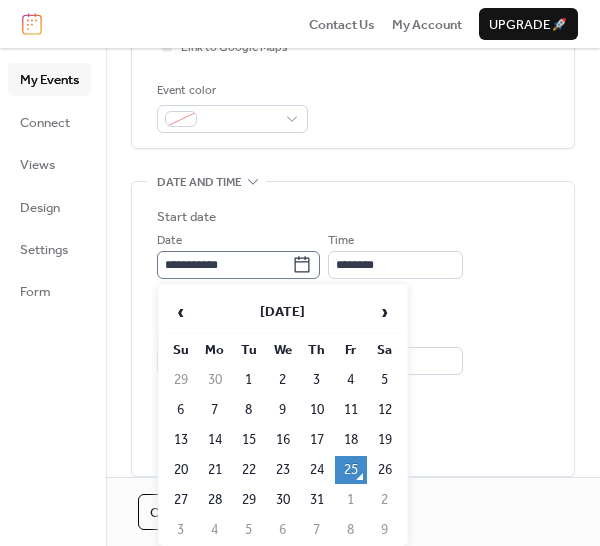 click 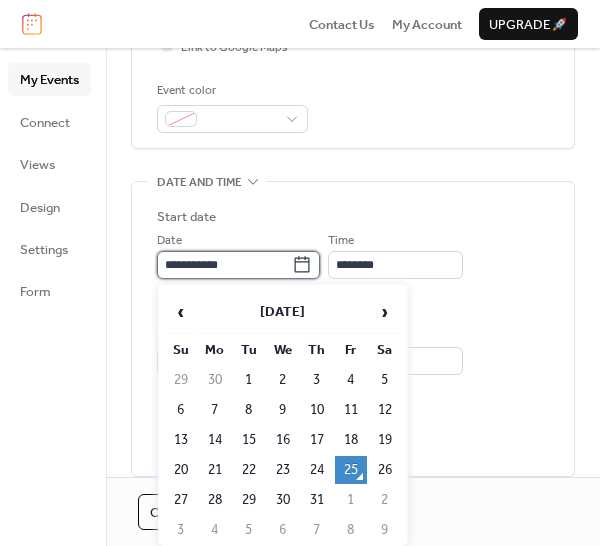 click on "**********" at bounding box center (224, 265) 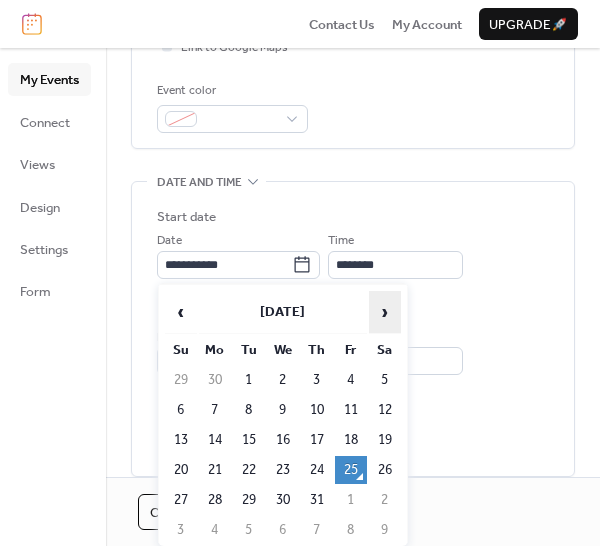 click on "›" at bounding box center [385, 312] 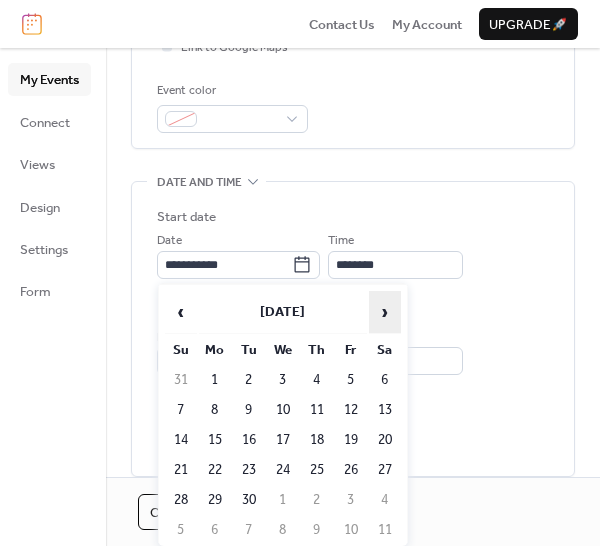 click on "›" at bounding box center (385, 312) 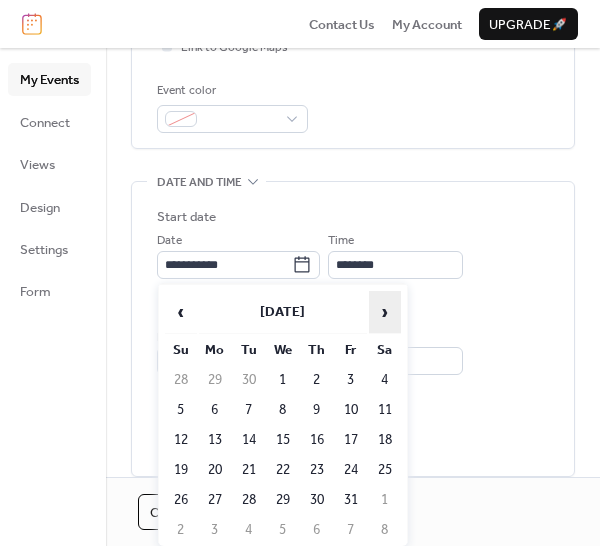 click on "›" at bounding box center (385, 312) 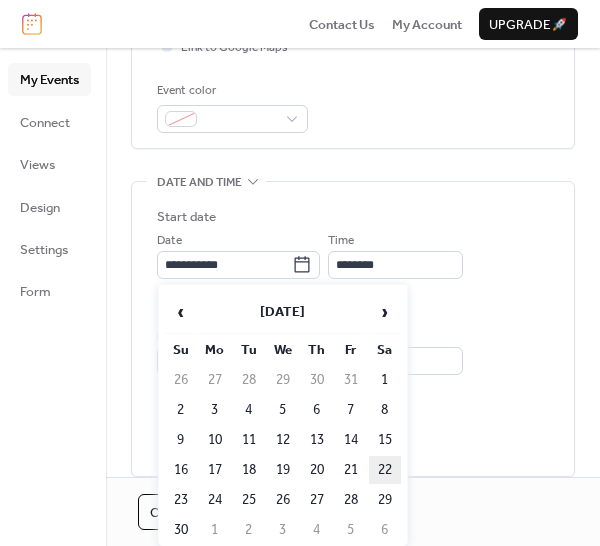 click on "22" at bounding box center [385, 470] 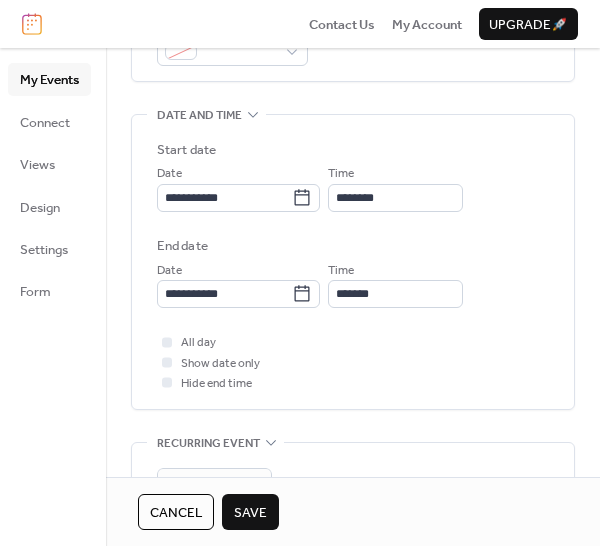 scroll, scrollTop: 600, scrollLeft: 0, axis: vertical 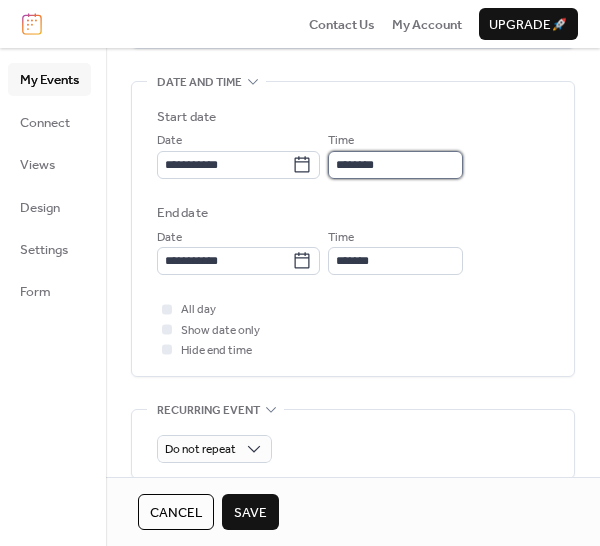 click on "********" at bounding box center (395, 165) 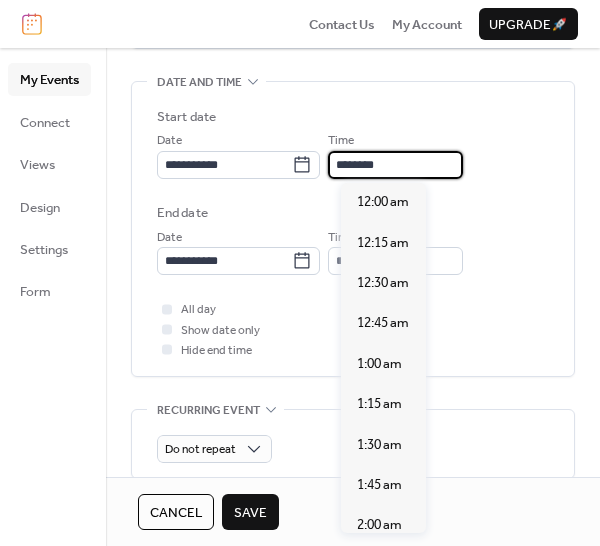 scroll, scrollTop: 1940, scrollLeft: 0, axis: vertical 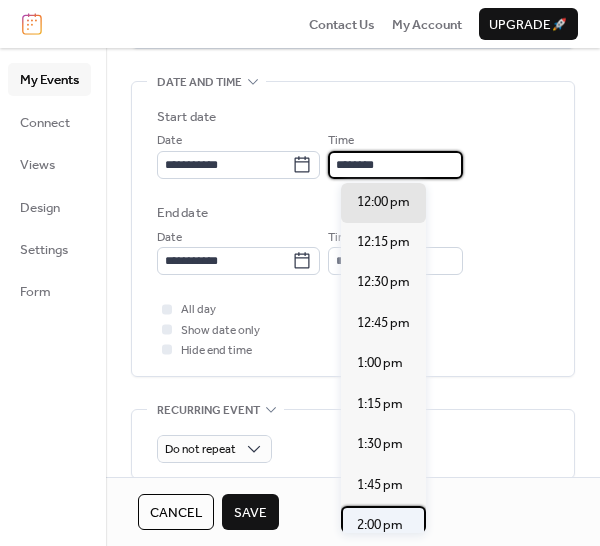 click on "2:00 pm" at bounding box center (383, 526) 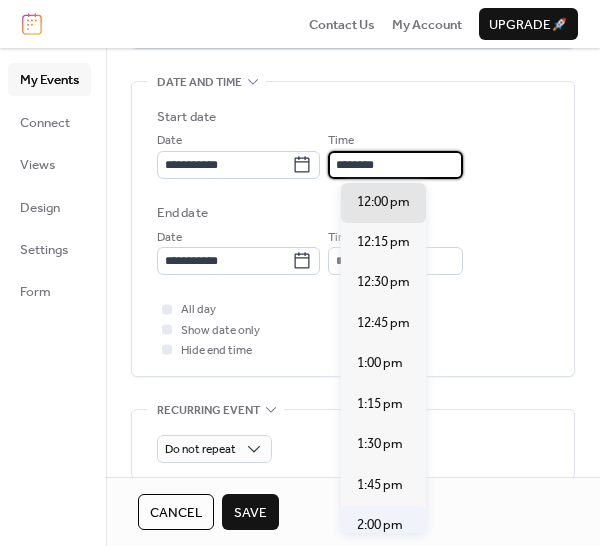 type on "*******" 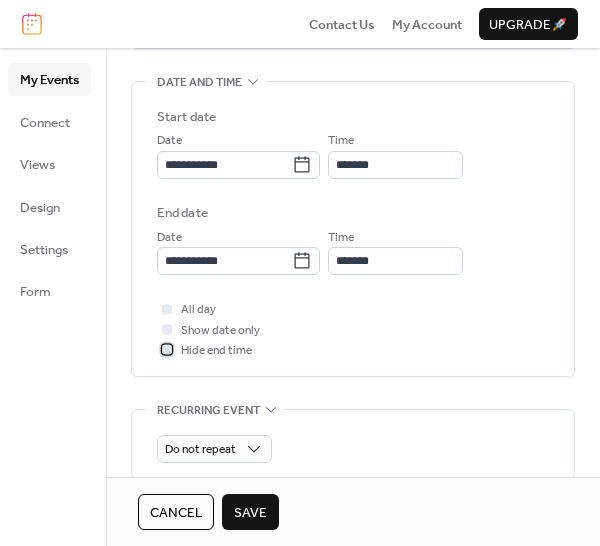 click at bounding box center [167, 350] 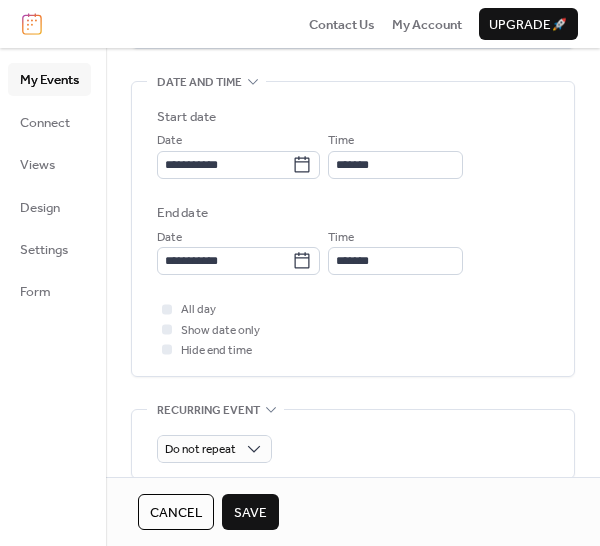 click on "Save" at bounding box center [250, 513] 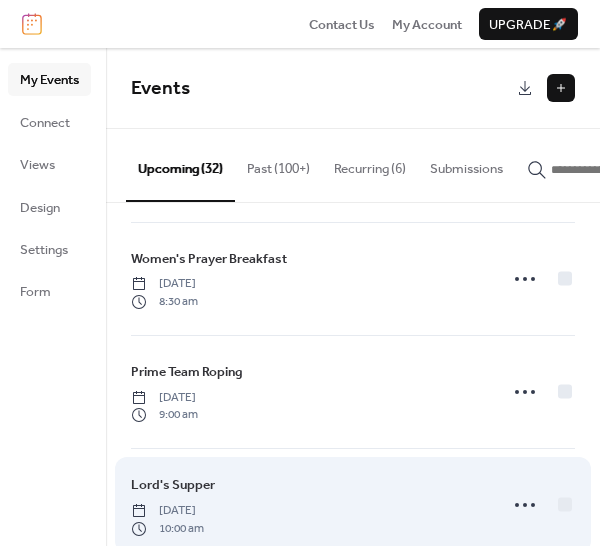 scroll, scrollTop: 300, scrollLeft: 0, axis: vertical 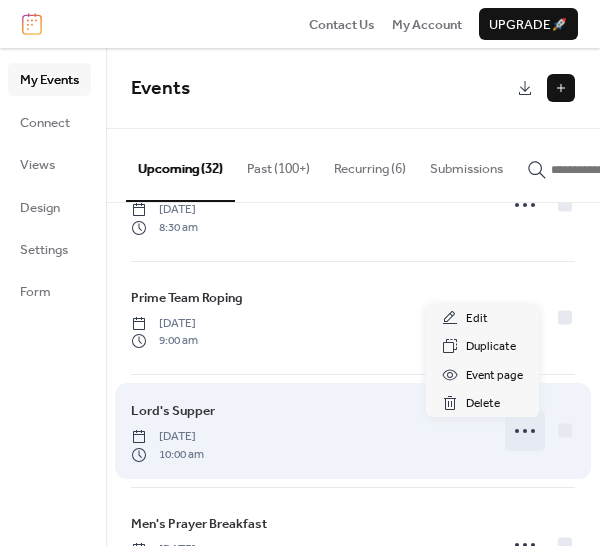 click 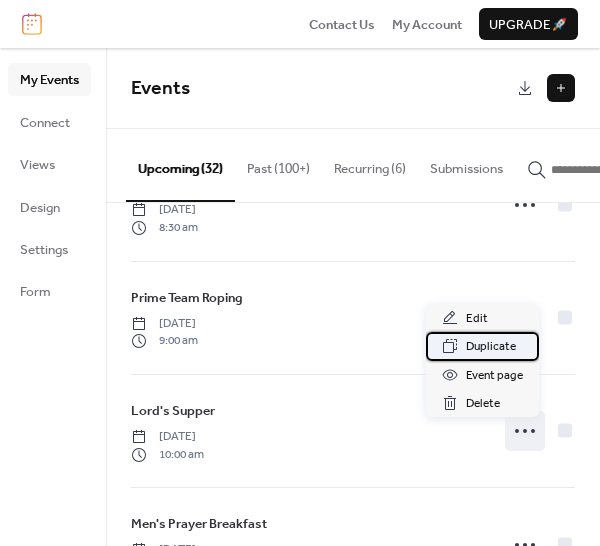 click on "Duplicate" at bounding box center [491, 347] 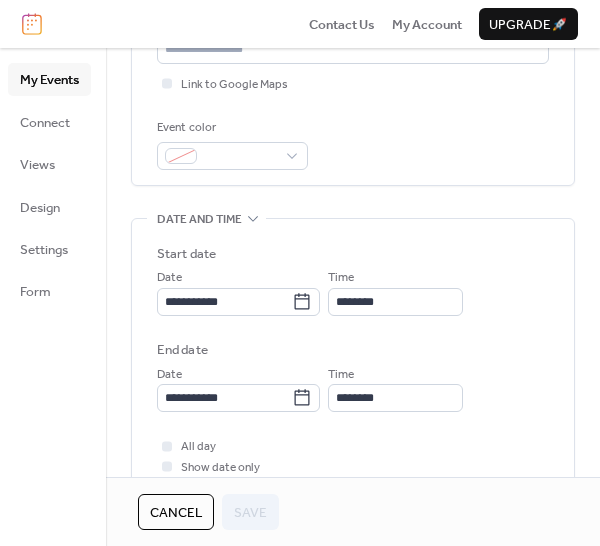 scroll, scrollTop: 500, scrollLeft: 0, axis: vertical 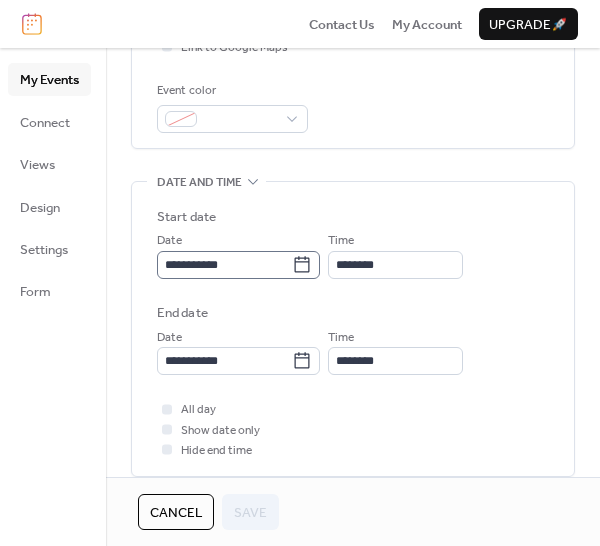 click 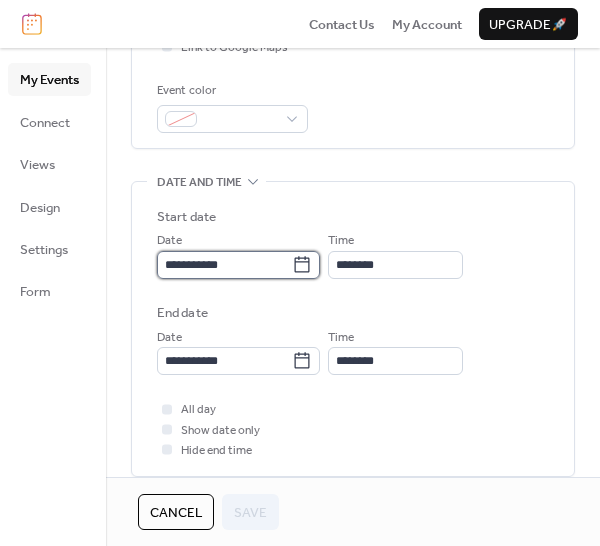 click on "**********" at bounding box center (224, 265) 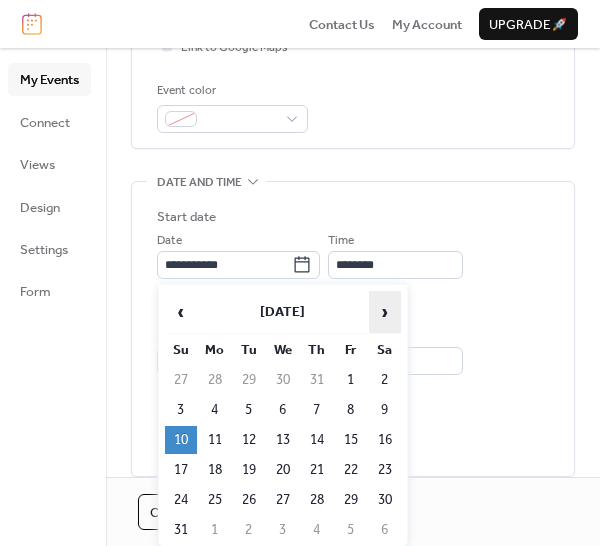 click on "›" at bounding box center [385, 312] 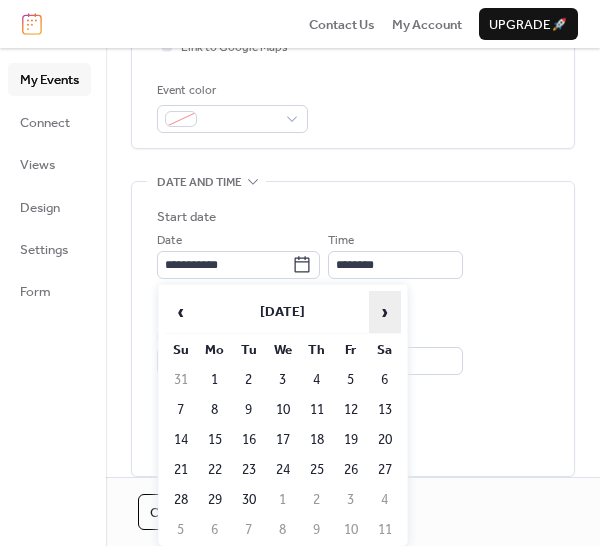 click on "›" at bounding box center [385, 312] 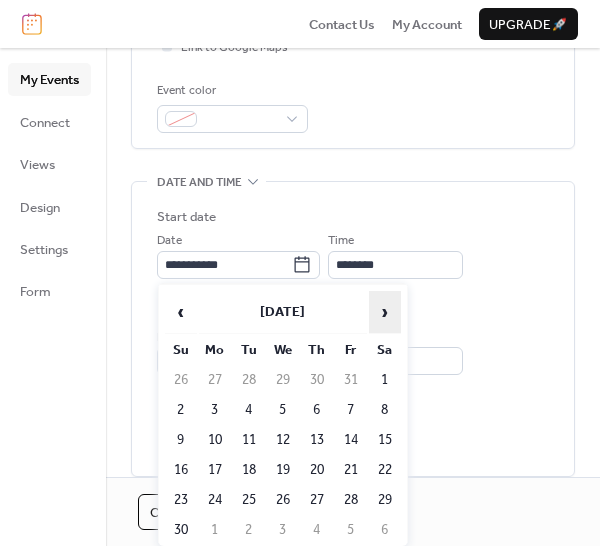 click on "›" at bounding box center (385, 312) 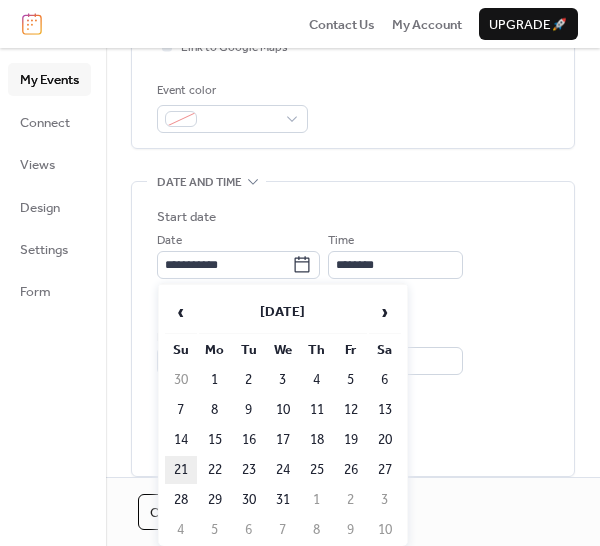 click on "21" at bounding box center (181, 470) 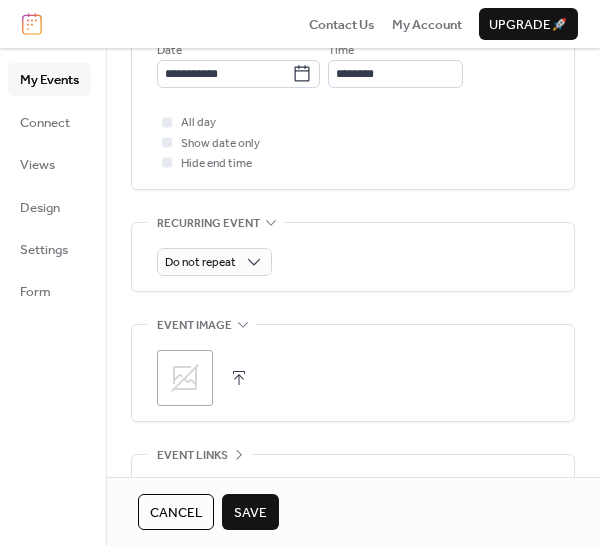 scroll, scrollTop: 900, scrollLeft: 0, axis: vertical 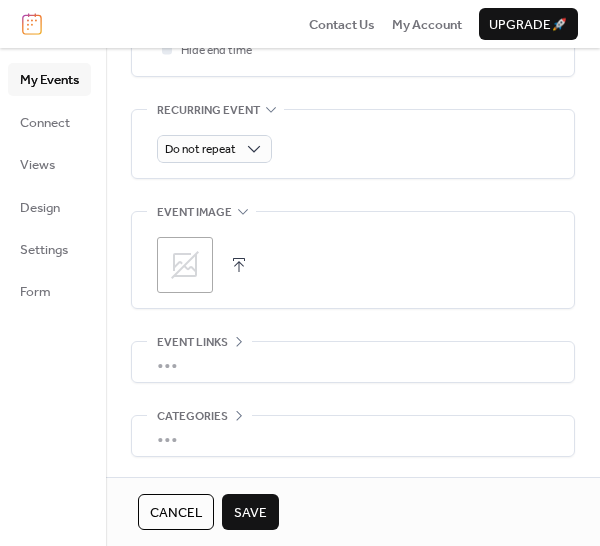 click on "Save" at bounding box center [250, 513] 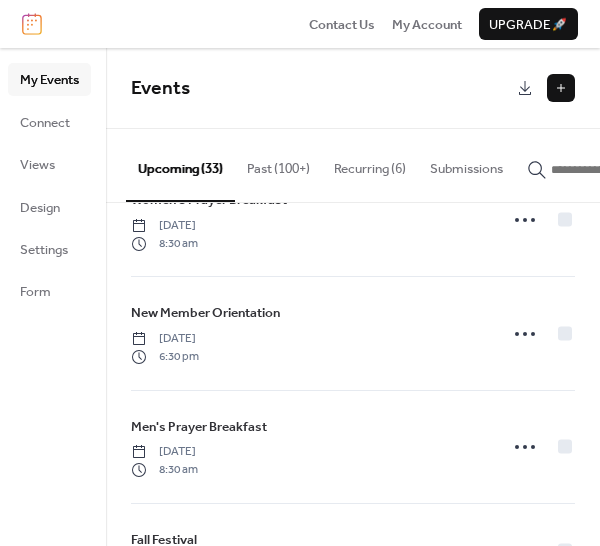 scroll, scrollTop: 1828, scrollLeft: 0, axis: vertical 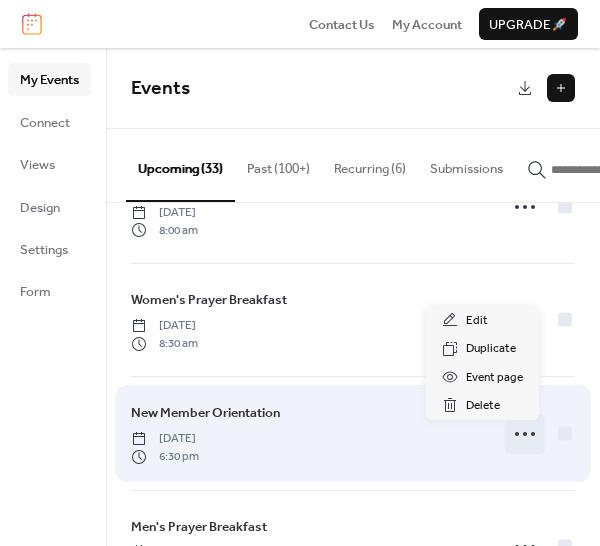 click 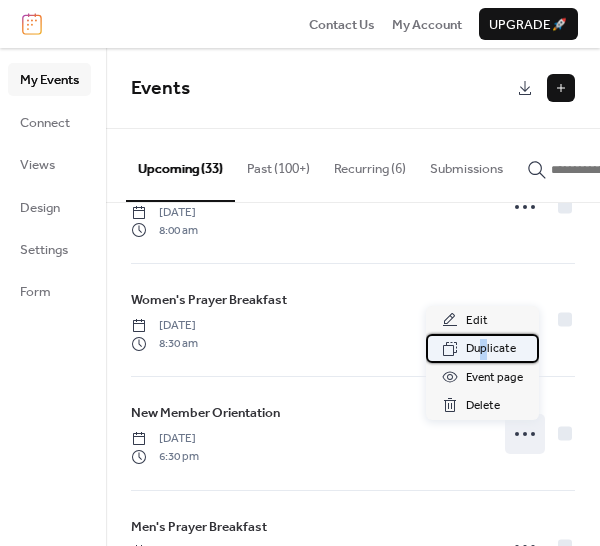 click on "Duplicate" at bounding box center (491, 349) 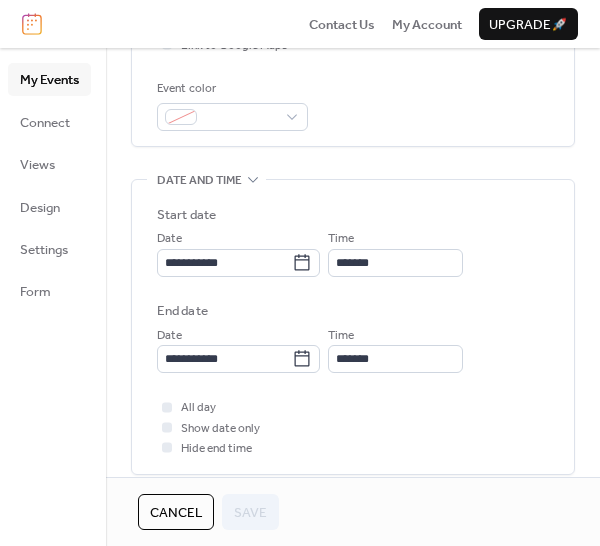 scroll, scrollTop: 600, scrollLeft: 0, axis: vertical 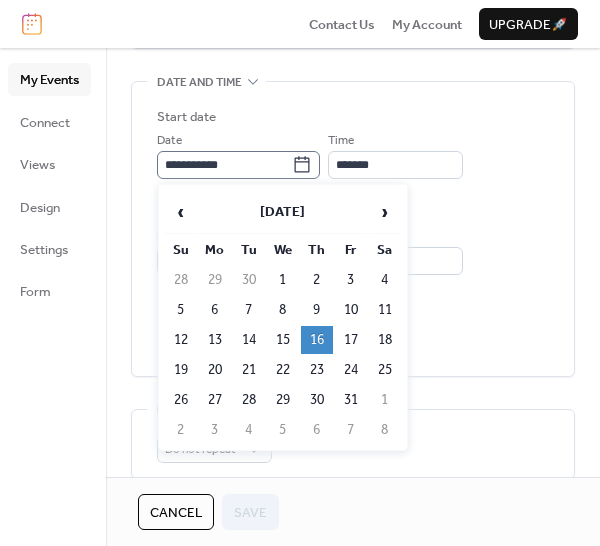 click 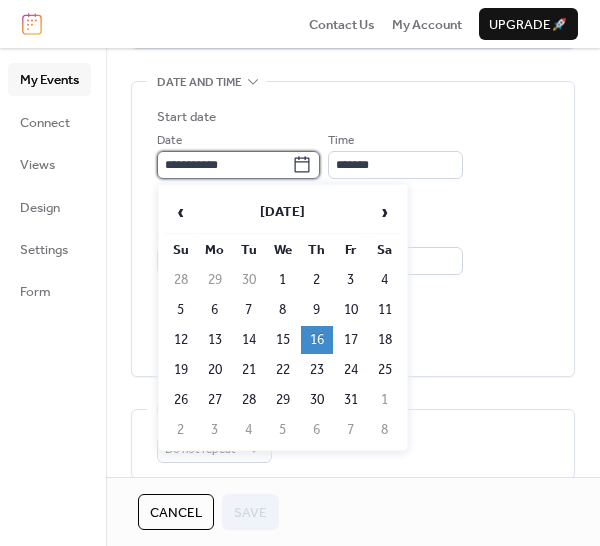 click on "**********" at bounding box center [224, 165] 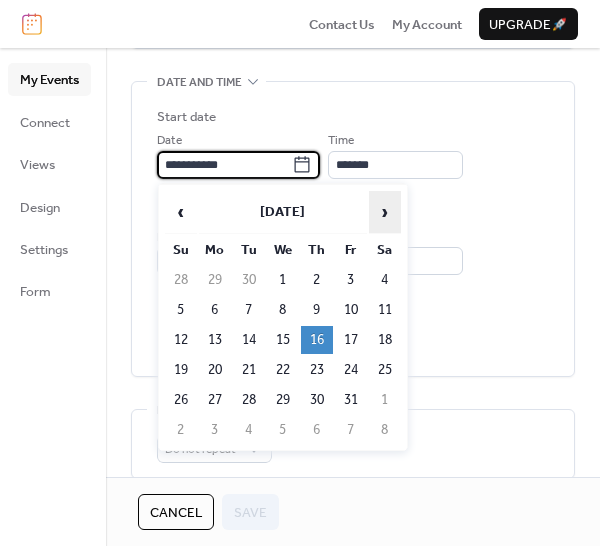 click on "›" at bounding box center (385, 212) 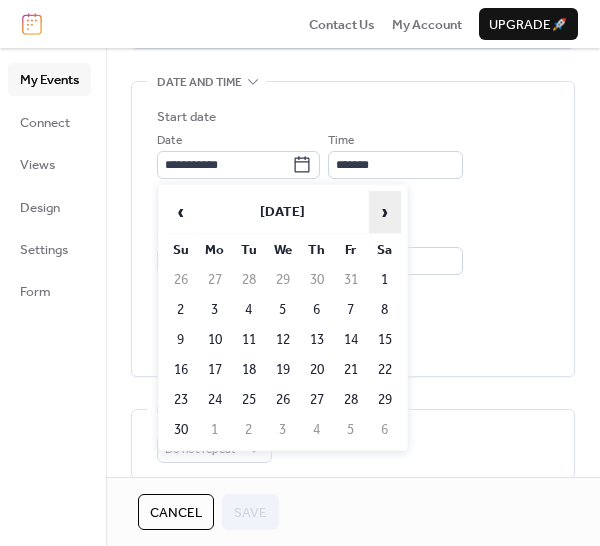 click on "›" at bounding box center [385, 212] 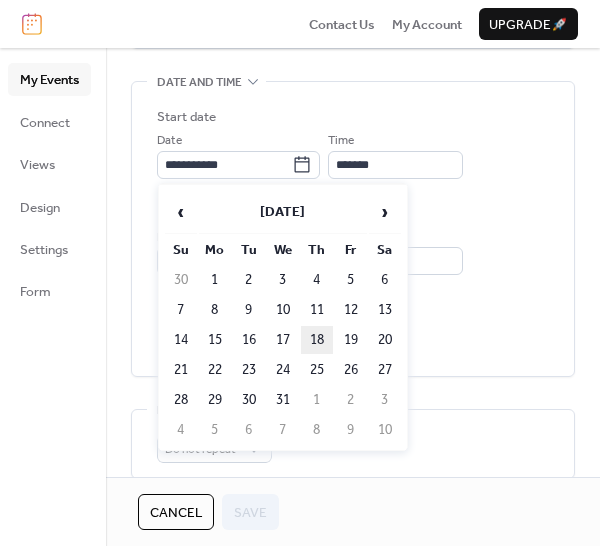 click on "18" at bounding box center (317, 340) 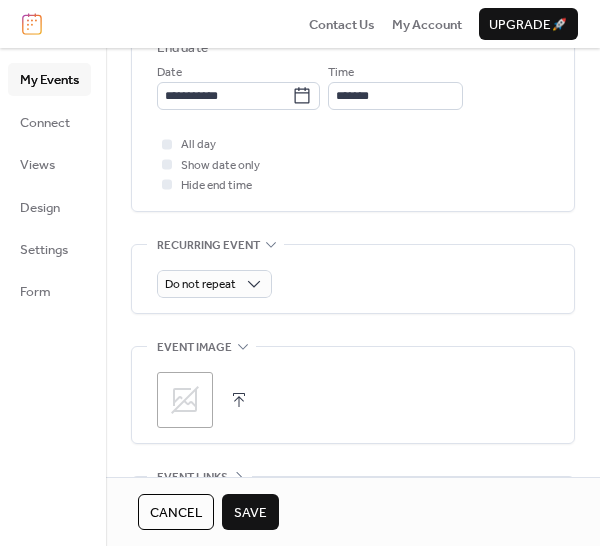 scroll, scrollTop: 800, scrollLeft: 0, axis: vertical 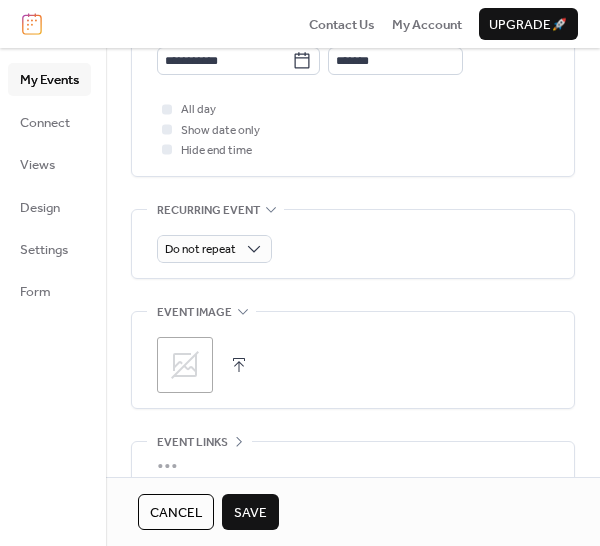 click on "Save" at bounding box center [250, 513] 